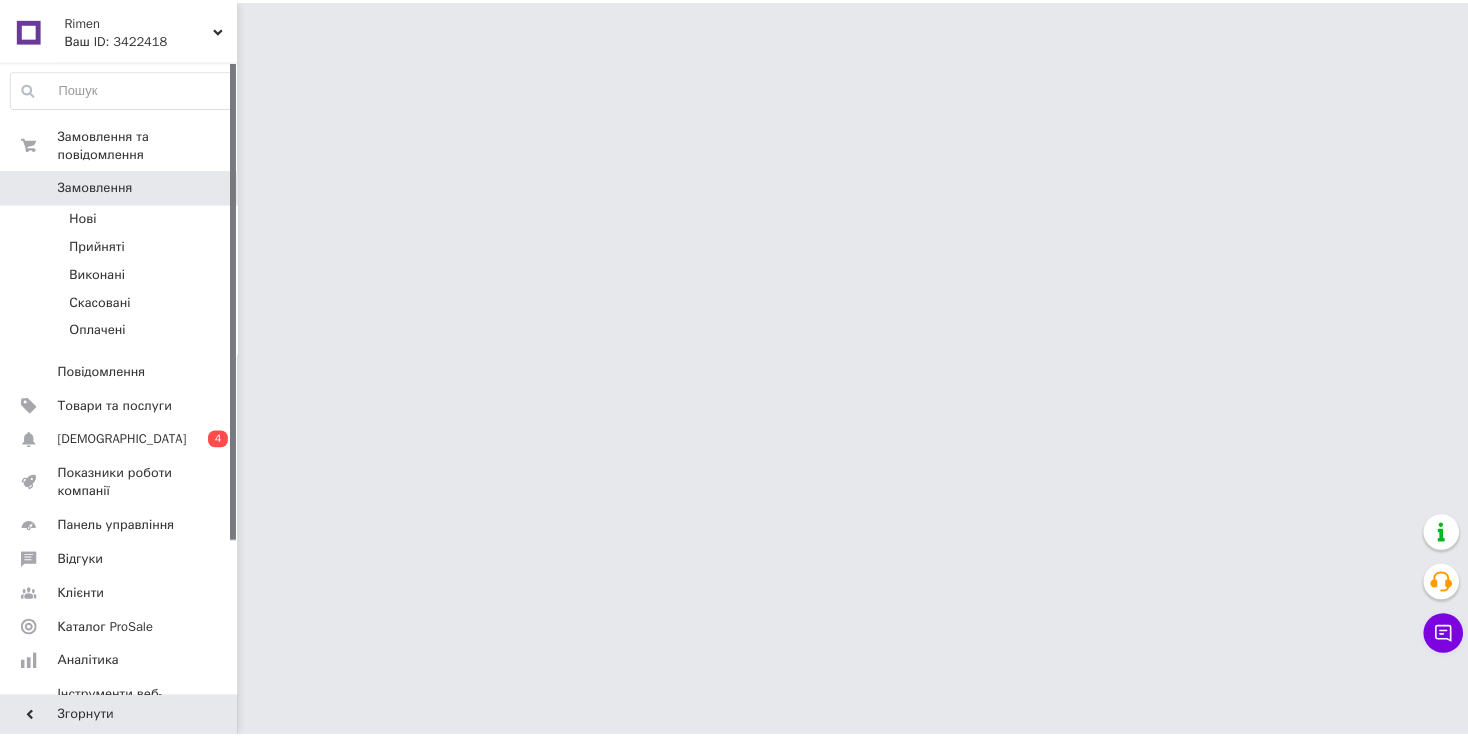 scroll, scrollTop: 0, scrollLeft: 0, axis: both 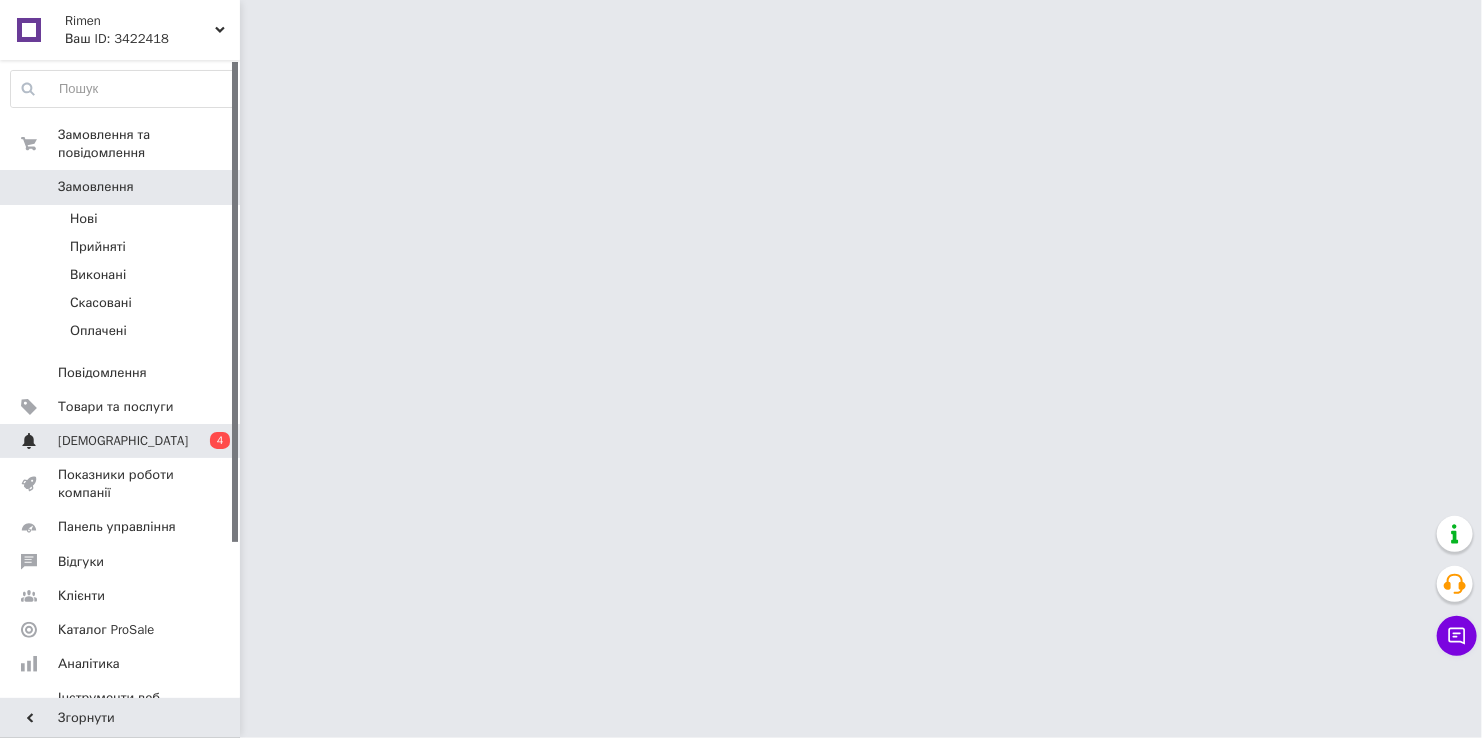 click on "[DEMOGRAPHIC_DATA]" at bounding box center [121, 441] 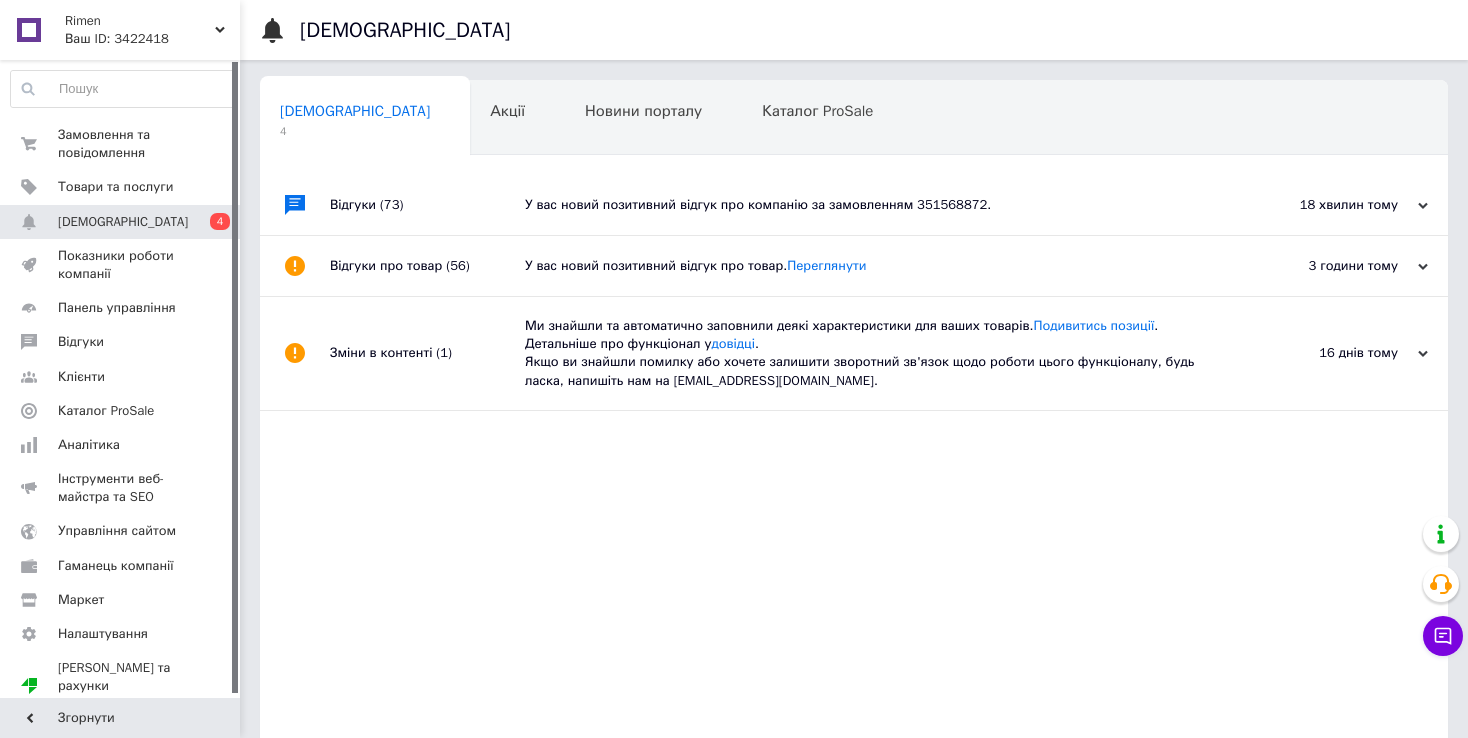 click on "У вас новий позитивний відгук про товар.  [GEOGRAPHIC_DATA]" at bounding box center (876, 266) 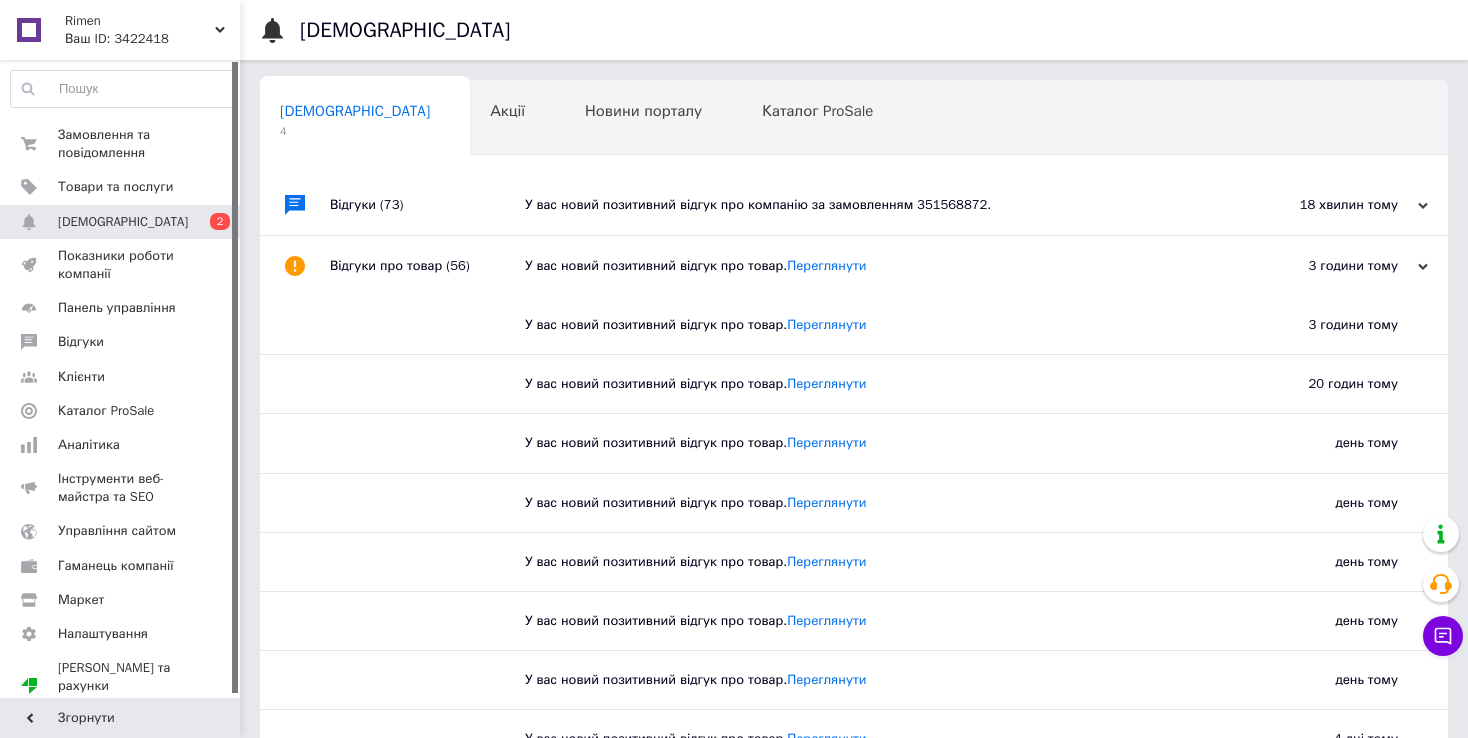click on "У вас новий позитивний відгук про компанію за замовленням 351568872." at bounding box center [876, 205] 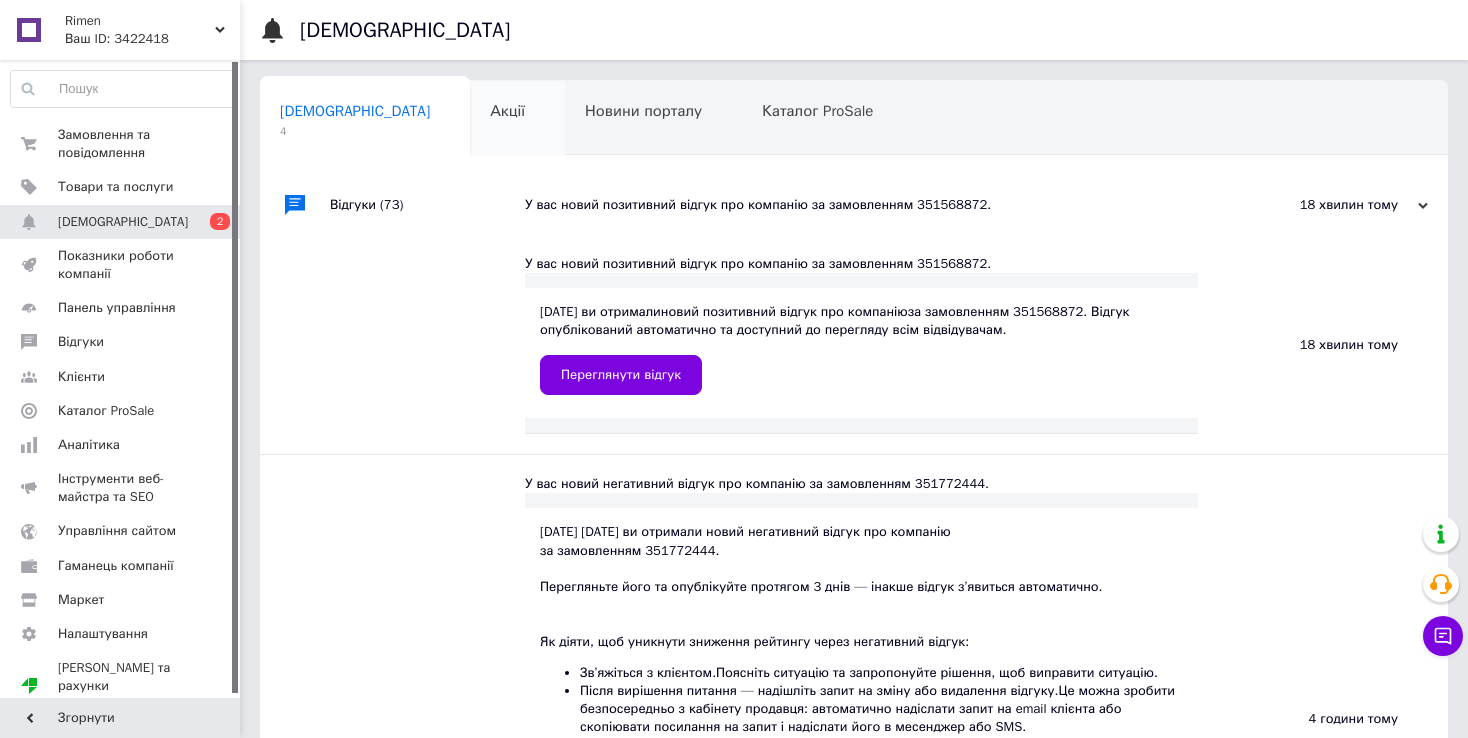 click on "Акції 0" at bounding box center [517, 119] 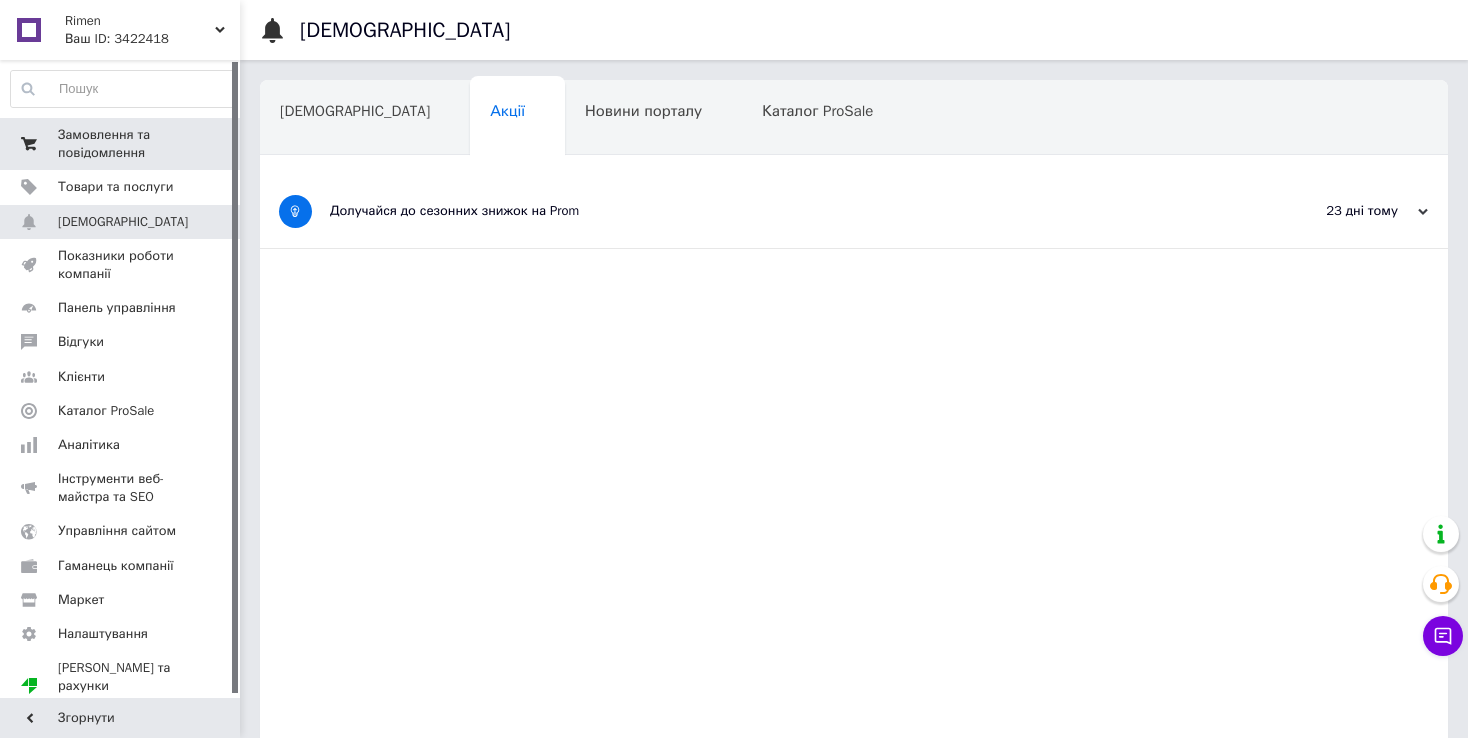 click on "0 0" at bounding box center [212, 144] 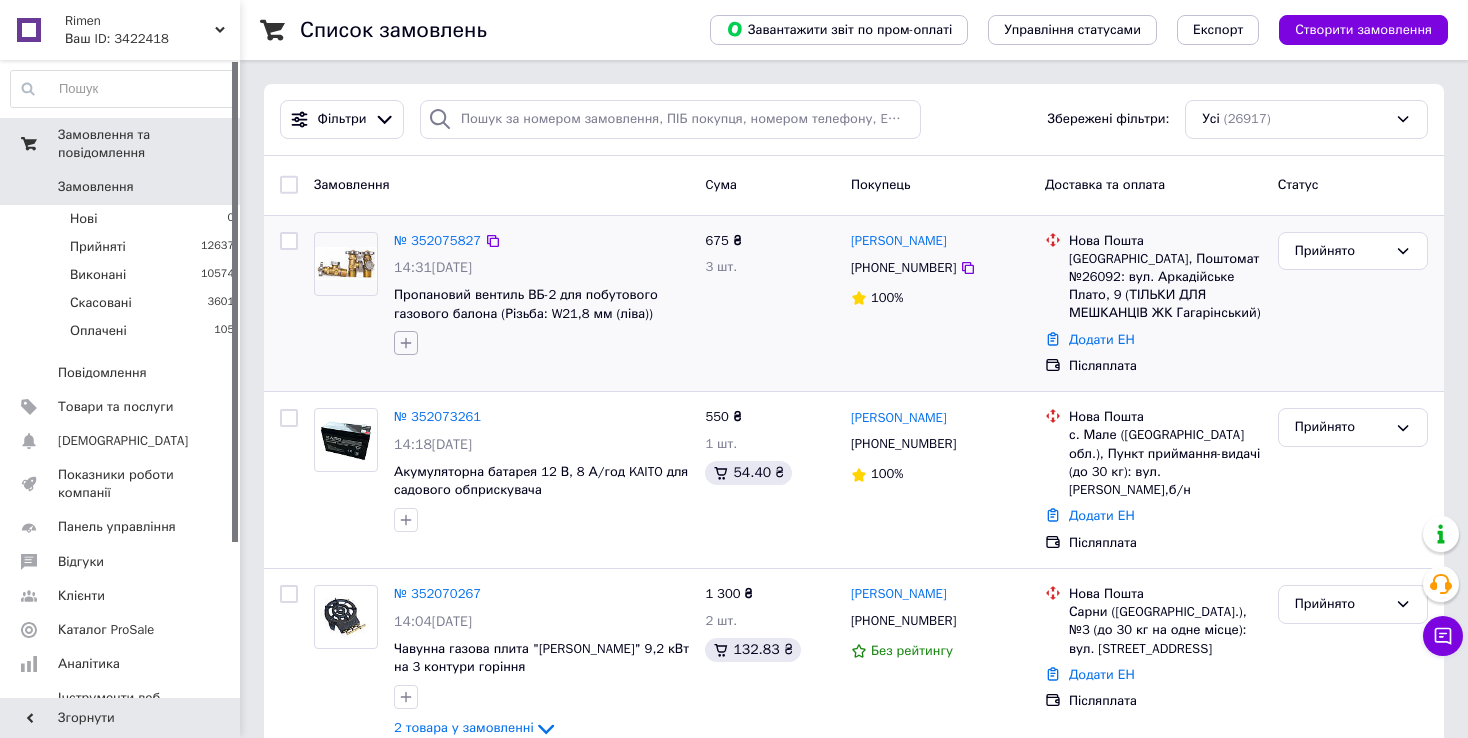 click at bounding box center (406, 343) 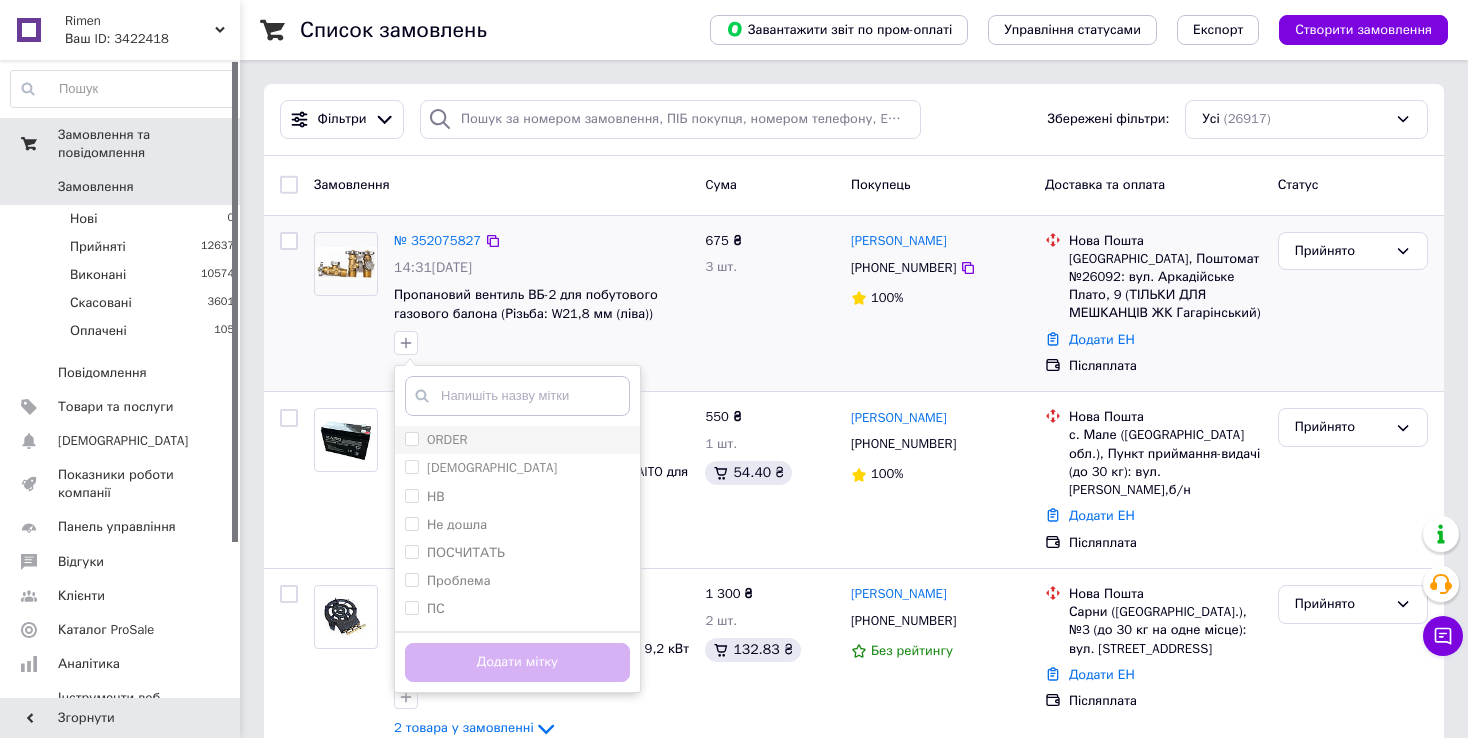 click on "ORDER" at bounding box center (411, 438) 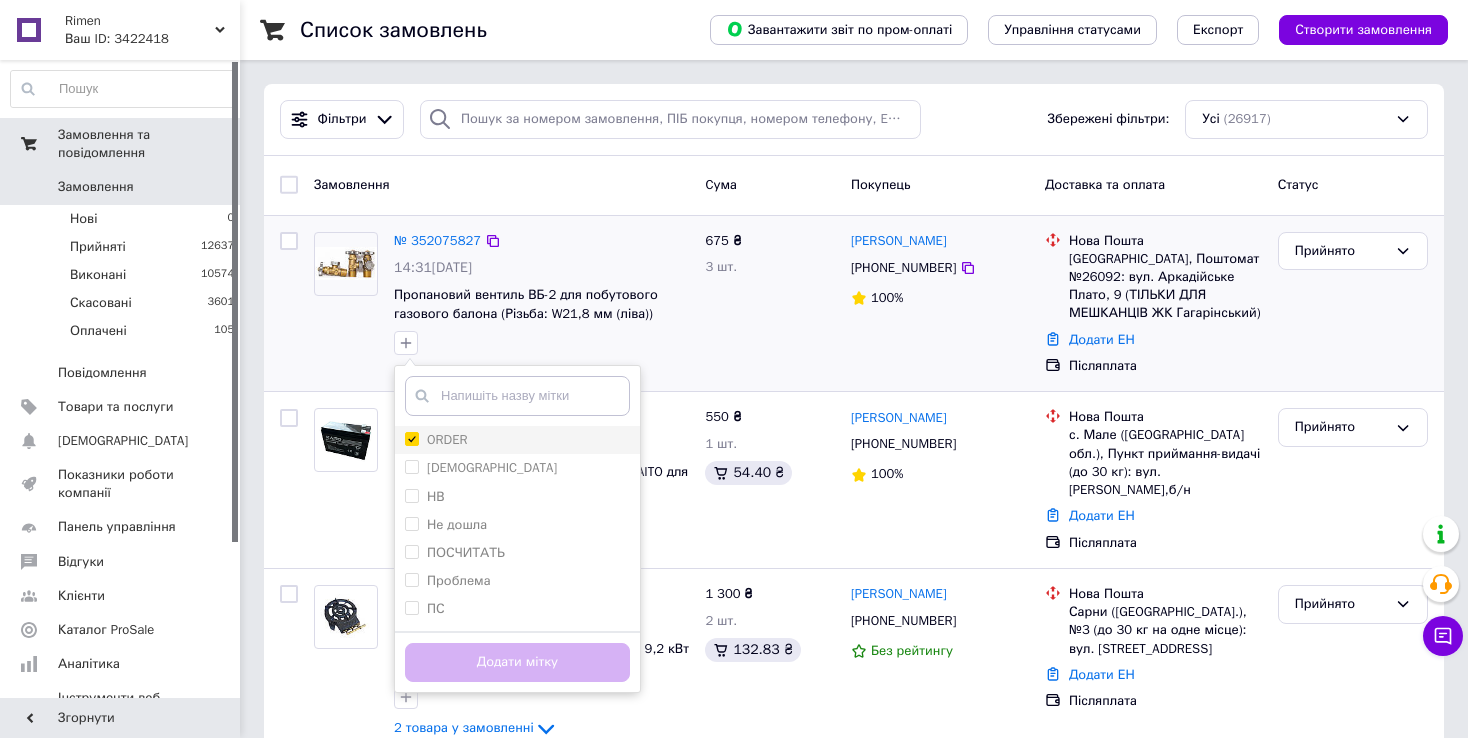 checkbox on "true" 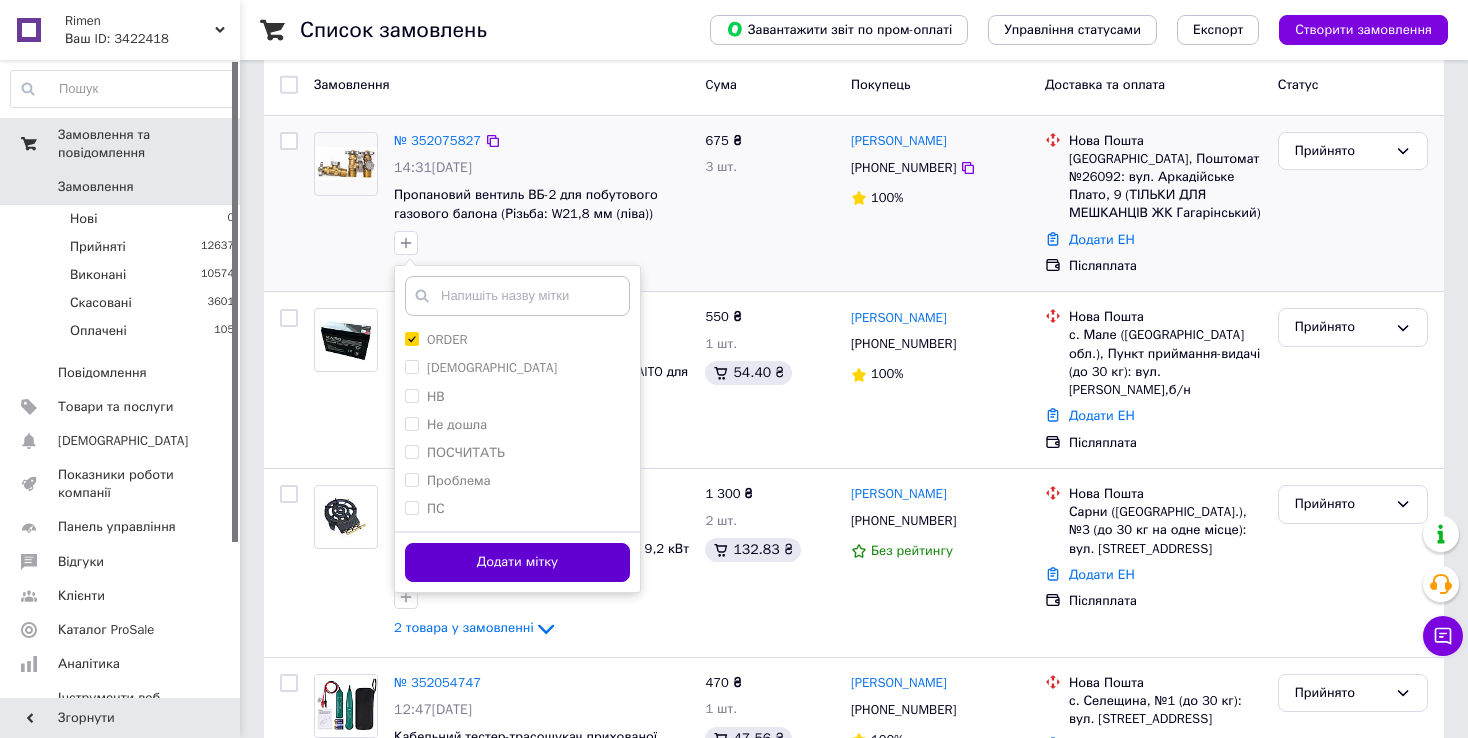 click on "Додати мітку" at bounding box center (517, 562) 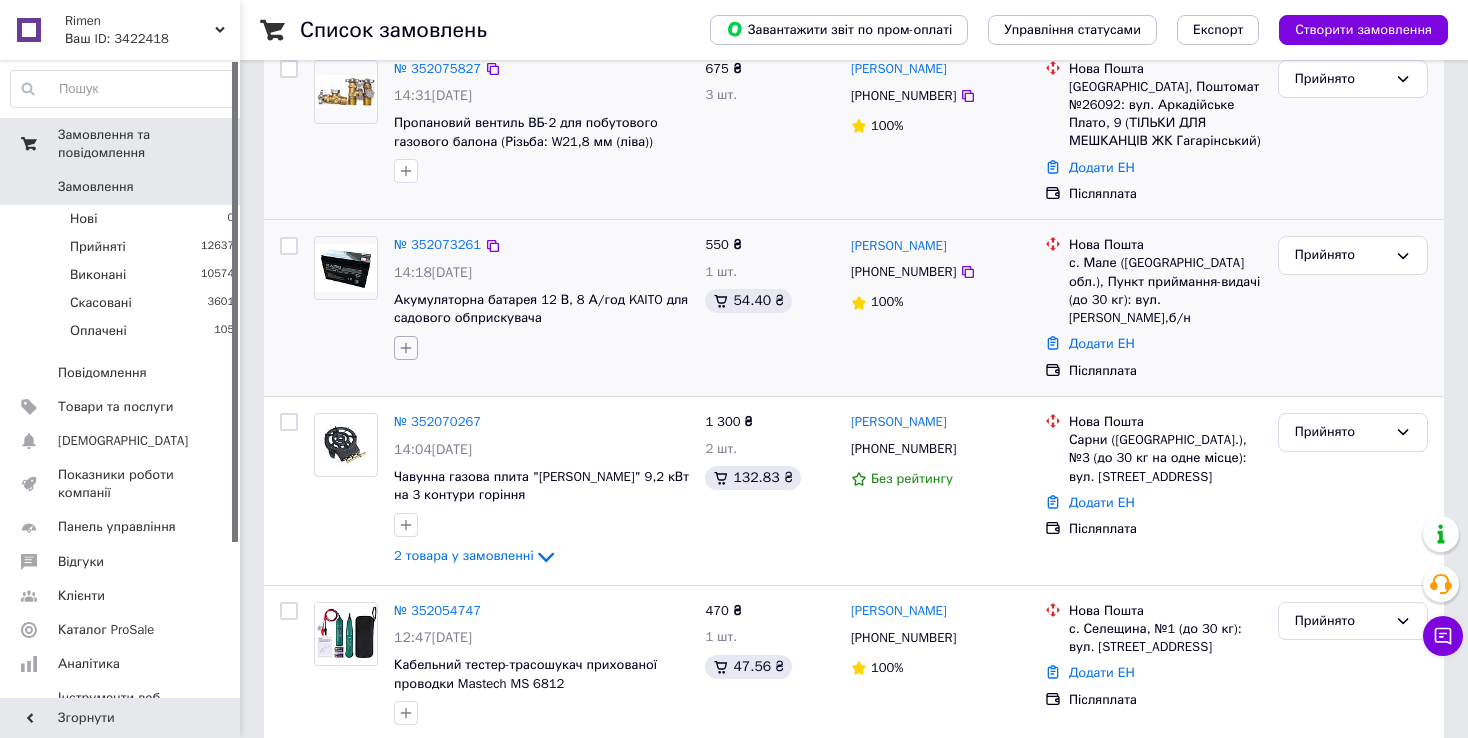 scroll, scrollTop: 200, scrollLeft: 0, axis: vertical 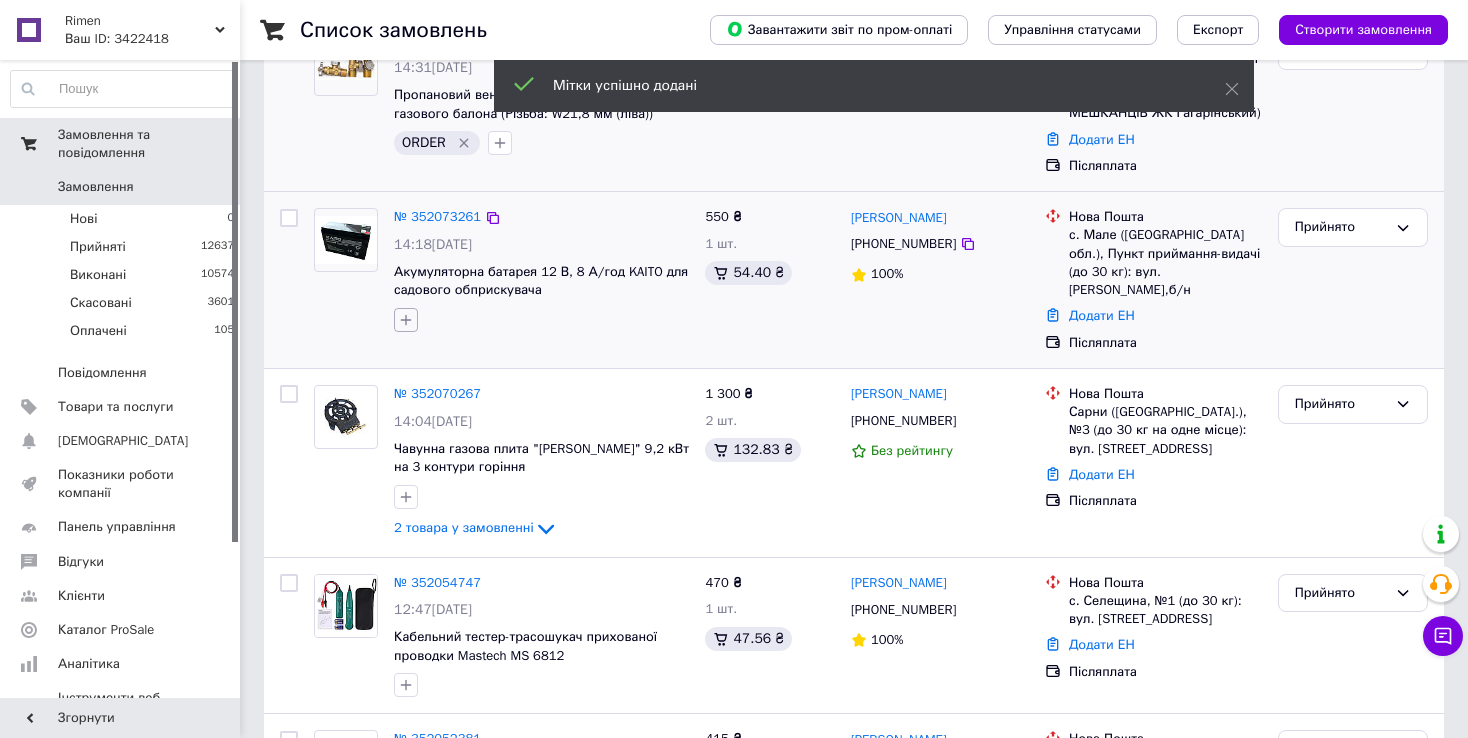 click on "№ 352073261 14:18[DATE] Акумуляторна батарея 12 В, 8 А/год KAITO для садового обприскувача" at bounding box center [541, 270] 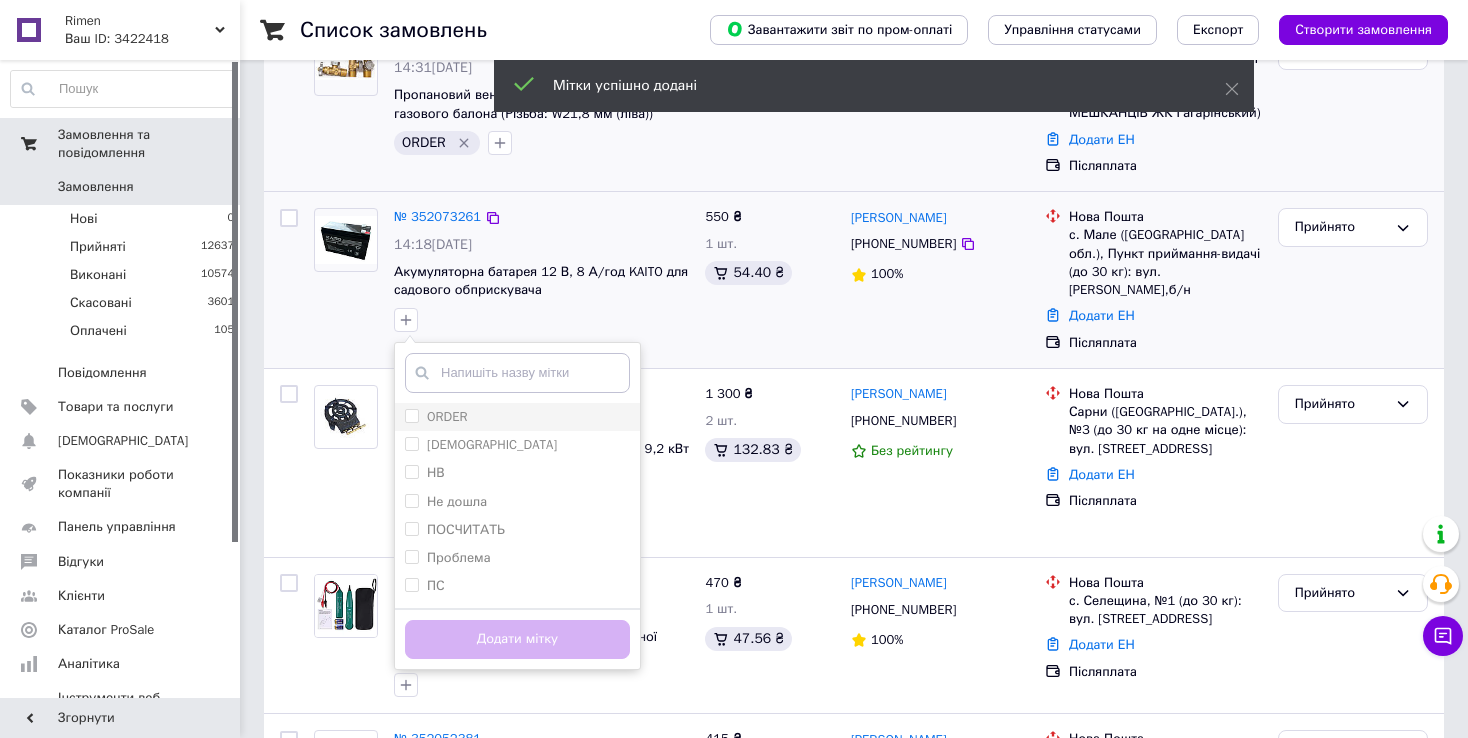 click on "ORDER" at bounding box center [411, 415] 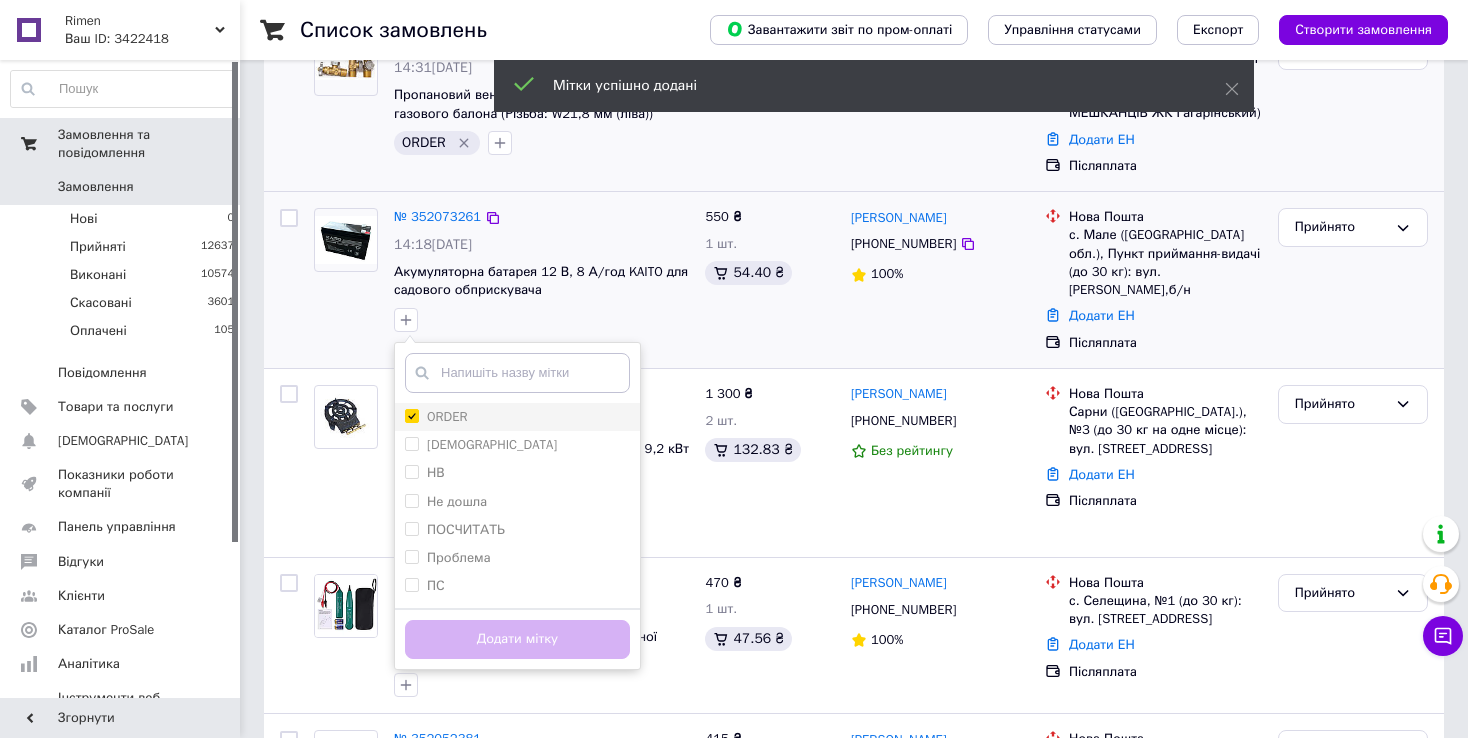 checkbox on "true" 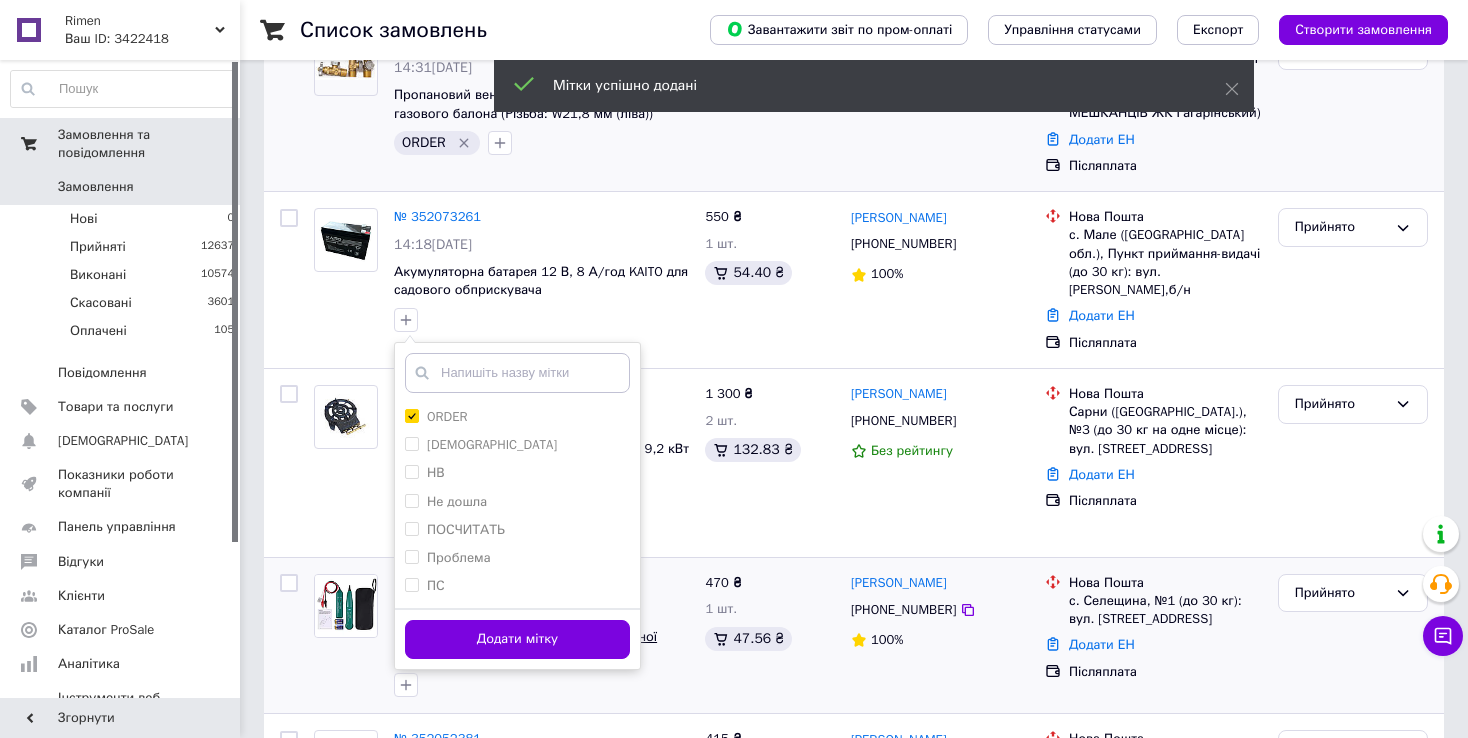 click on "Додати мітку" at bounding box center [517, 639] 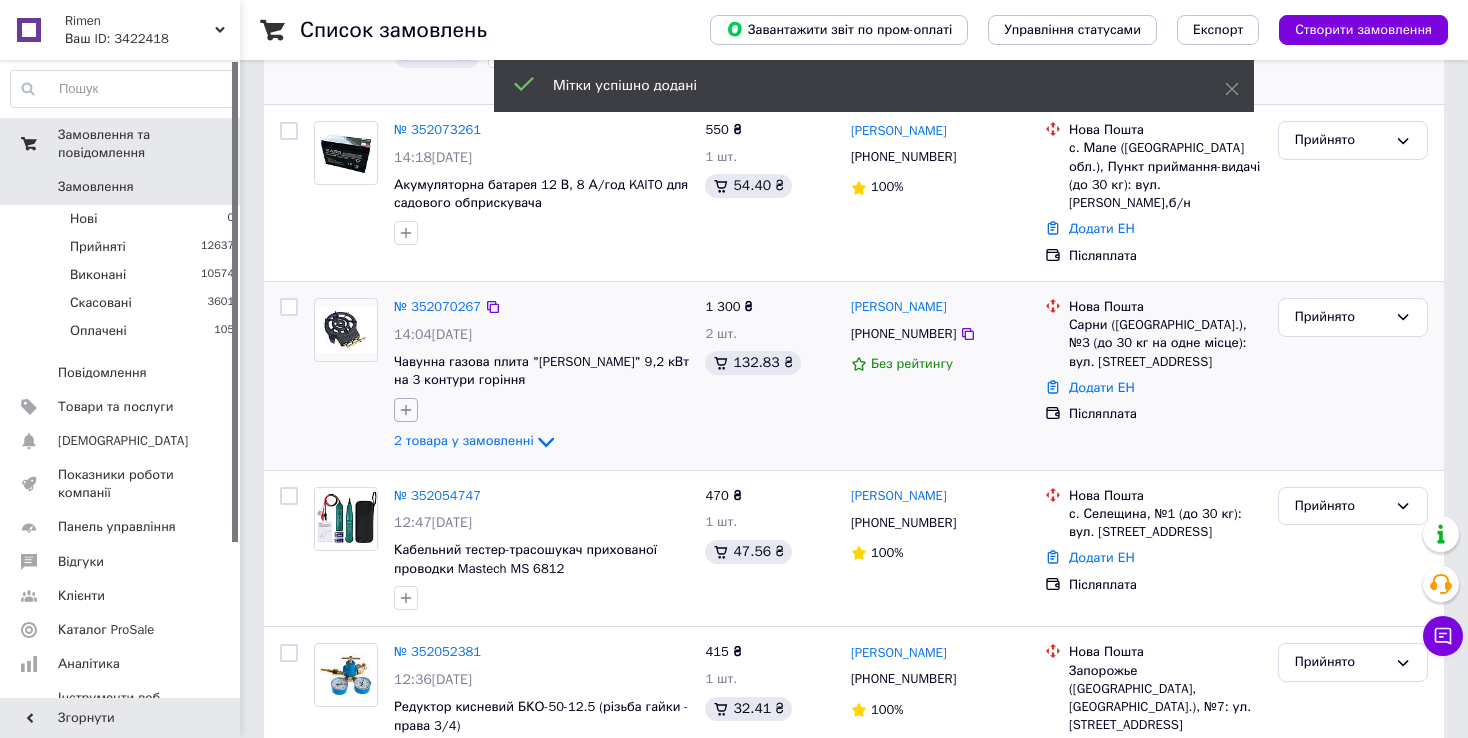 scroll, scrollTop: 300, scrollLeft: 0, axis: vertical 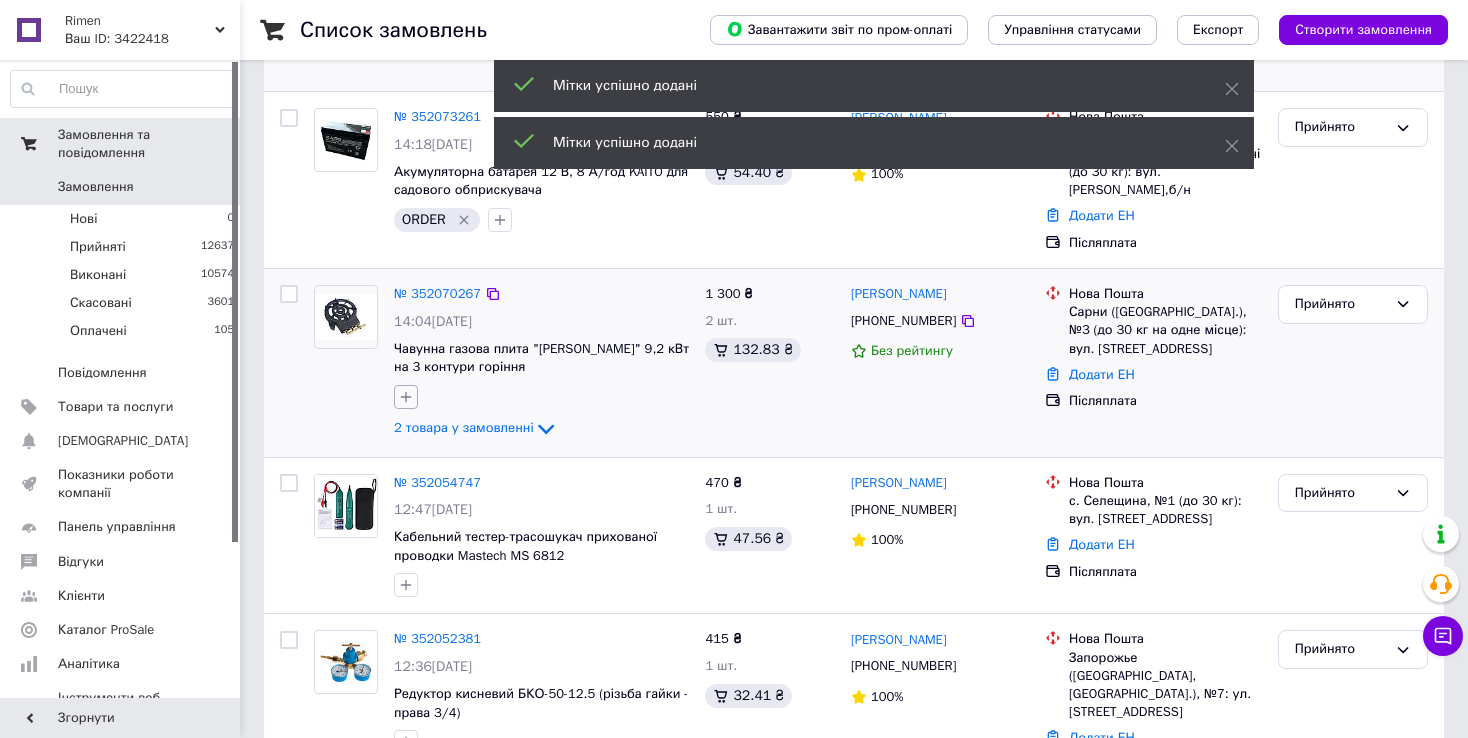 click 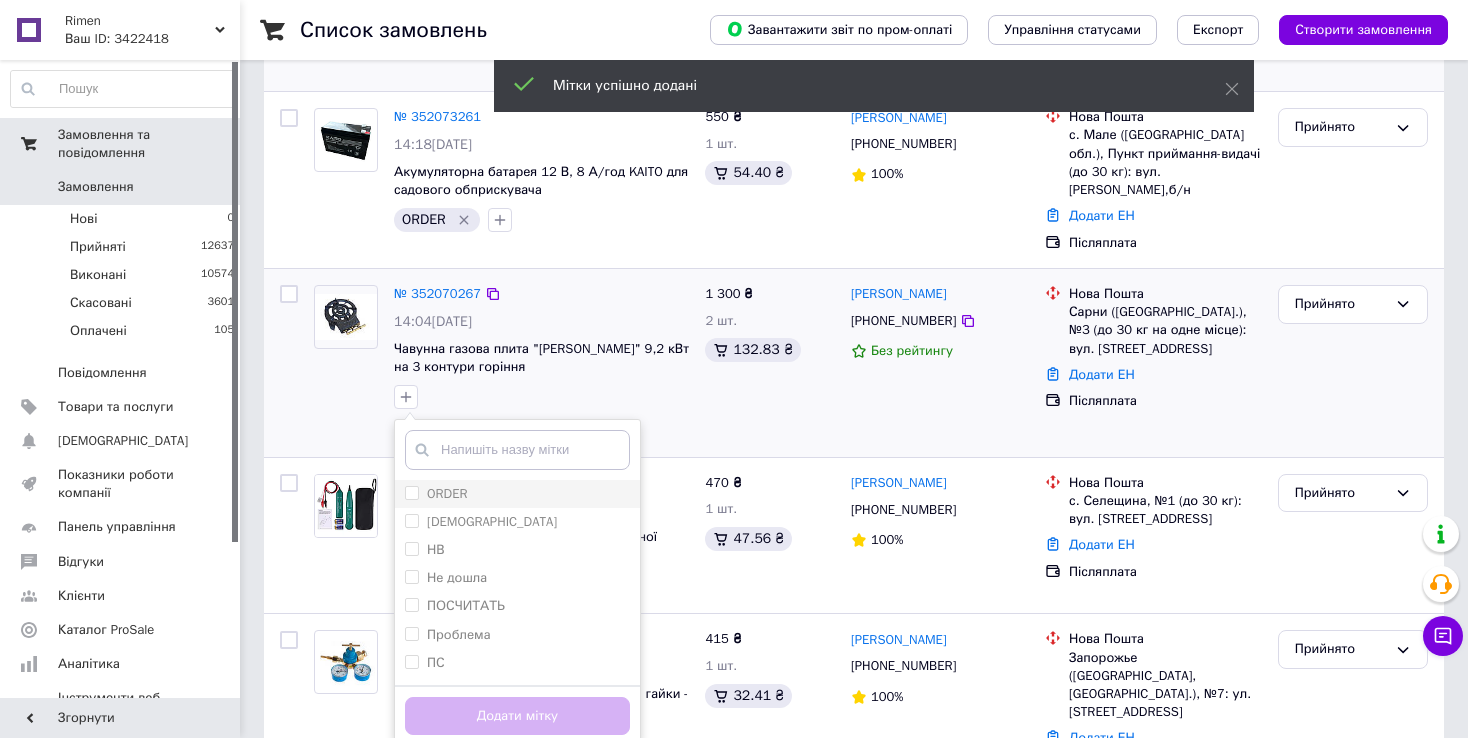 click on "ORDER" at bounding box center [411, 492] 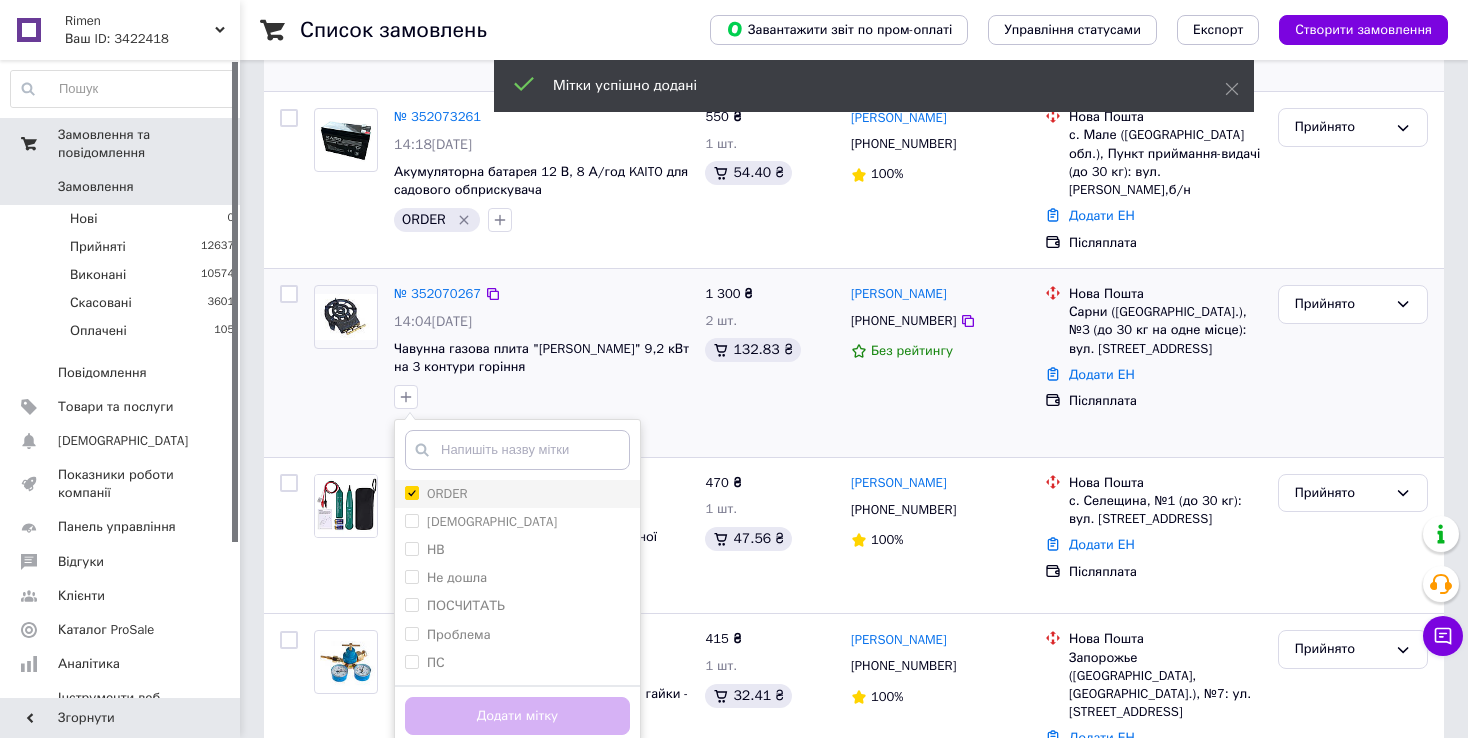 checkbox on "true" 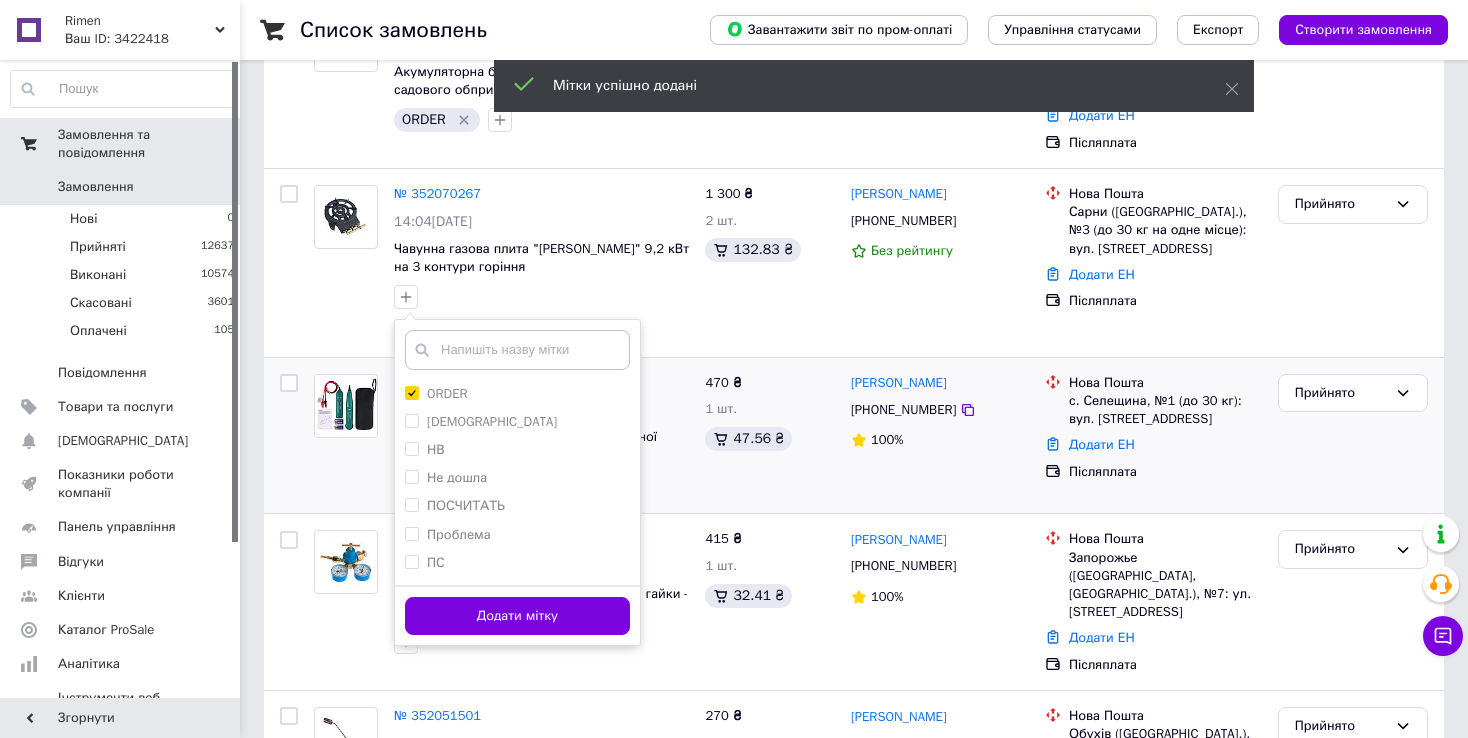 drag, startPoint x: 449, startPoint y: 591, endPoint x: 446, endPoint y: 468, distance: 123.03658 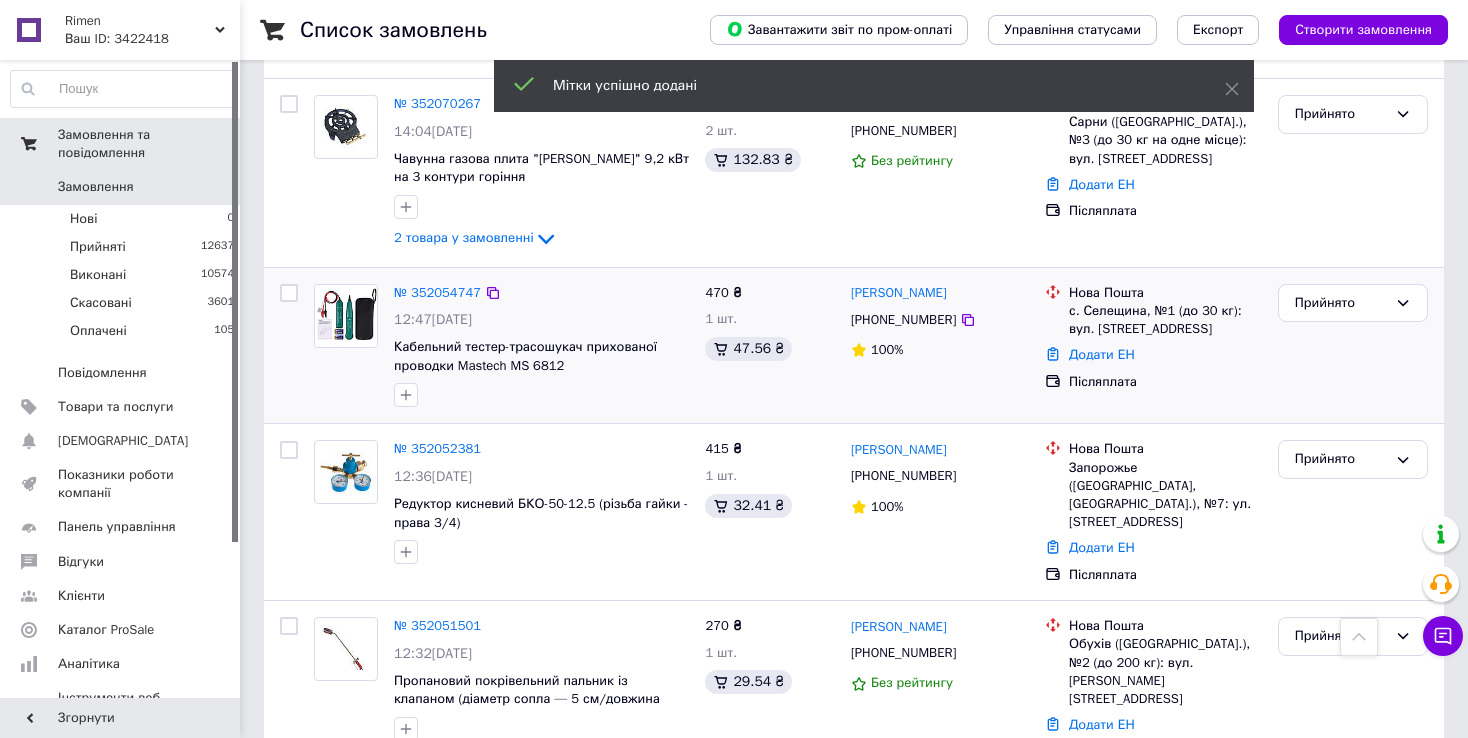 scroll, scrollTop: 500, scrollLeft: 0, axis: vertical 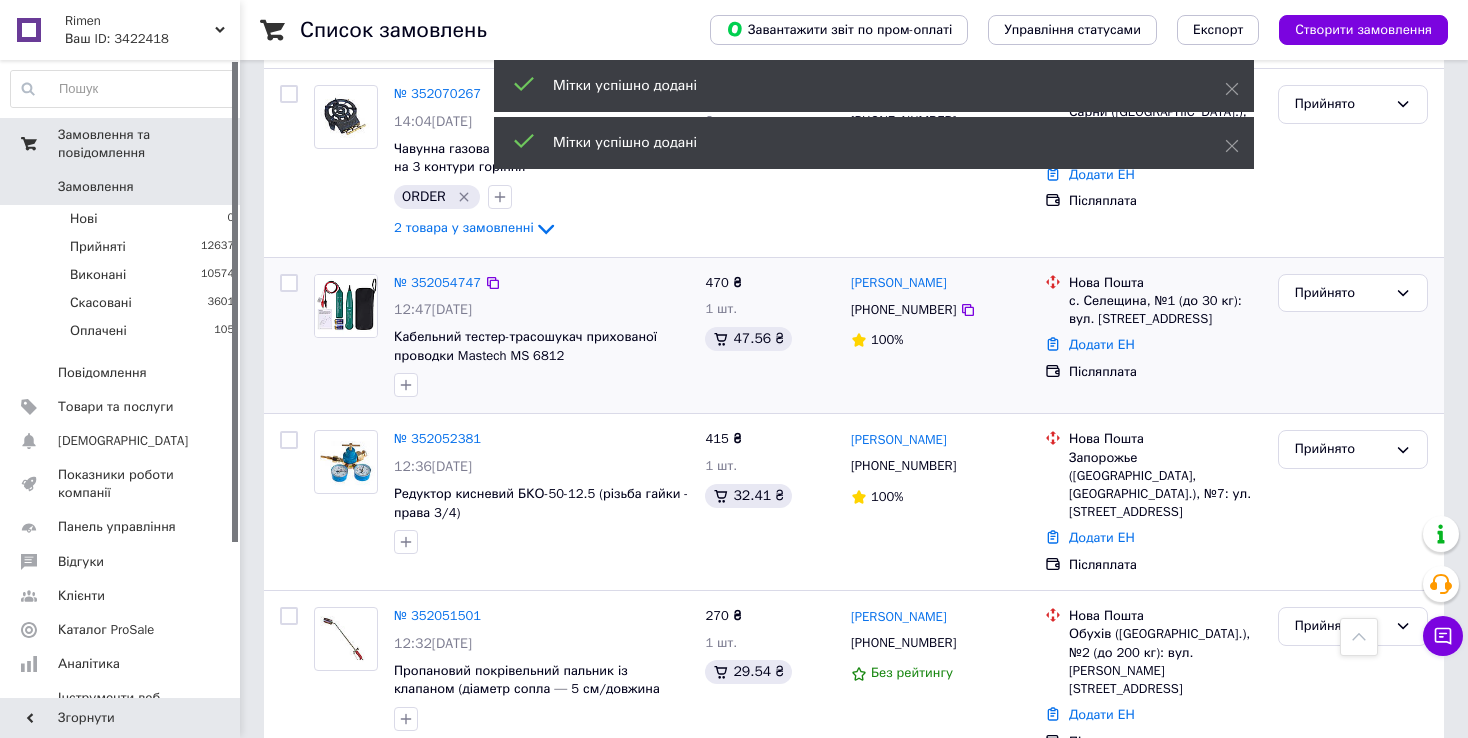 drag, startPoint x: 402, startPoint y: 371, endPoint x: 416, endPoint y: 384, distance: 19.104973 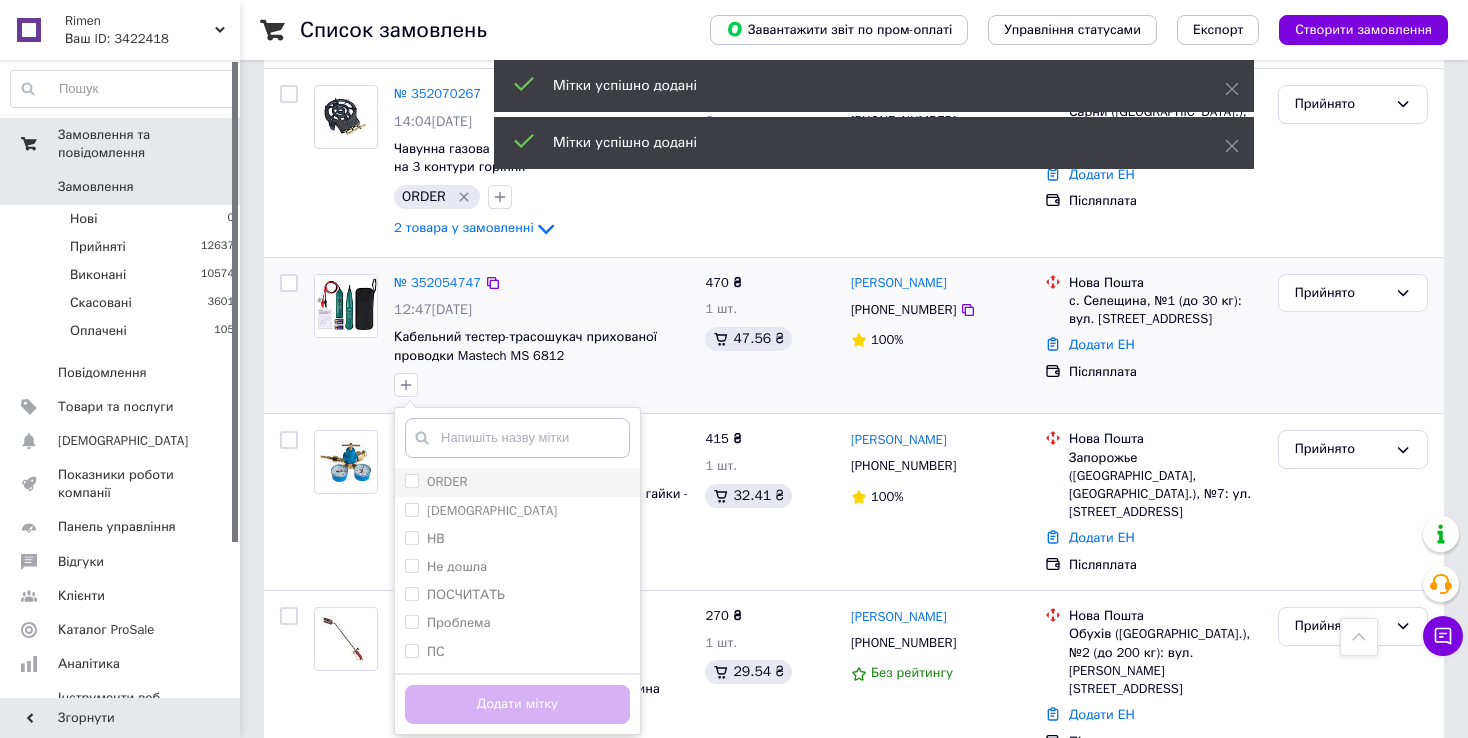 click on "ORDER" at bounding box center (411, 480) 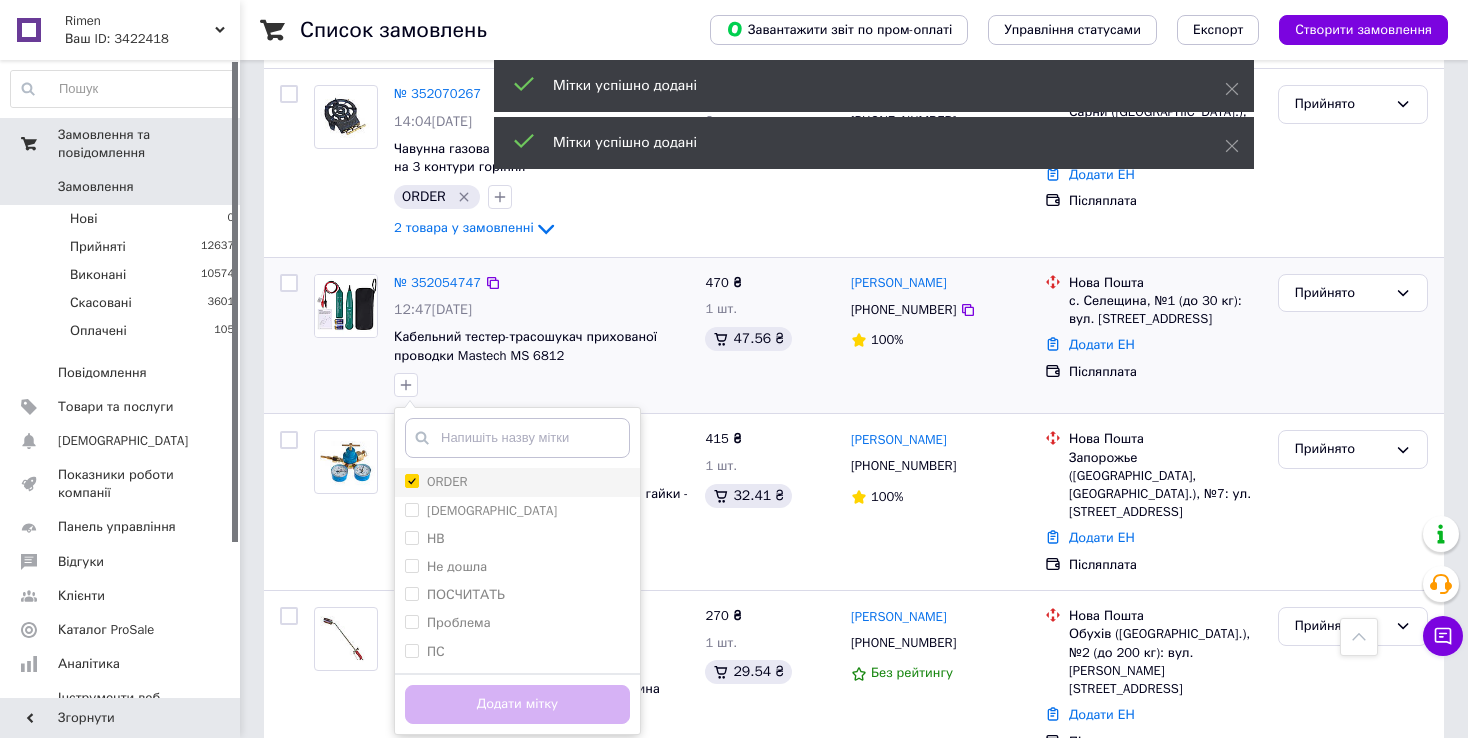 checkbox on "true" 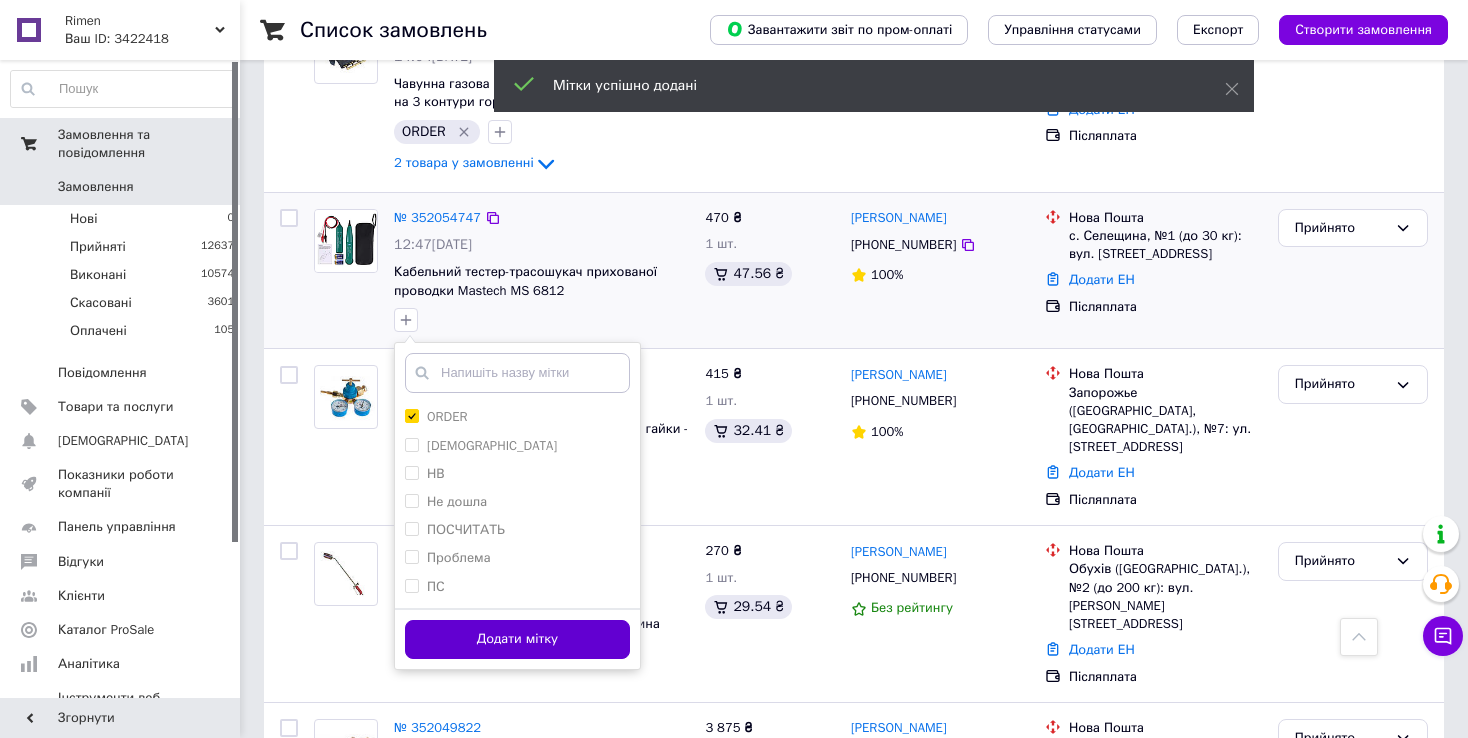 scroll, scrollTop: 600, scrollLeft: 0, axis: vertical 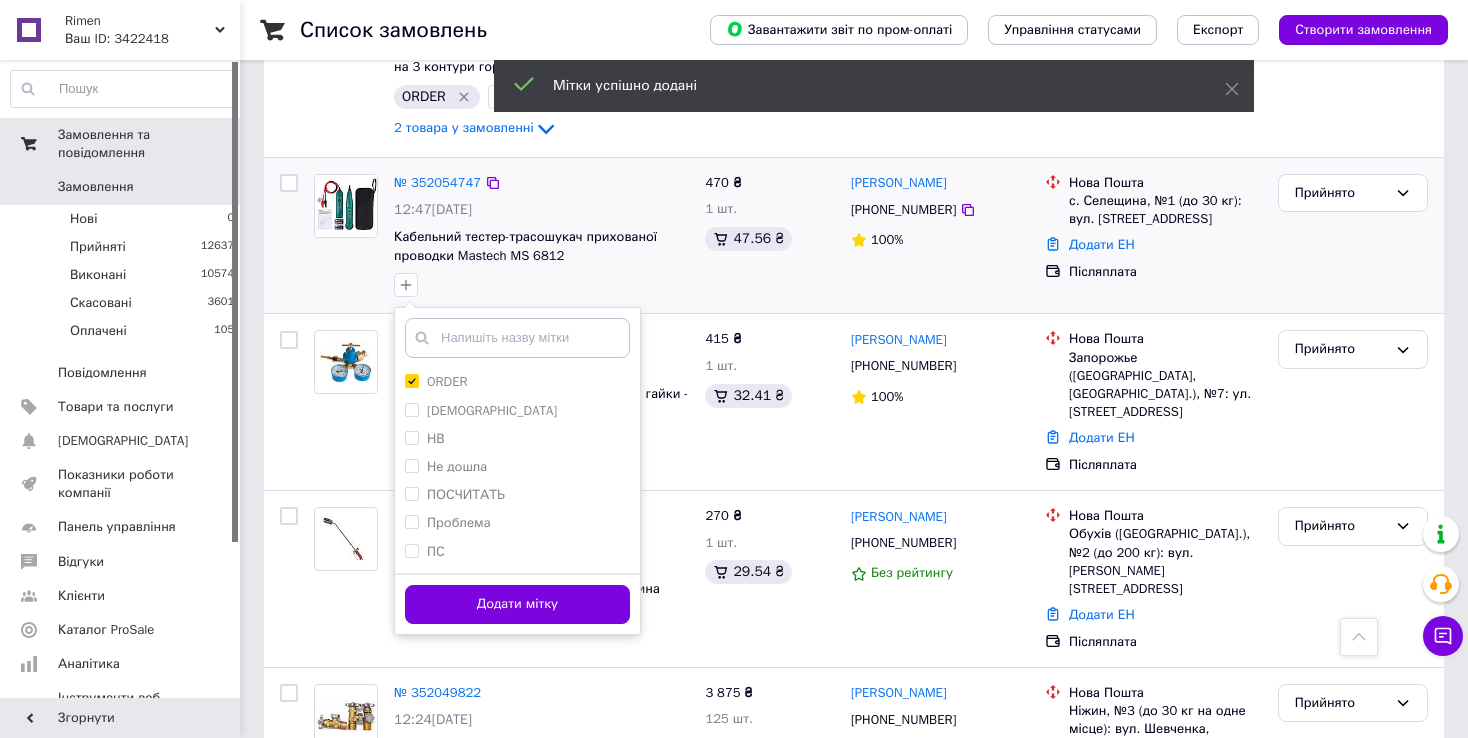 click on "Додати мітку" at bounding box center (517, 603) 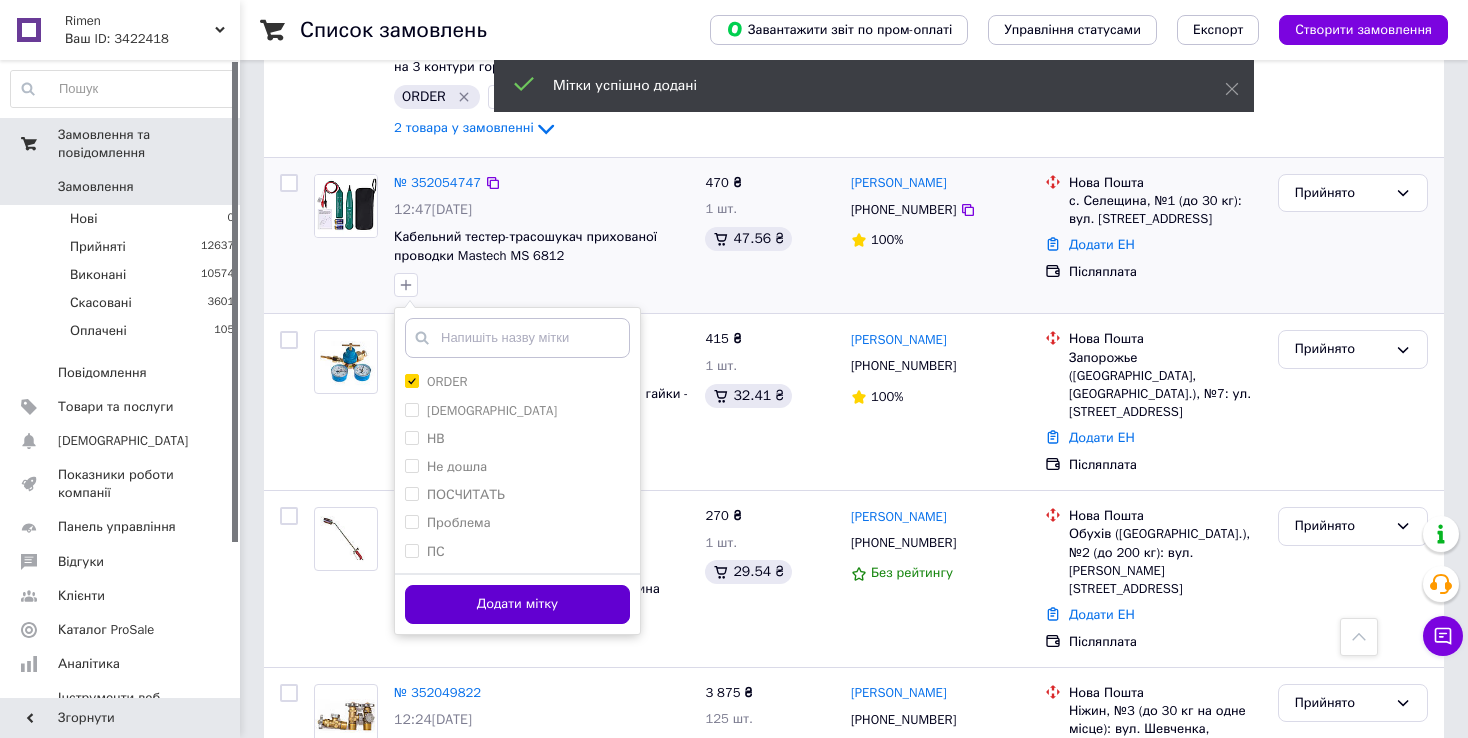 click on "Додати мітку" at bounding box center (517, 604) 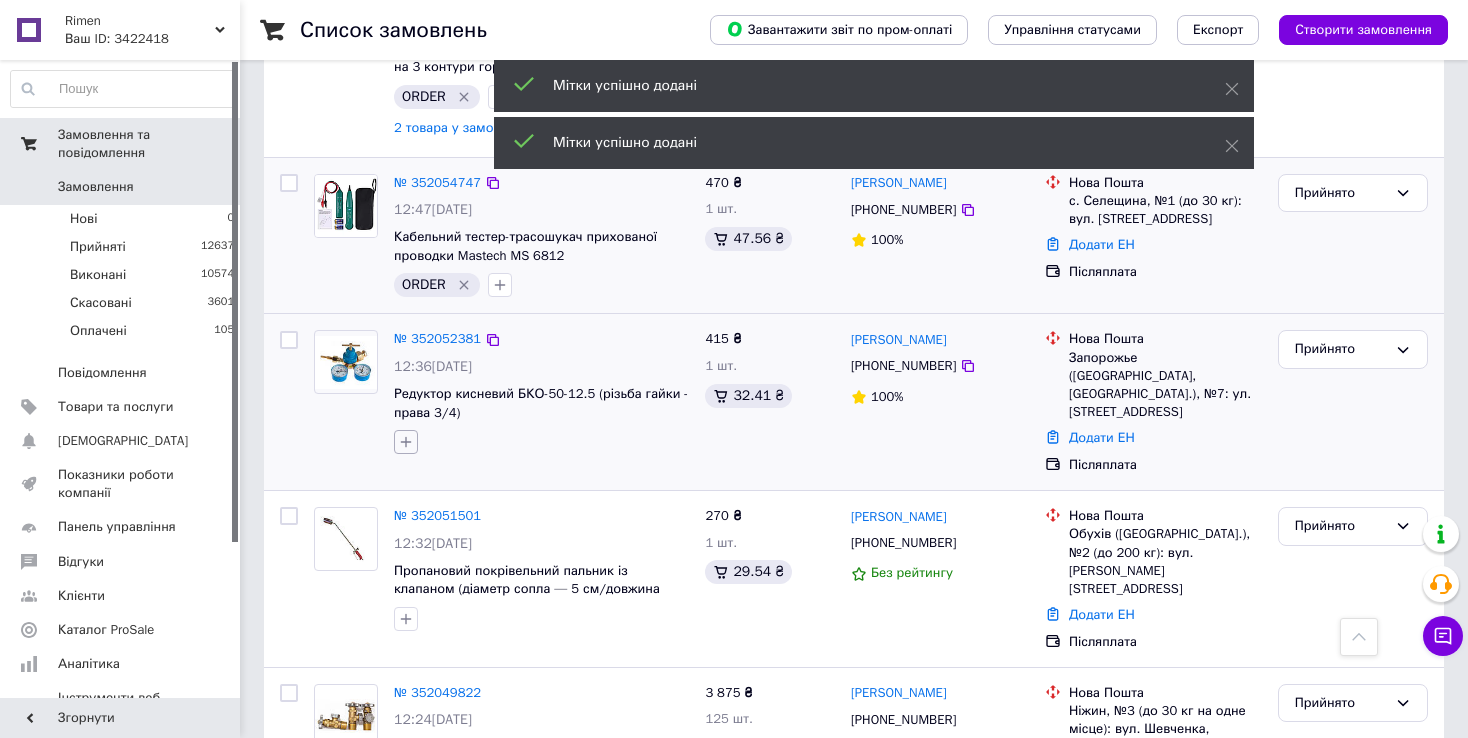 click 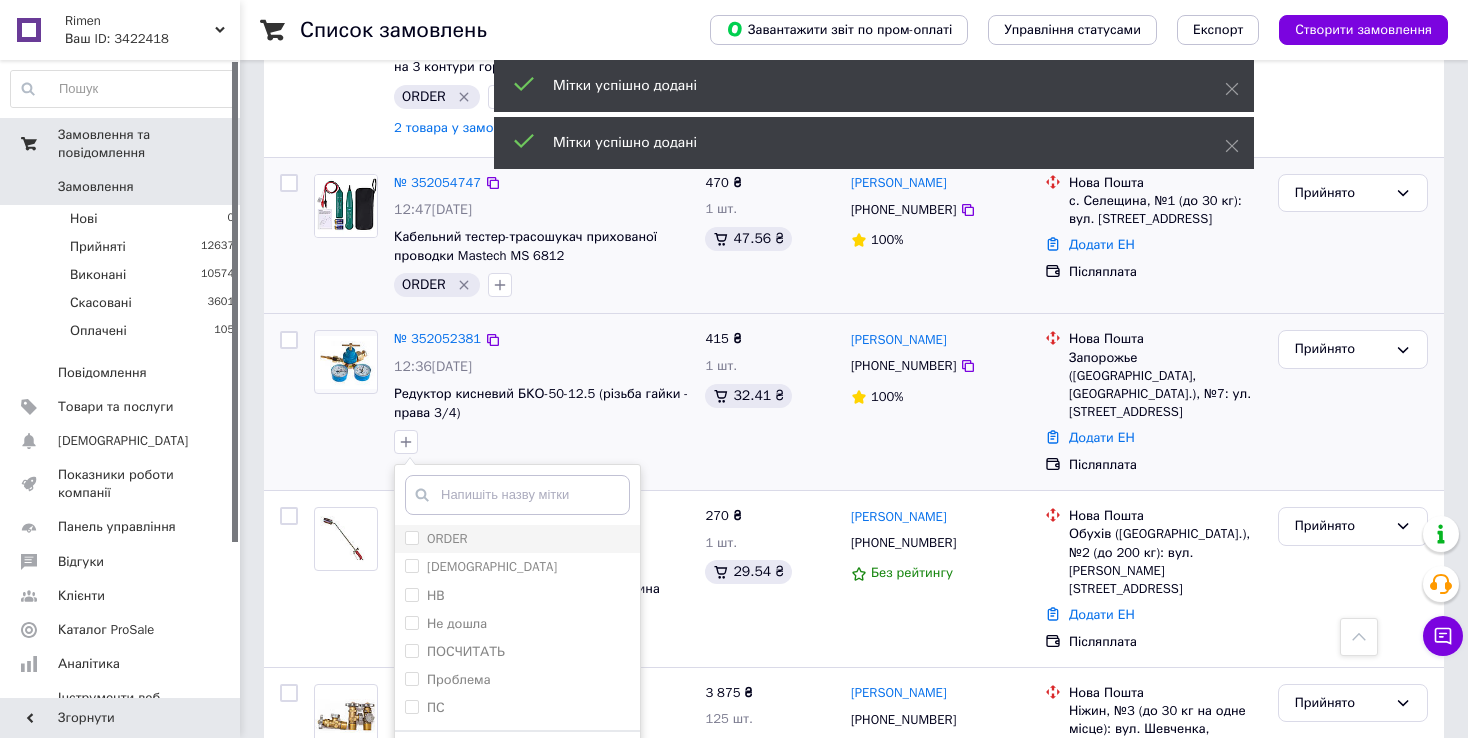click on "ORDER" at bounding box center [411, 537] 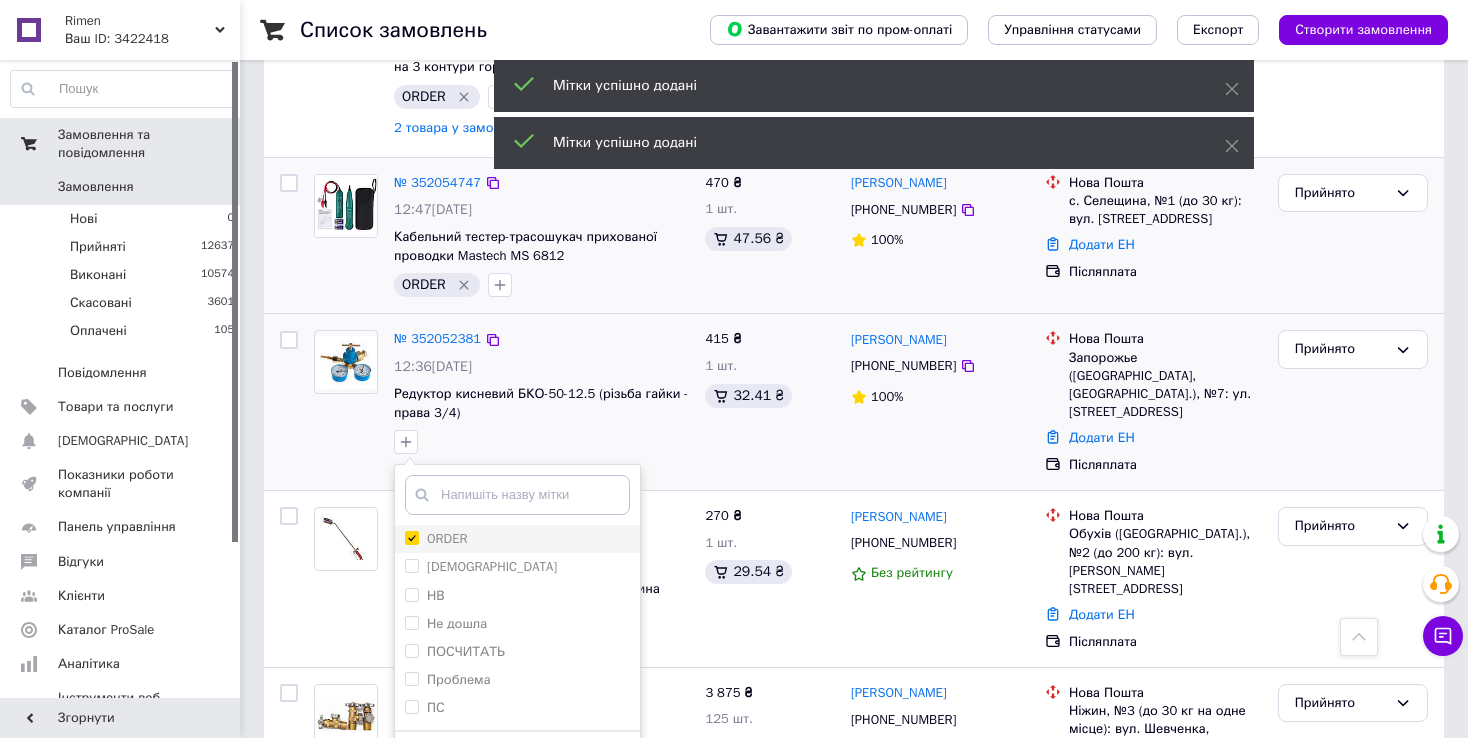 checkbox on "true" 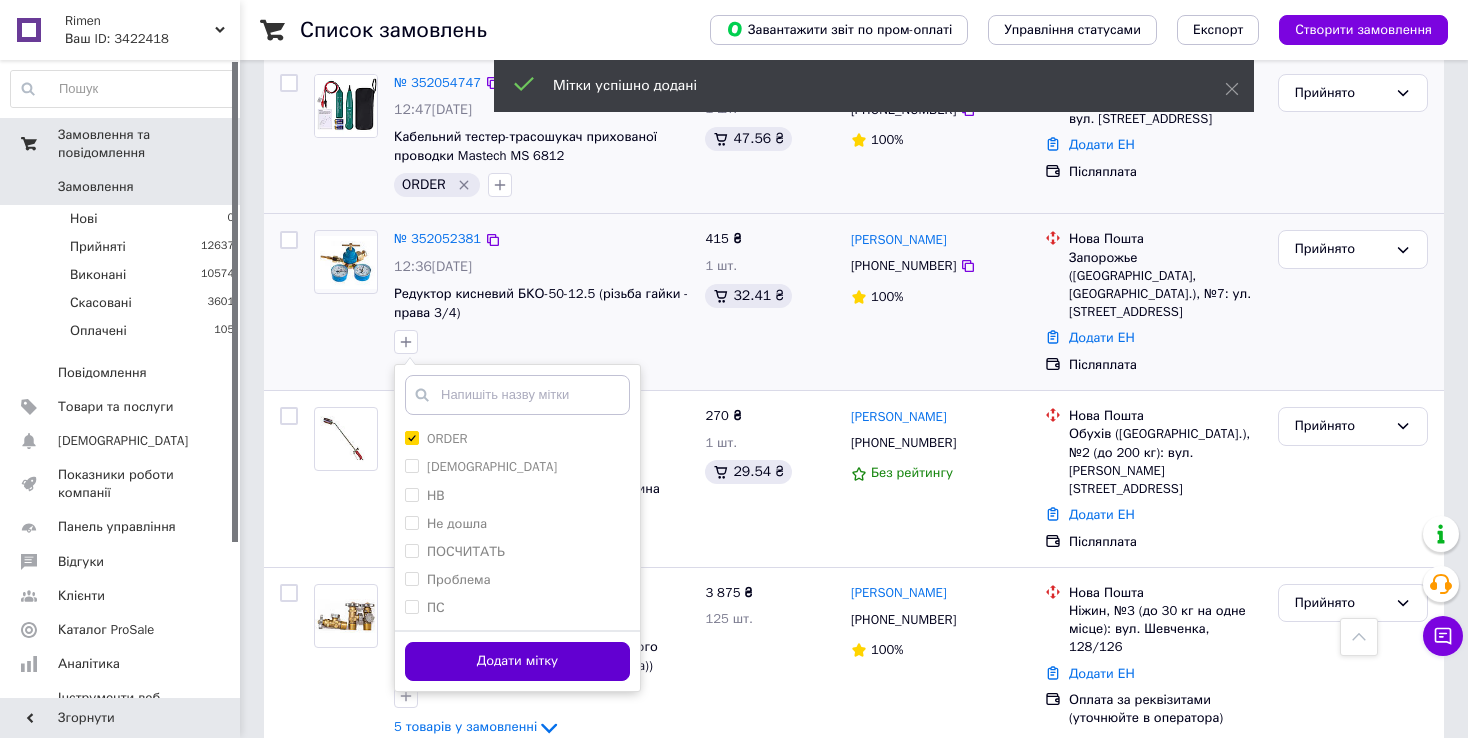 click on "Додати мітку" at bounding box center [517, 661] 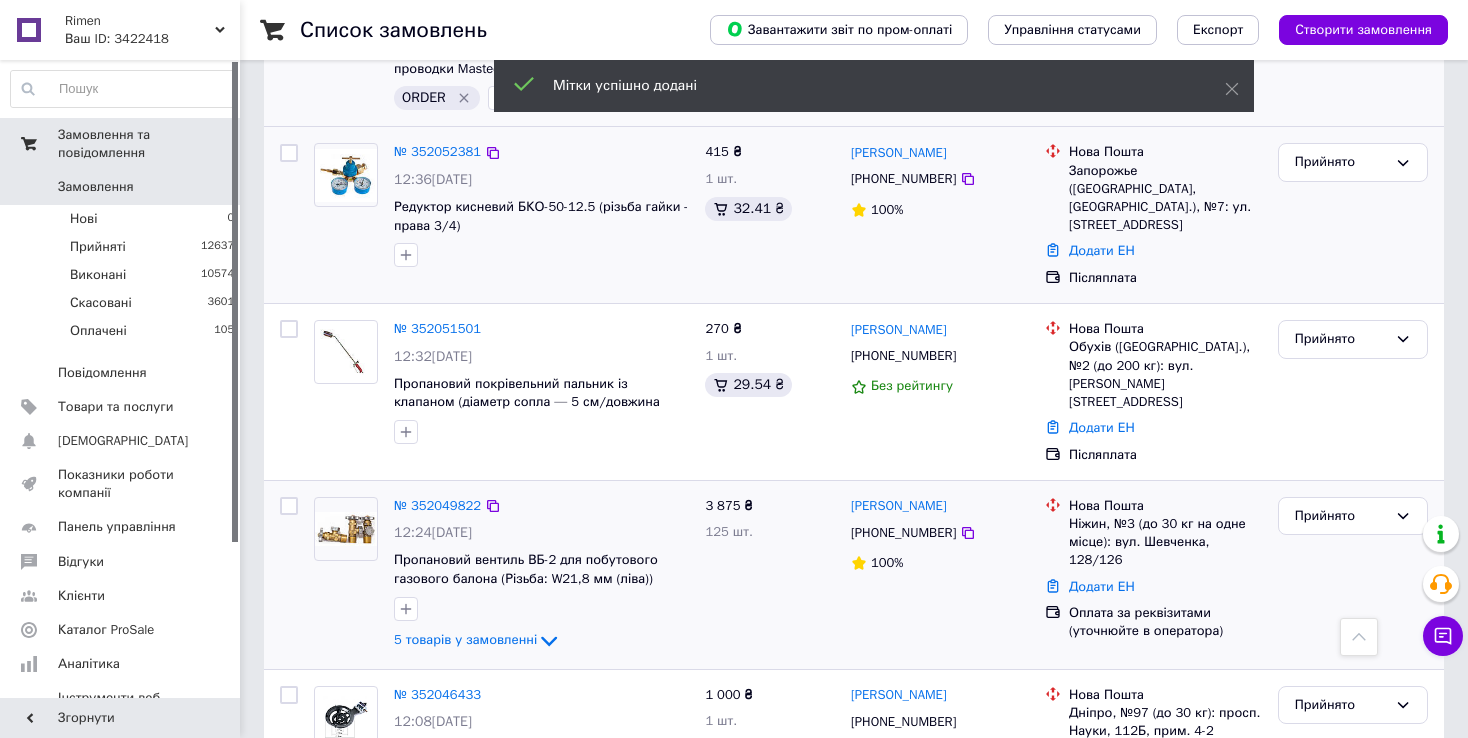 scroll, scrollTop: 800, scrollLeft: 0, axis: vertical 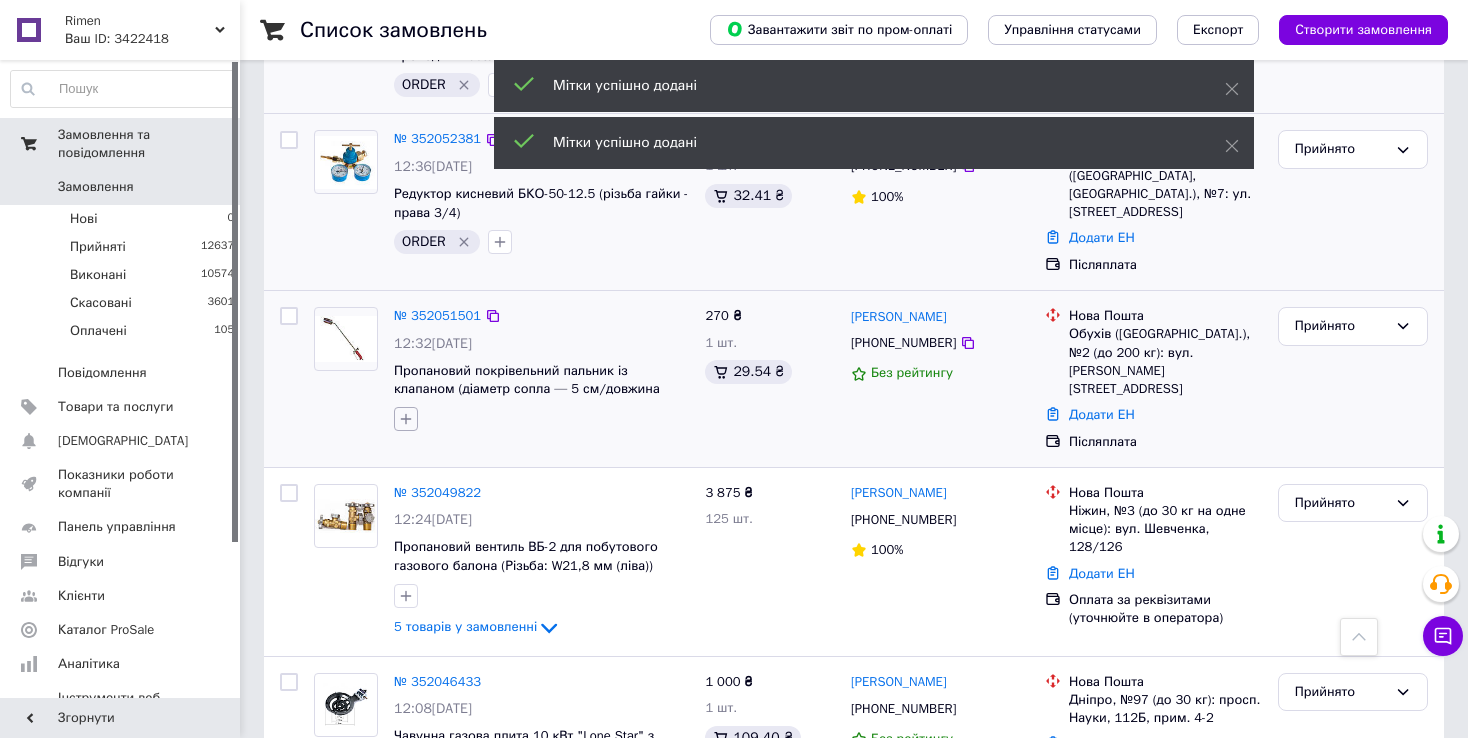 click 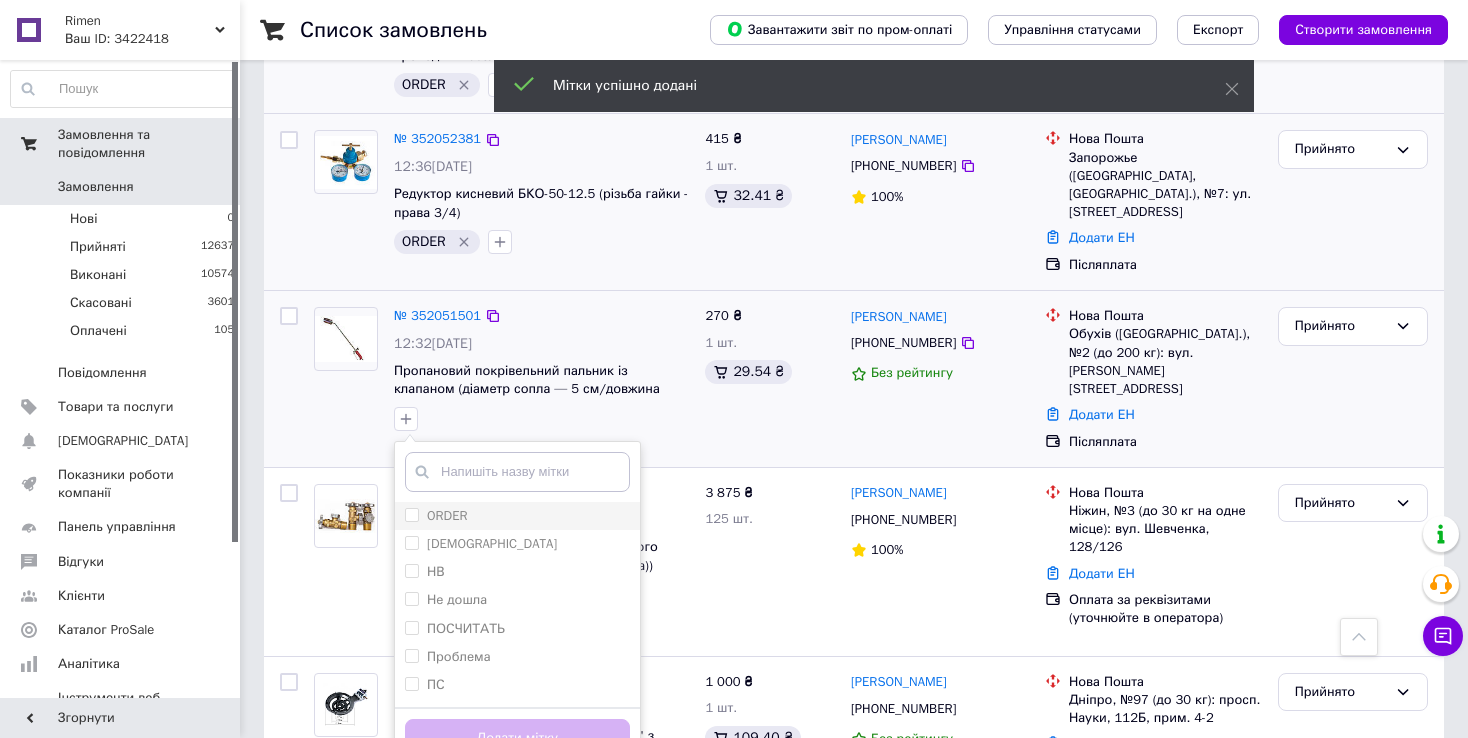 click on "ORDER" at bounding box center [411, 514] 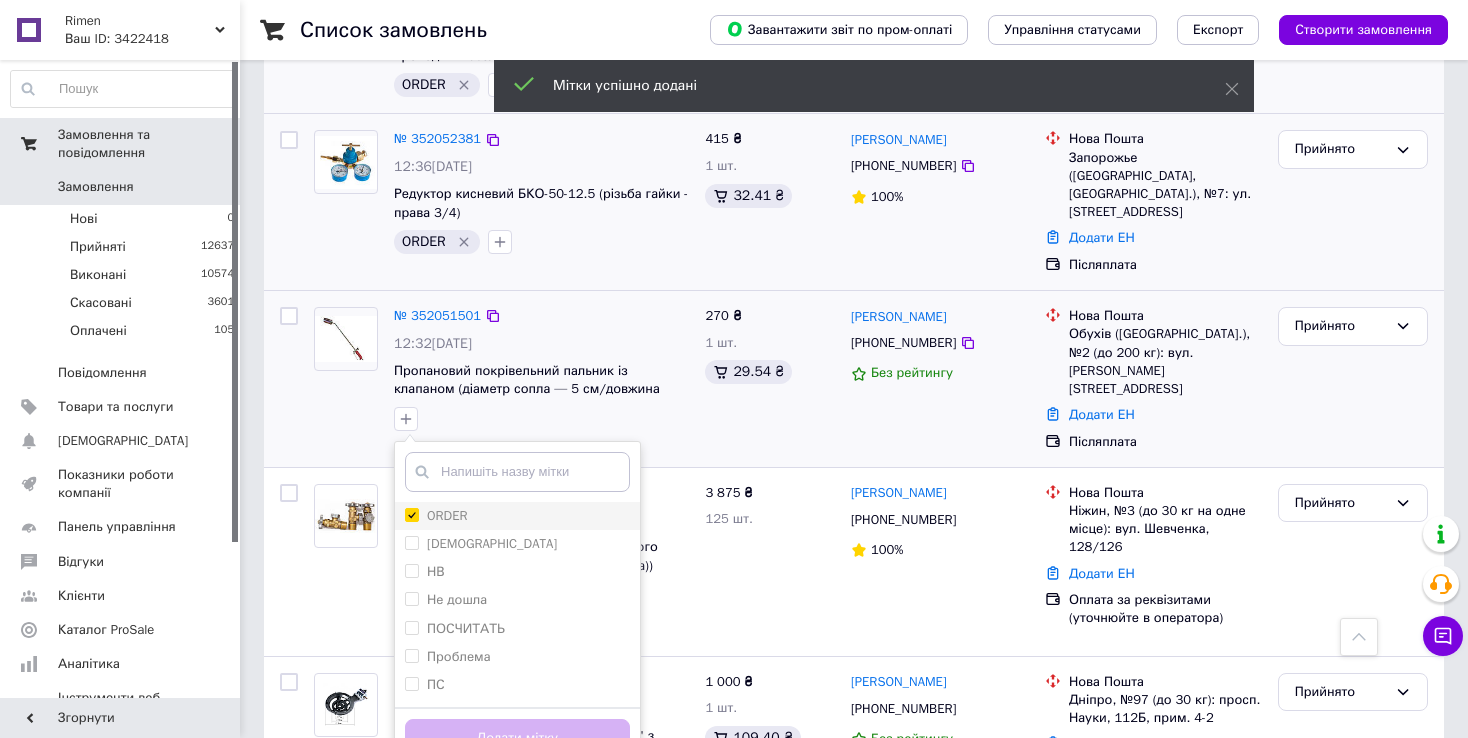checkbox on "true" 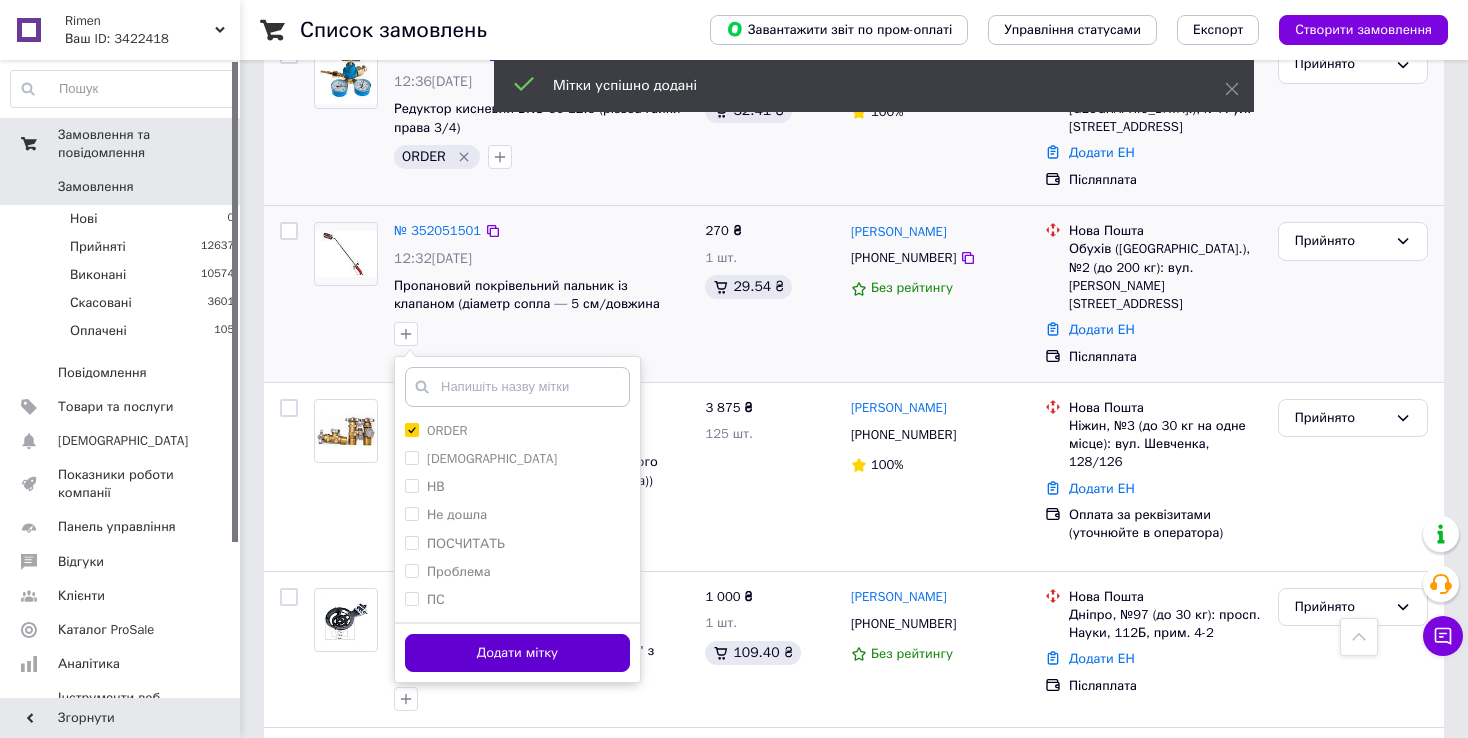 scroll, scrollTop: 900, scrollLeft: 0, axis: vertical 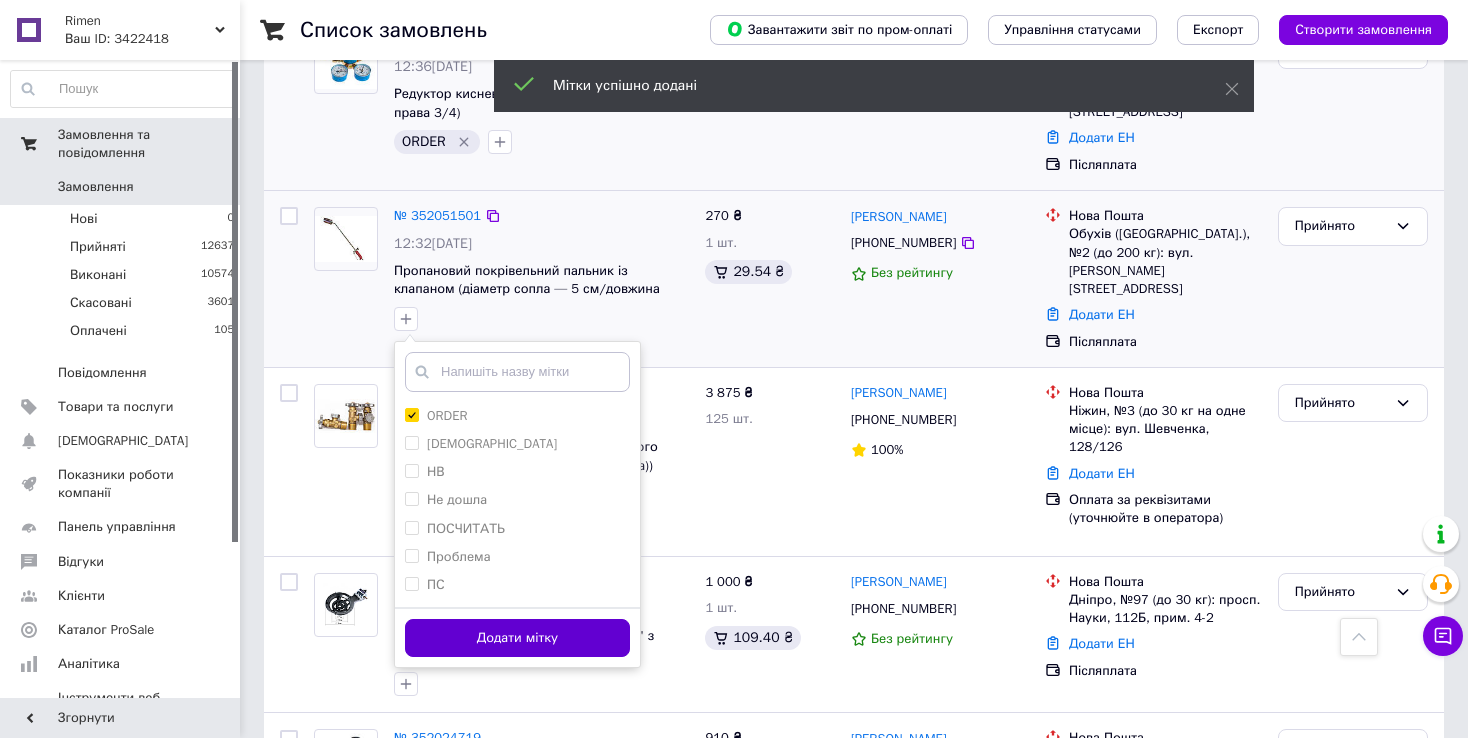 click on "Додати мітку" at bounding box center (517, 638) 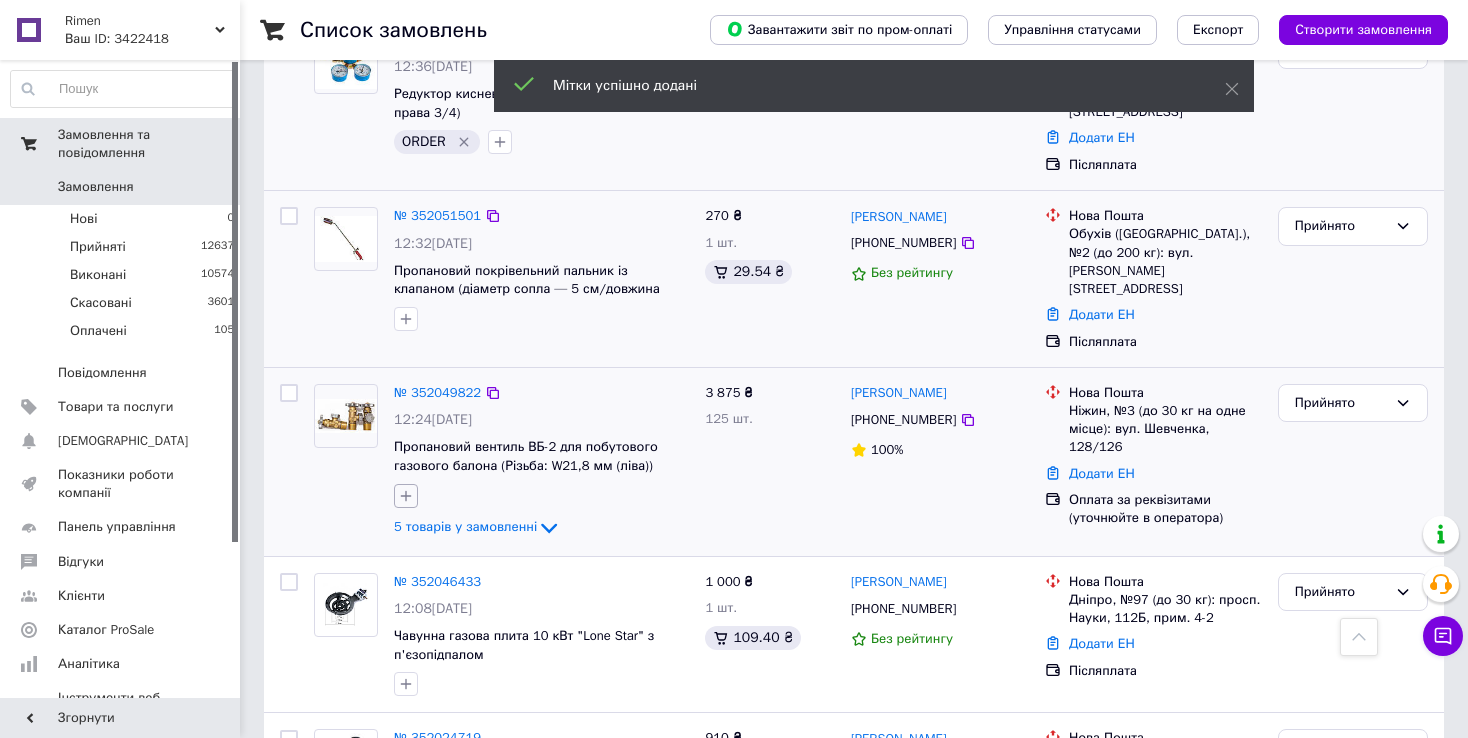 click 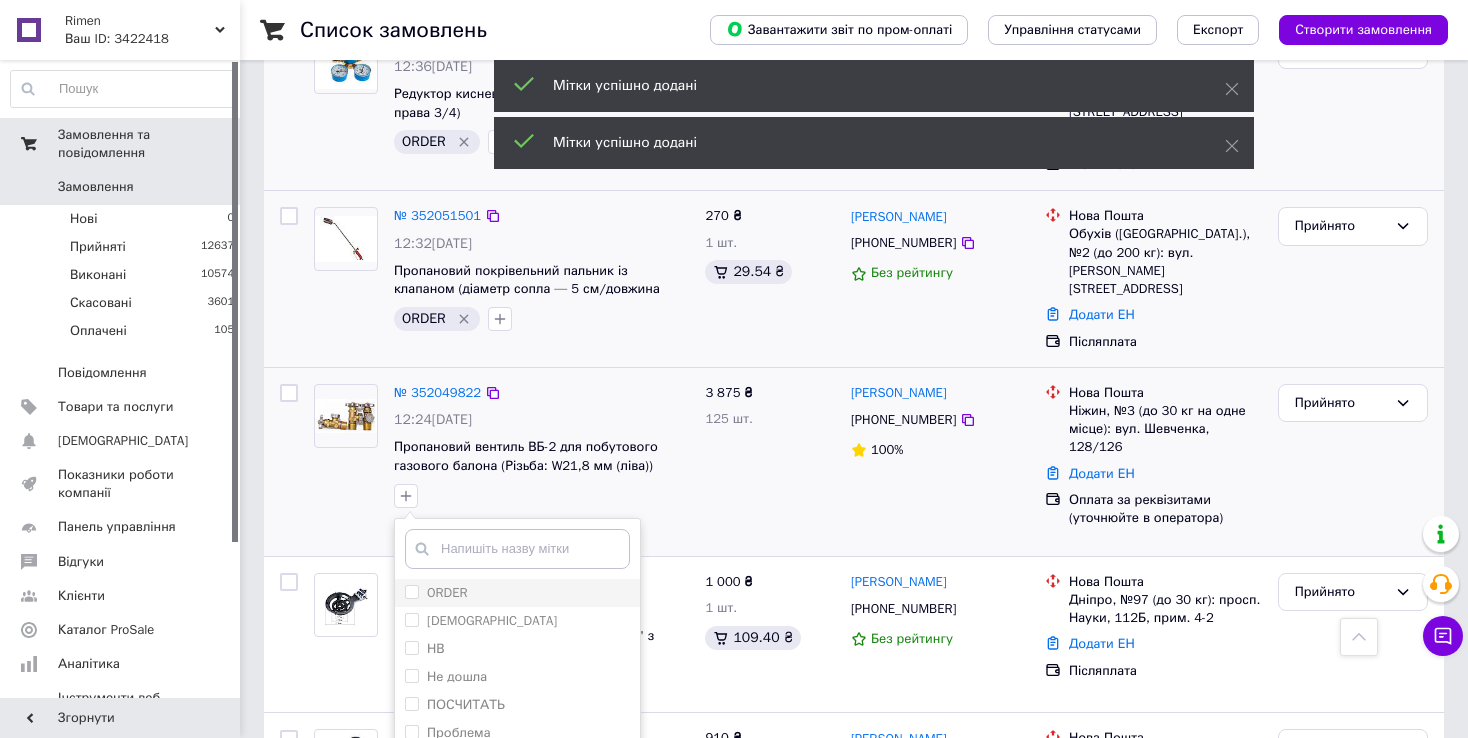click on "ORDER" at bounding box center (411, 591) 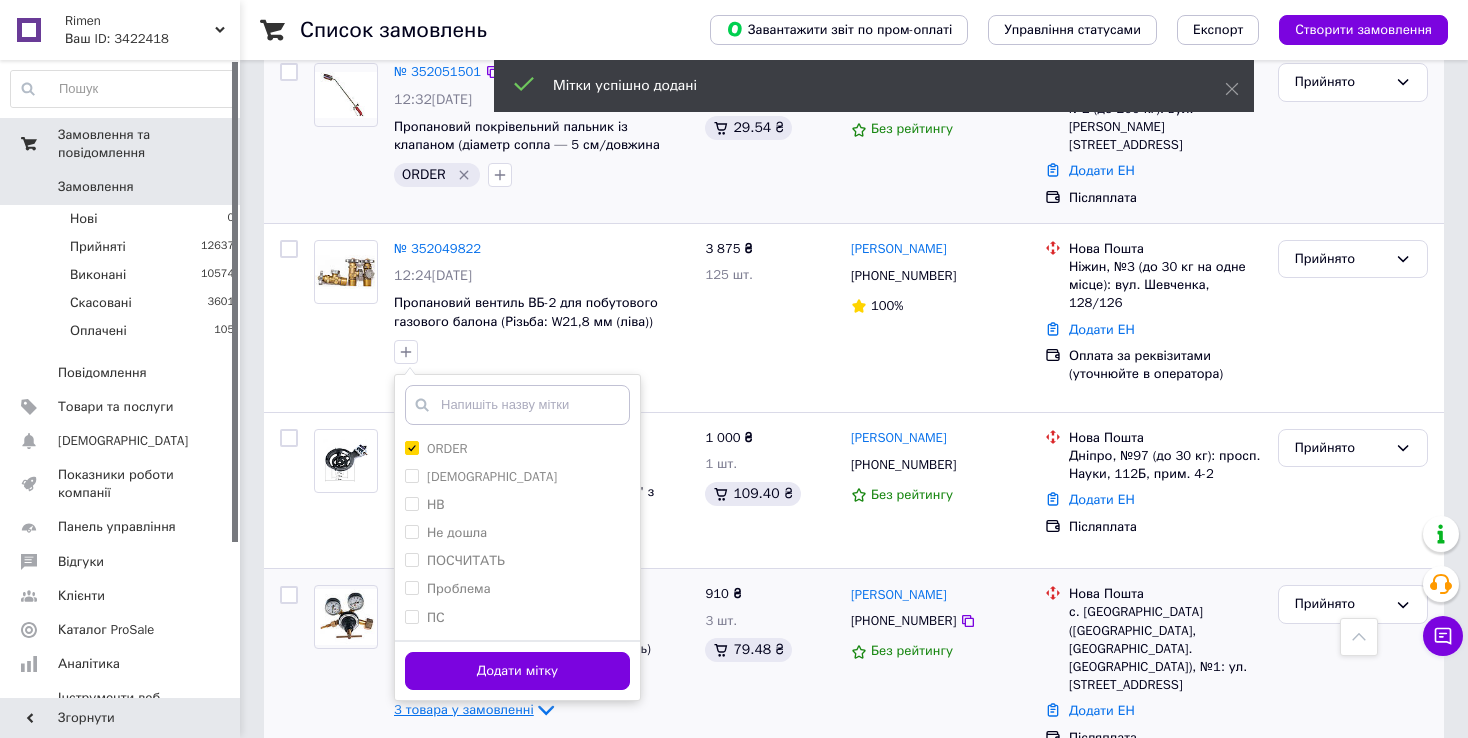 scroll, scrollTop: 1100, scrollLeft: 0, axis: vertical 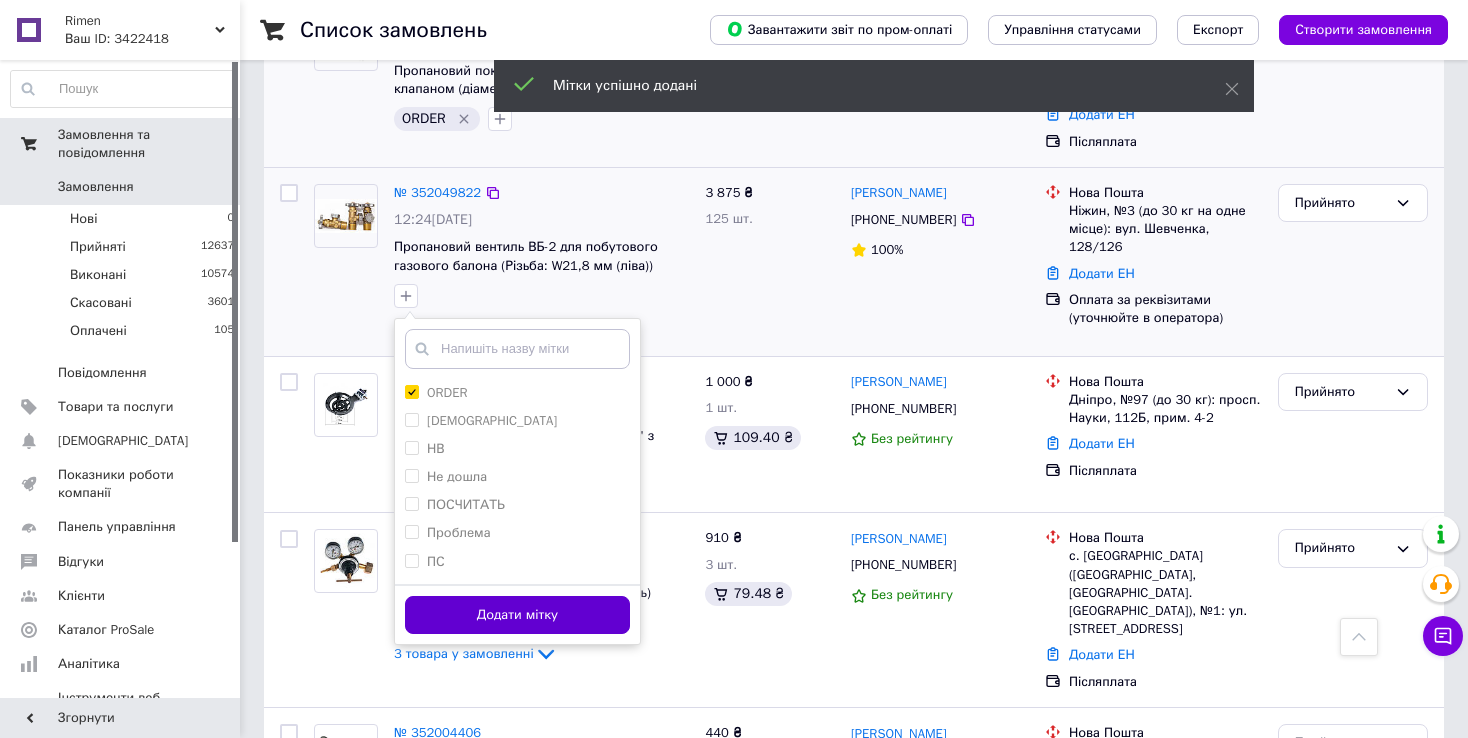 click on "Додати мітку" at bounding box center [517, 615] 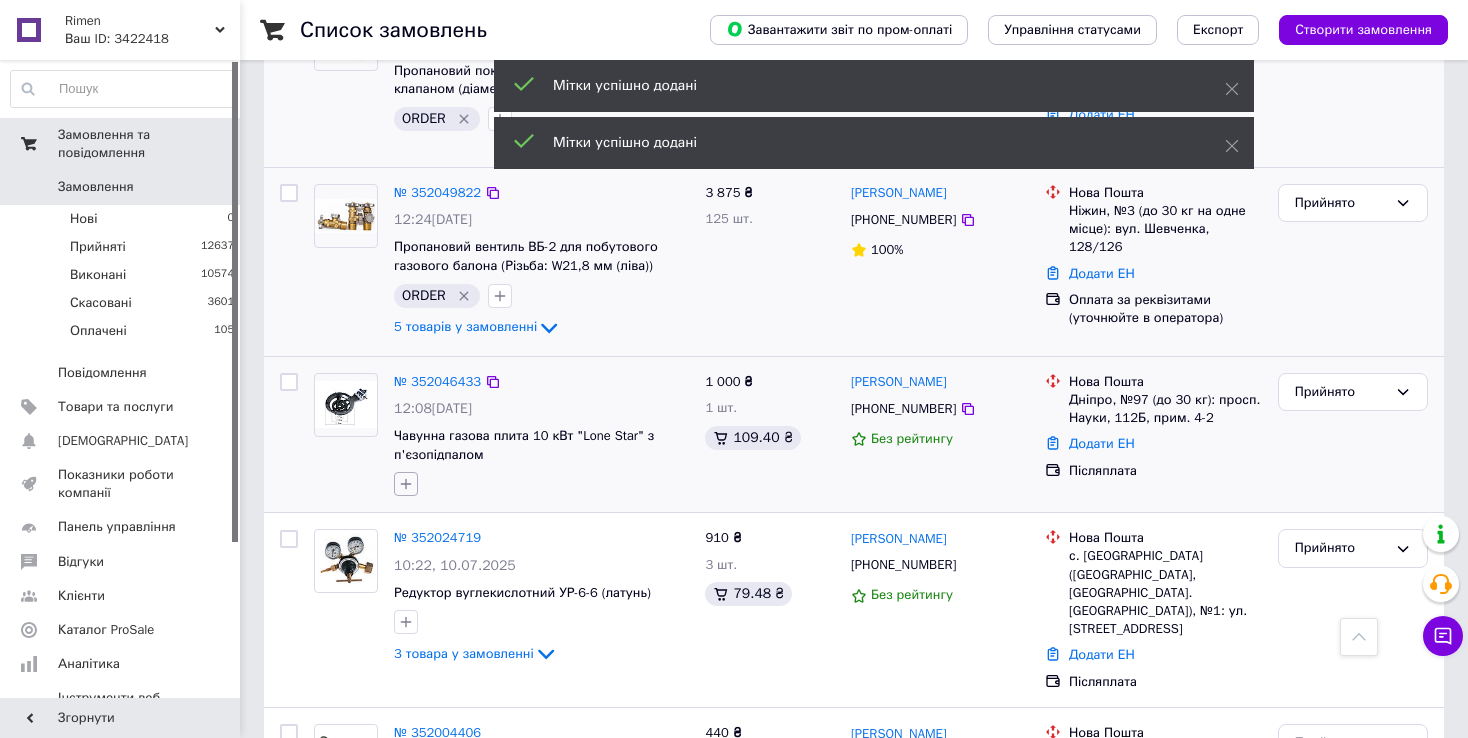 click 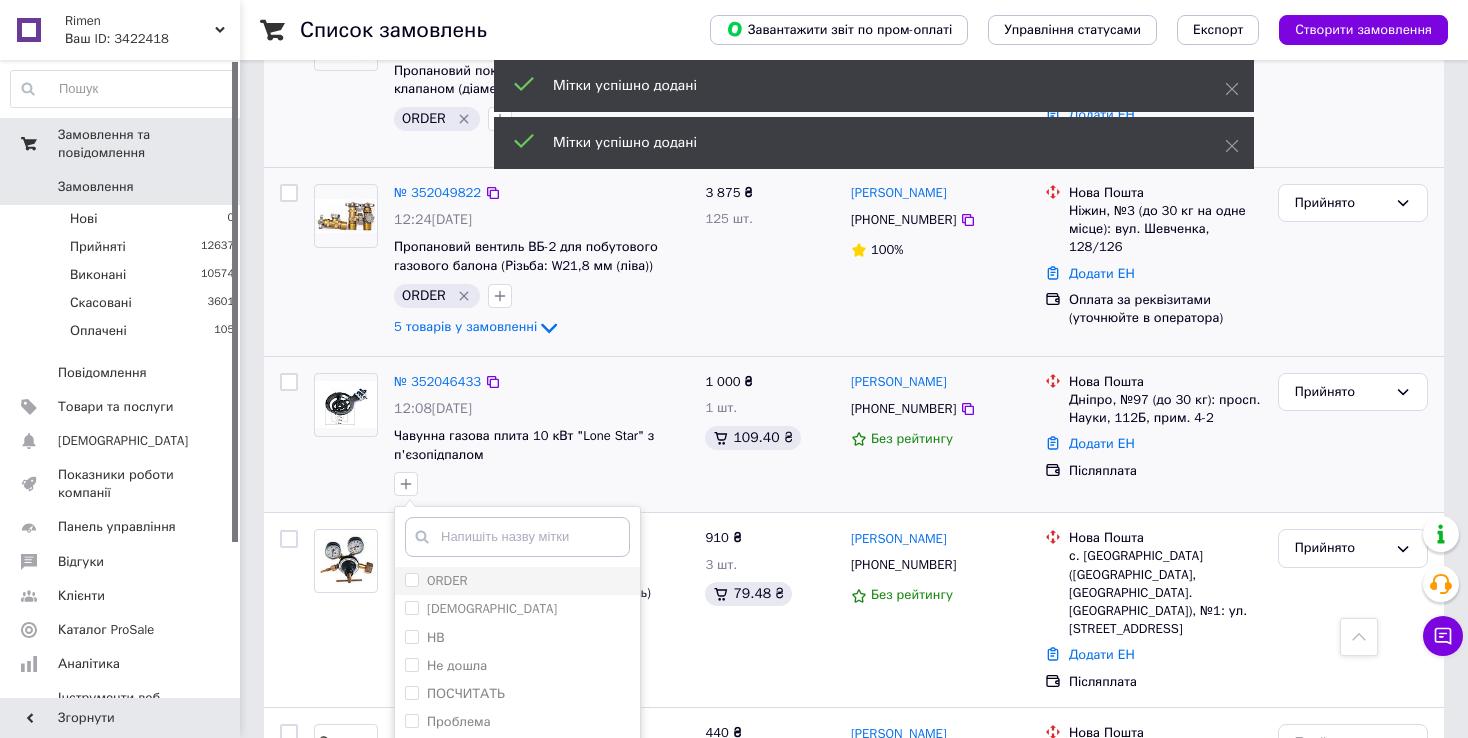 click on "ORDER" at bounding box center (411, 579) 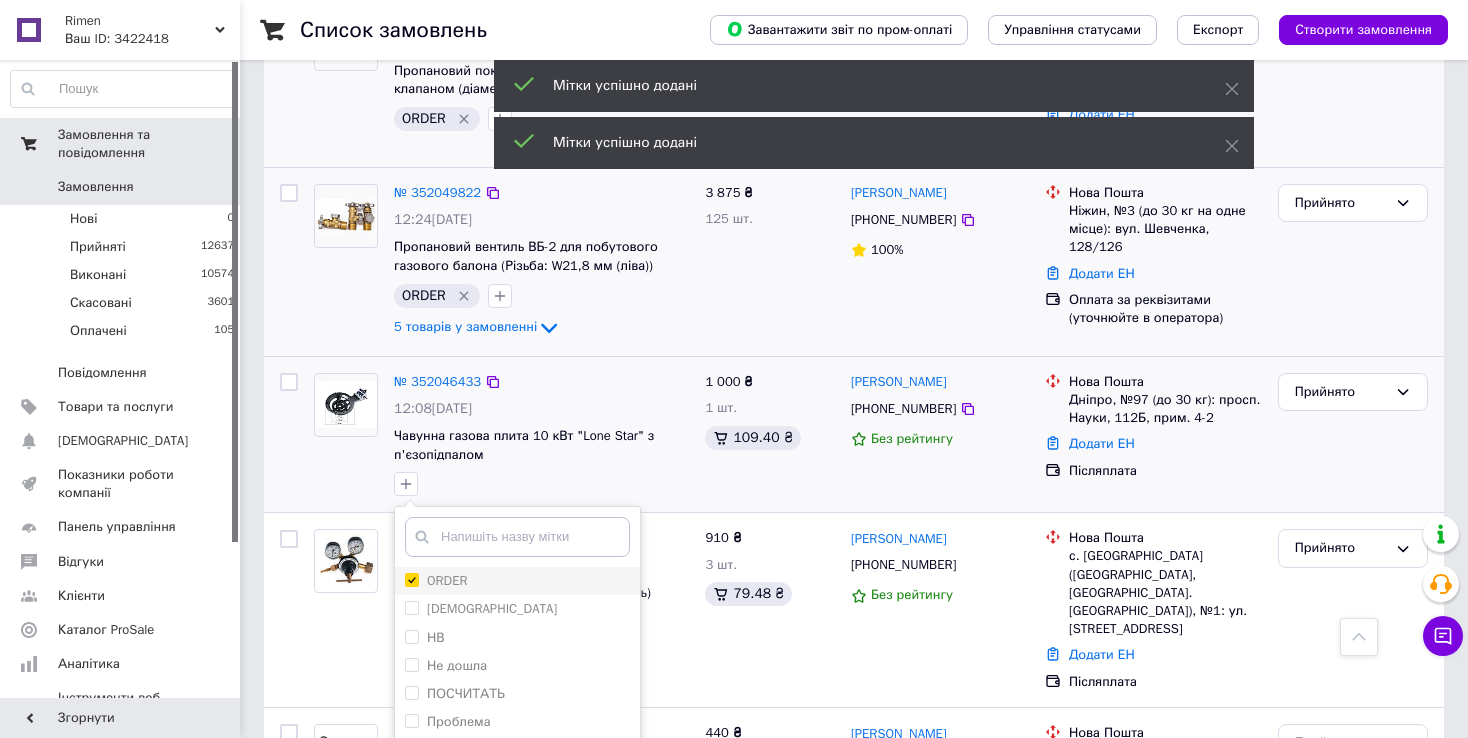 checkbox on "true" 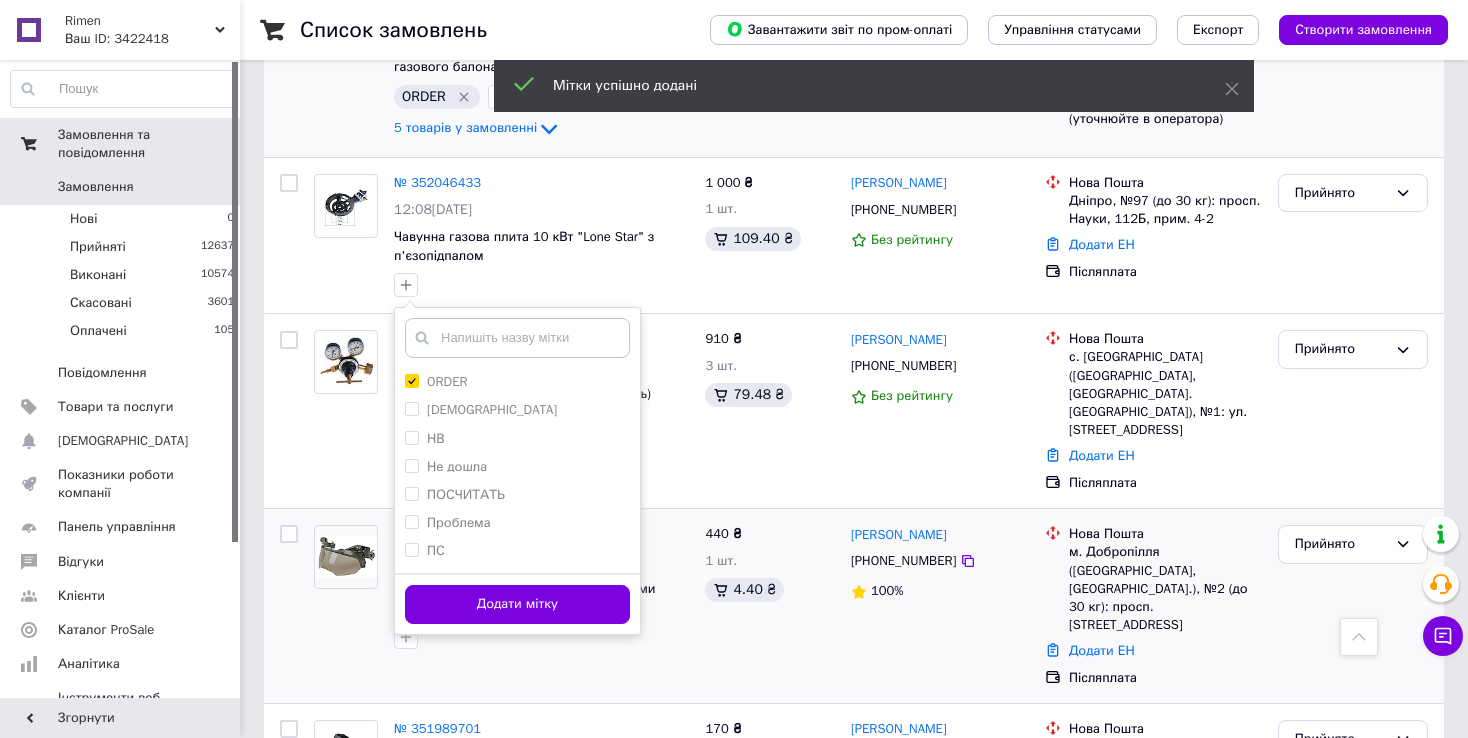 scroll, scrollTop: 1300, scrollLeft: 0, axis: vertical 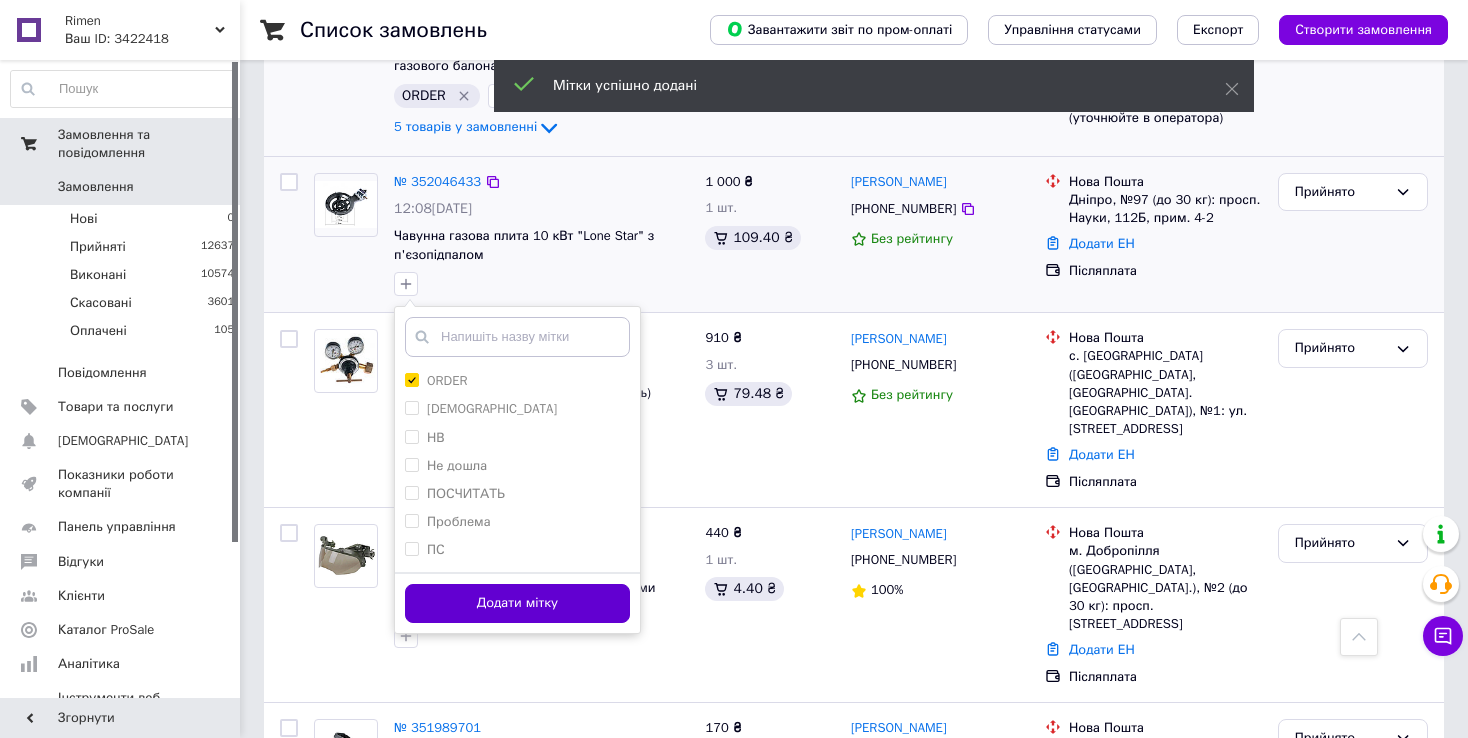 click on "Додати мітку" at bounding box center [517, 603] 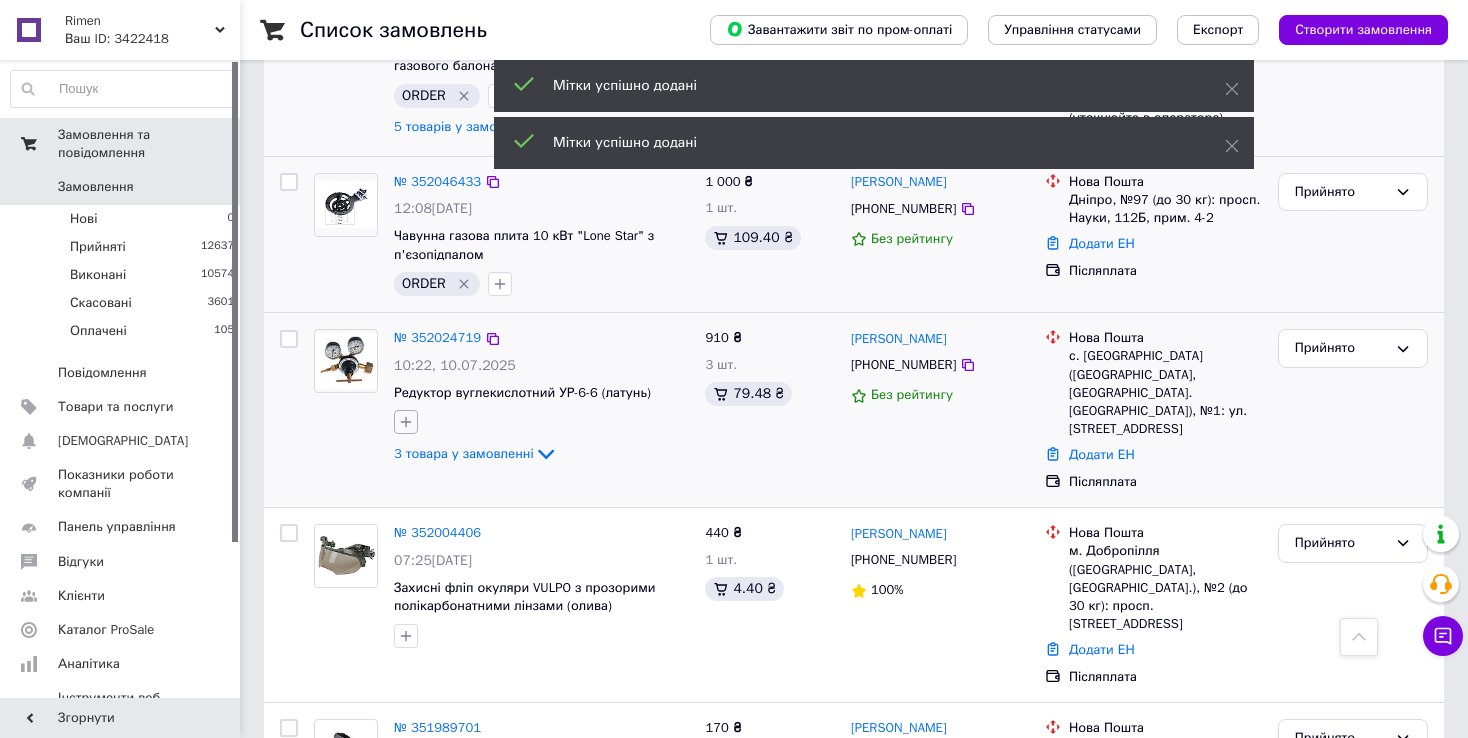 click 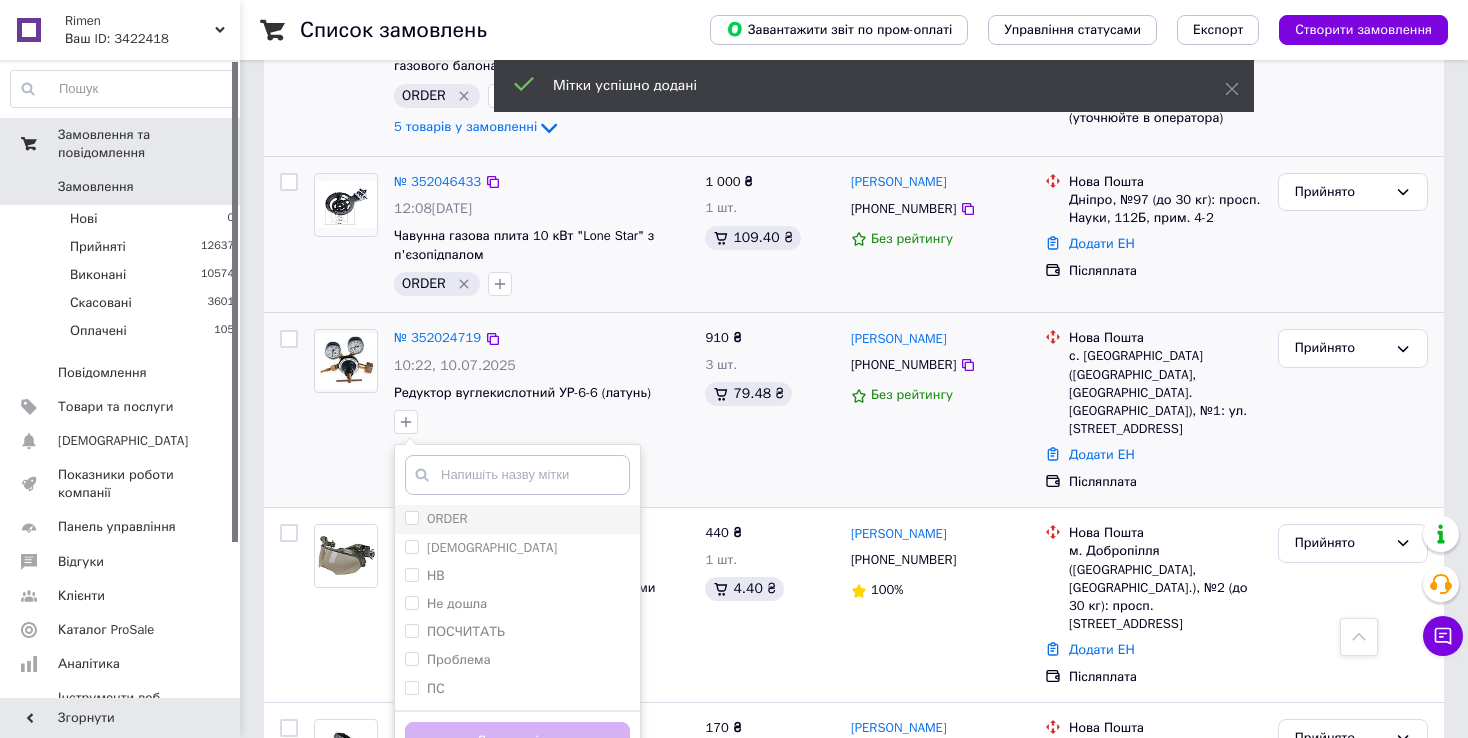 click on "ORDER" at bounding box center [411, 517] 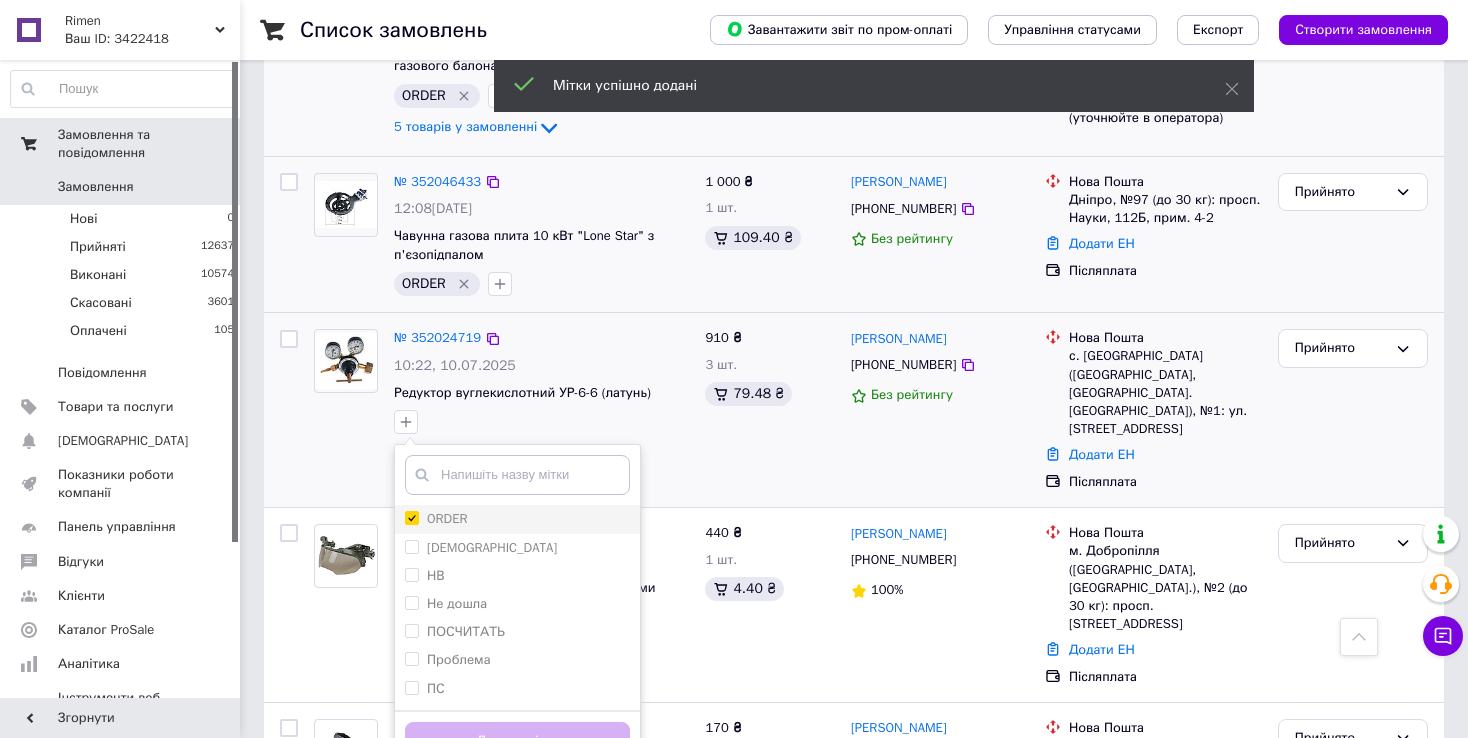checkbox on "true" 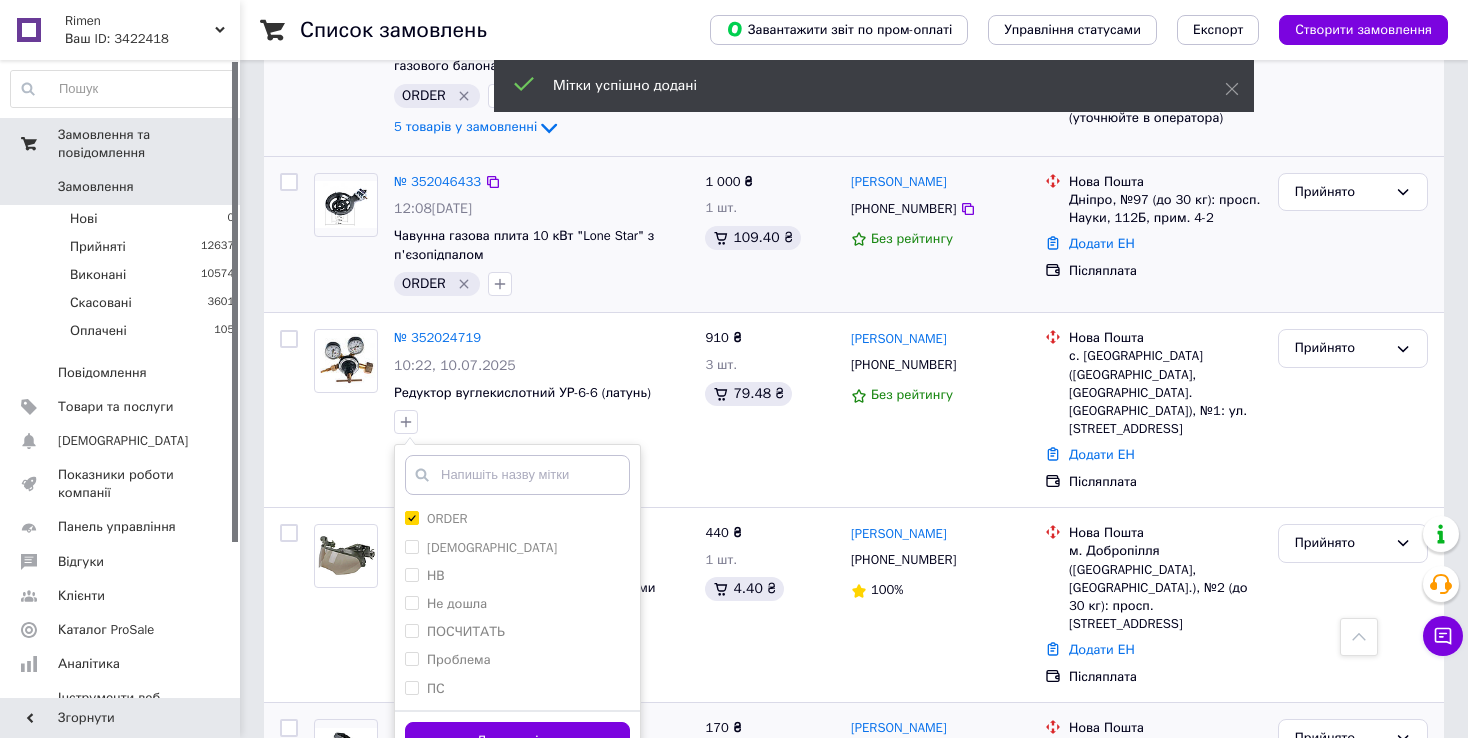 click on "Додати мітку" at bounding box center (517, 741) 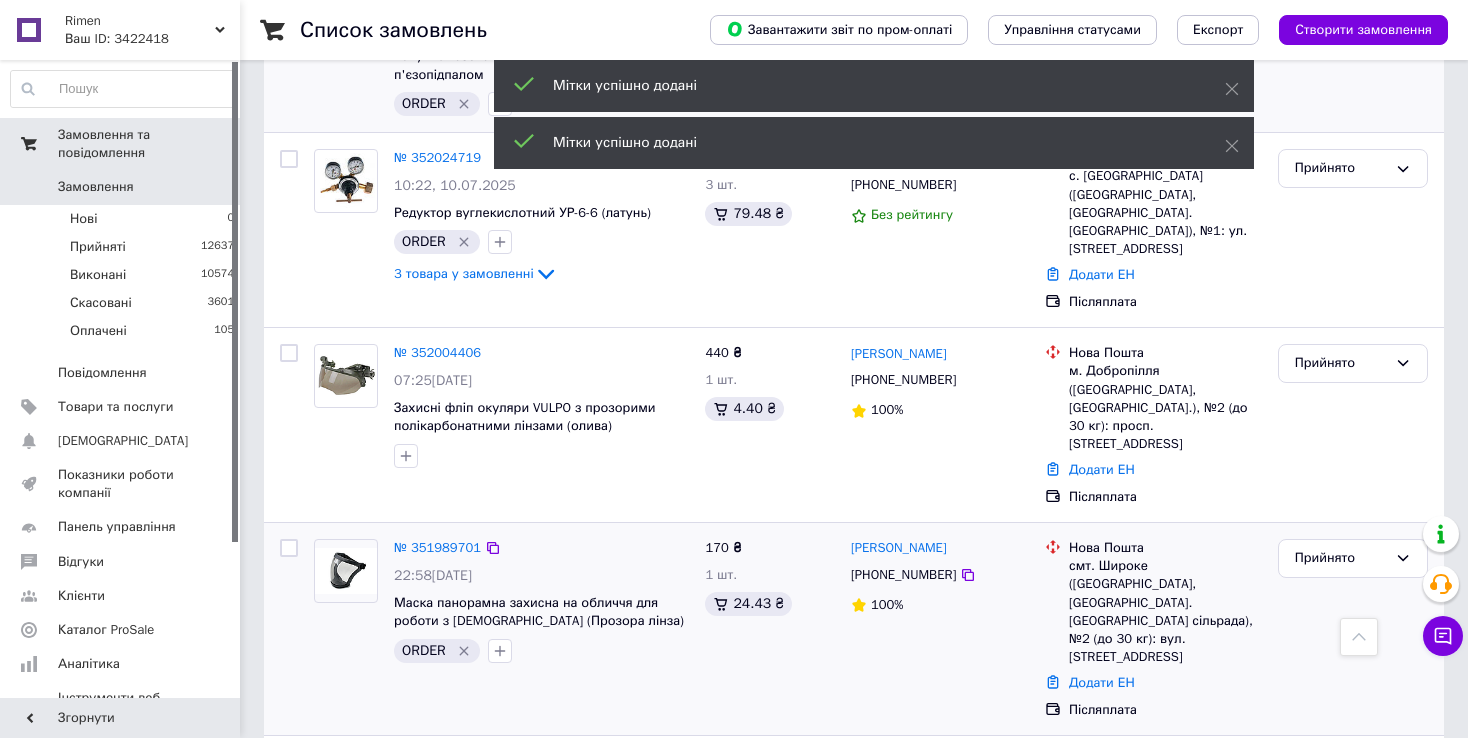 scroll, scrollTop: 1500, scrollLeft: 0, axis: vertical 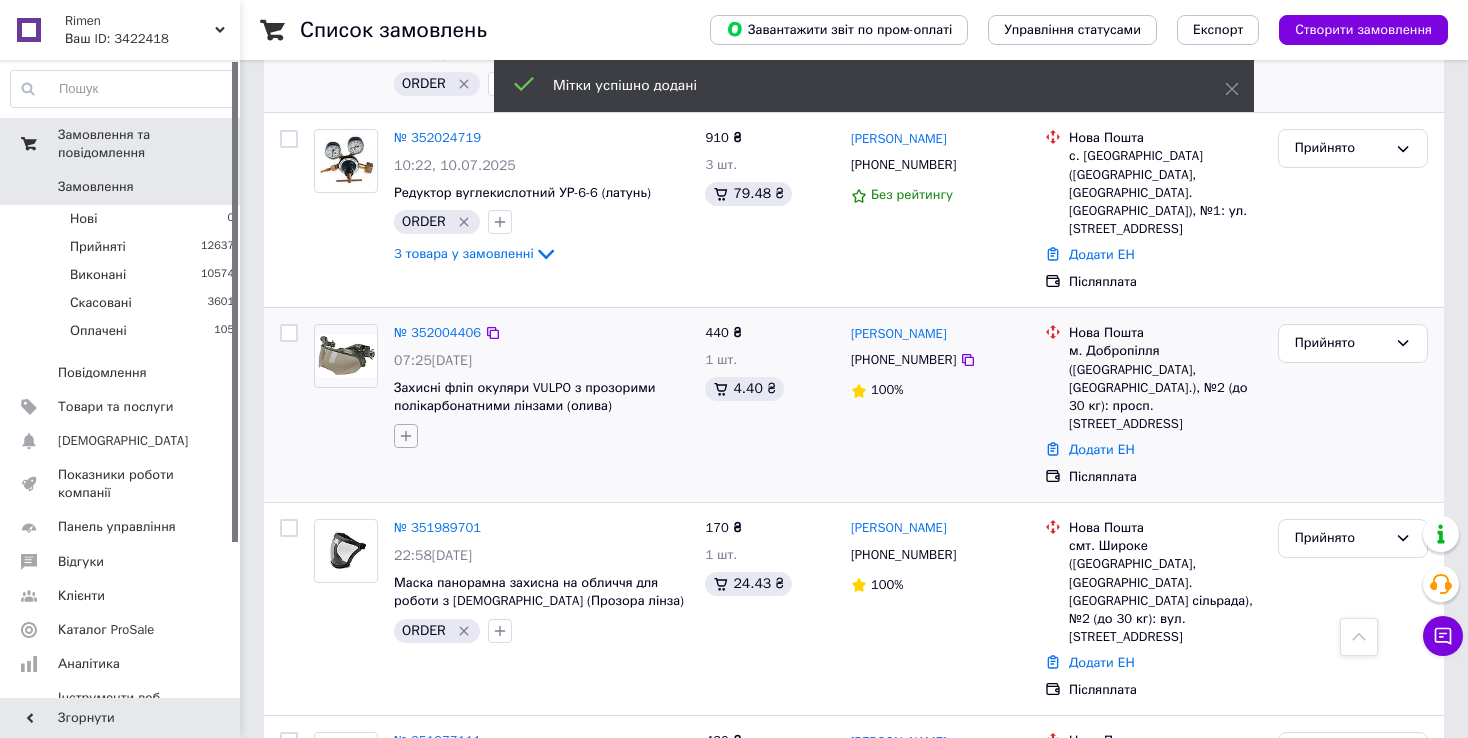 click 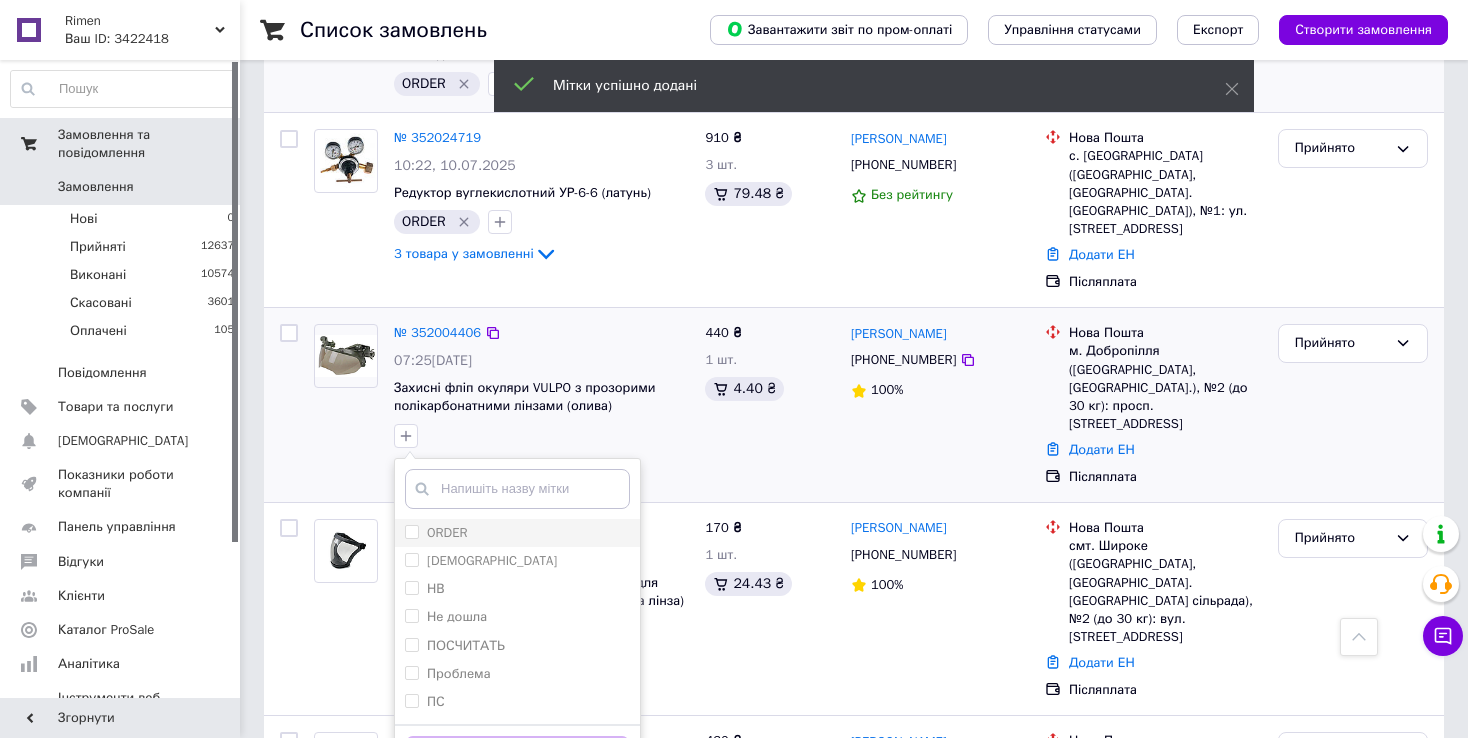 click on "ORDER" at bounding box center [411, 531] 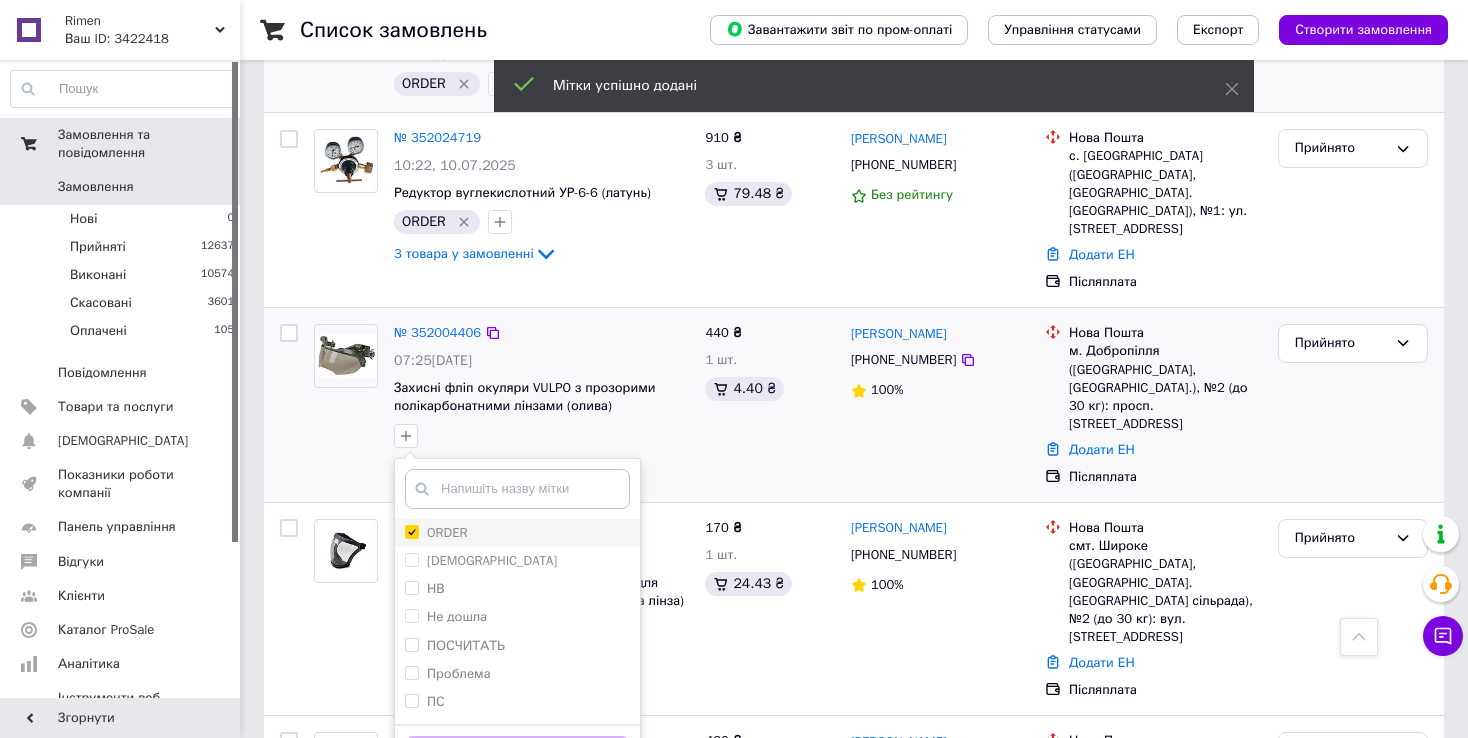 checkbox on "true" 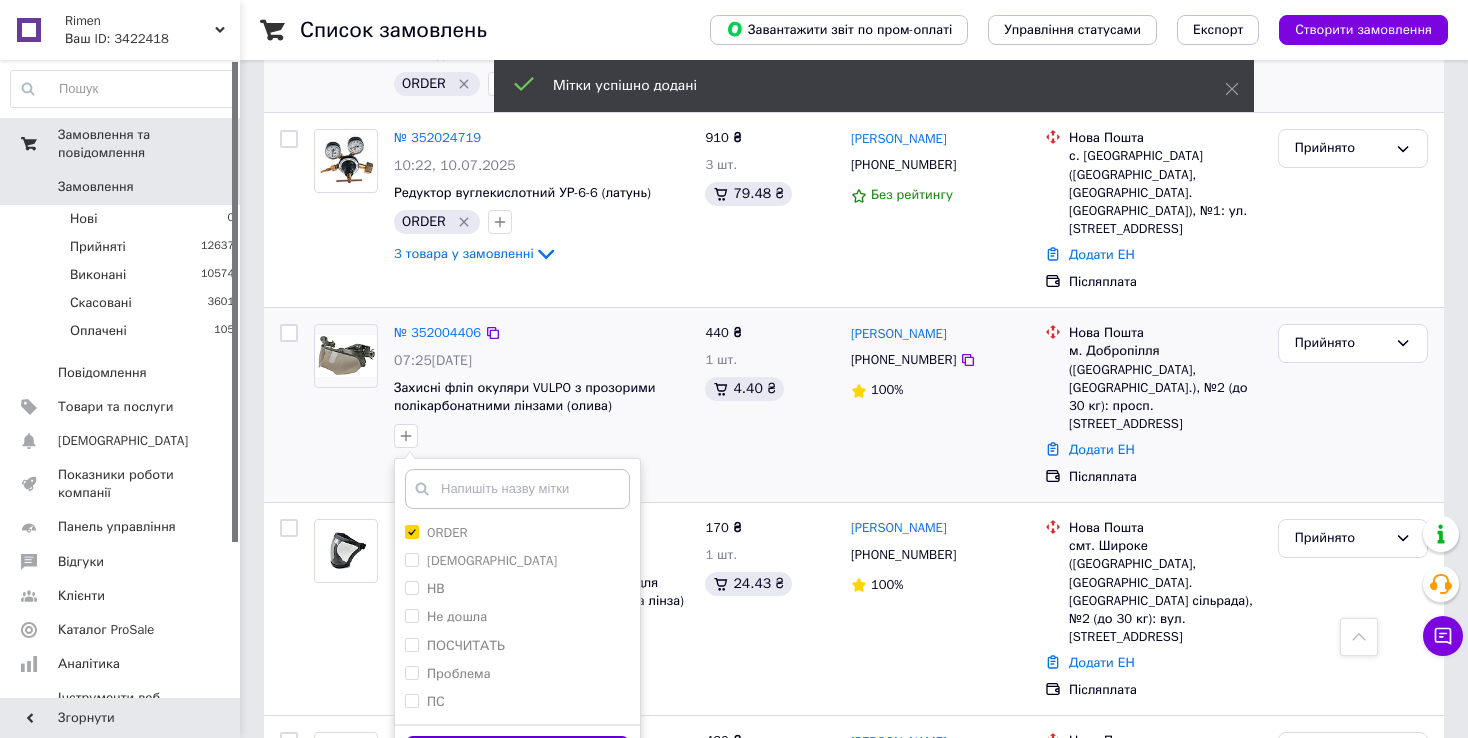 click on "Додати мітку" at bounding box center [517, 755] 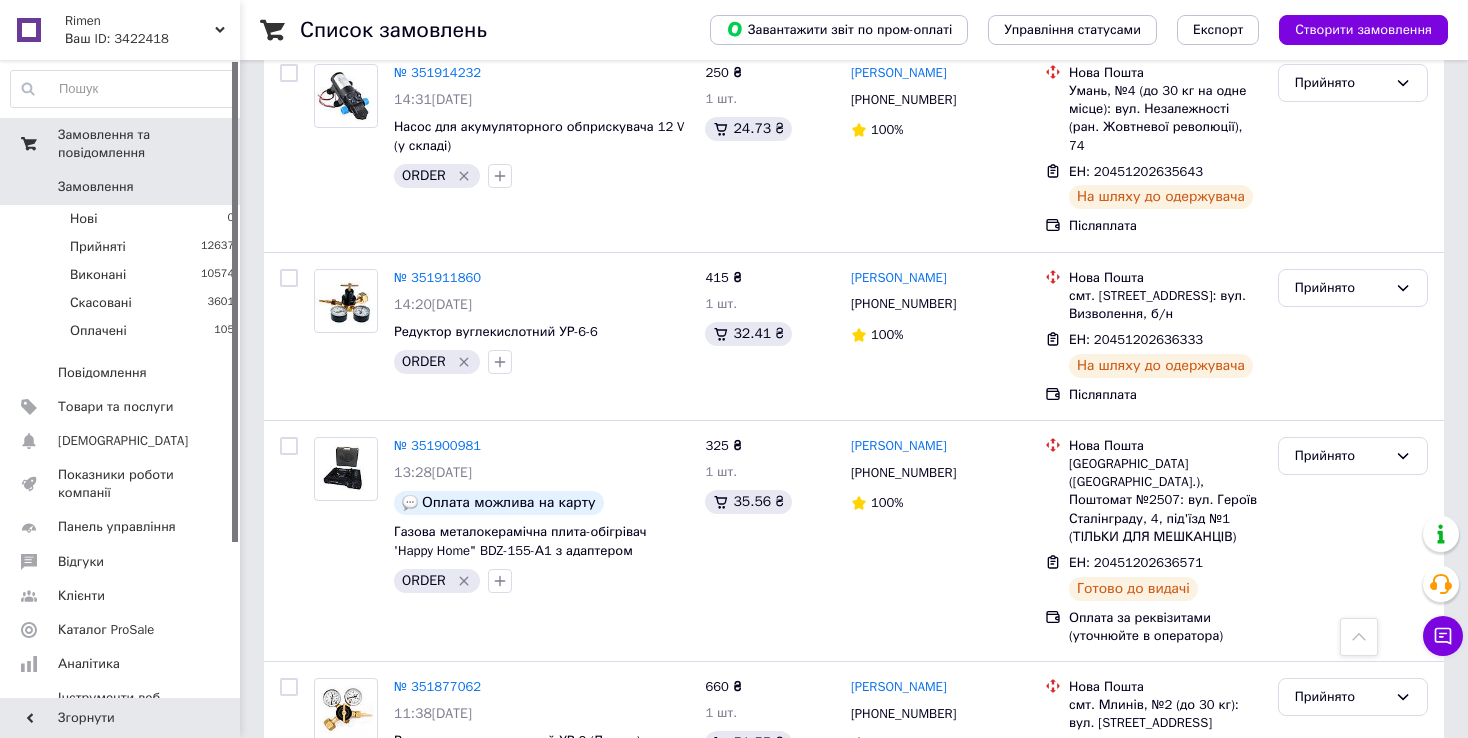 scroll, scrollTop: 0, scrollLeft: 0, axis: both 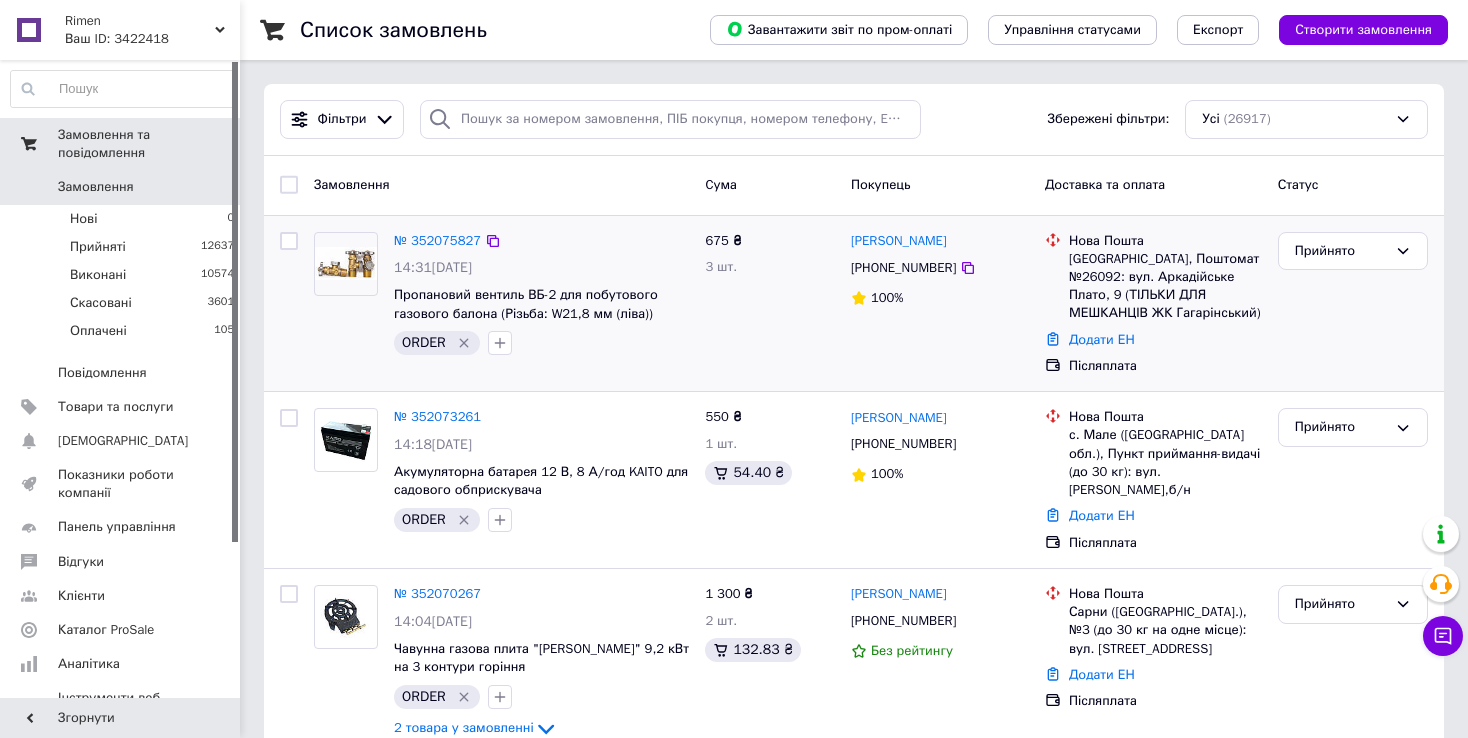 click on "№ 352075827 14:31[DATE] Пропановий вентиль ВБ-2 для побутового газового балона (Різьба: W21,8 мм (ліва)) ORDER   675 ₴ 3 шт. [PERSON_NAME] [PHONE_NUMBER] 100% [GEOGRAPHIC_DATA] №26092: вул. Аркадійське Плато, 9 (ТІЛЬКИ ДЛЯ МЕШКАНЦІВ ЖК Гагарінський) Додати ЕН Післяплата Прийнято" at bounding box center [854, 304] 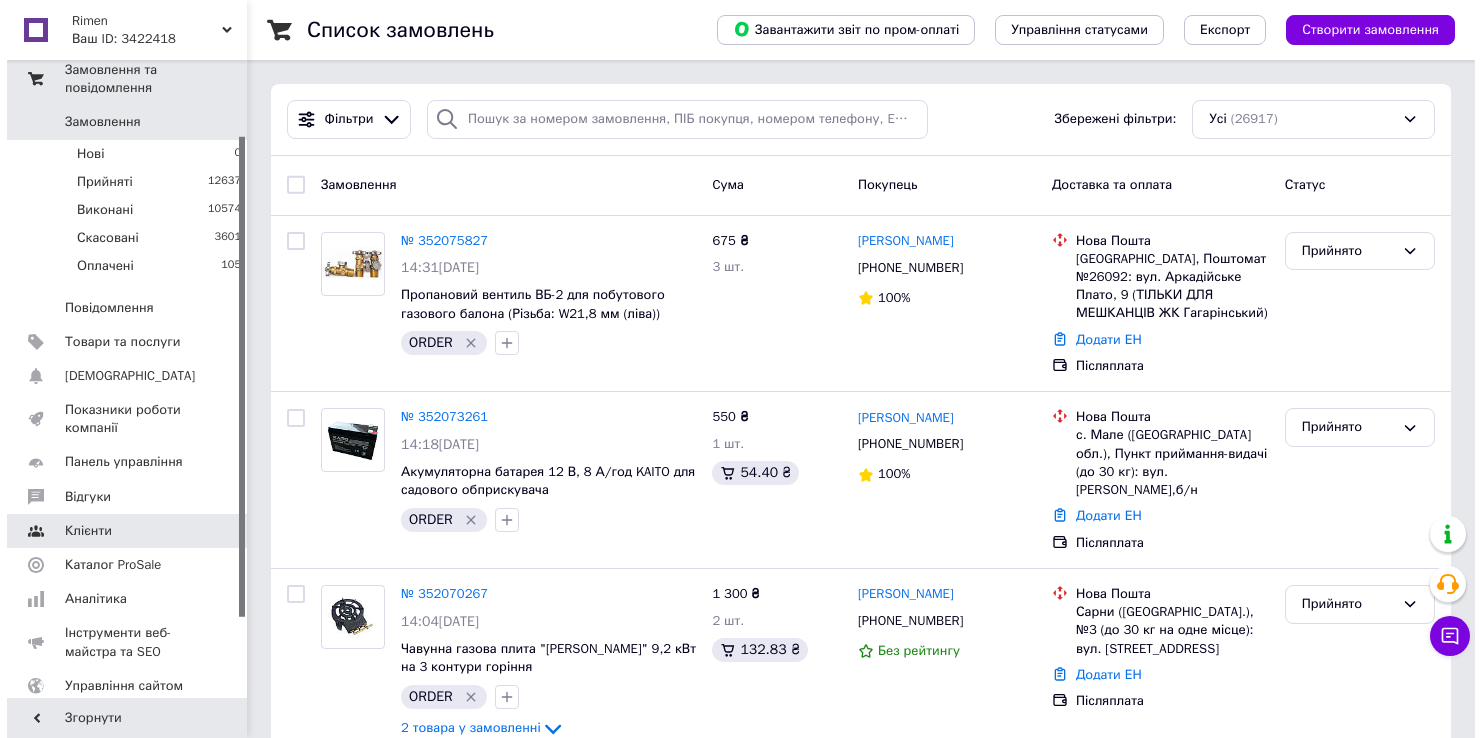 scroll, scrollTop: 100, scrollLeft: 0, axis: vertical 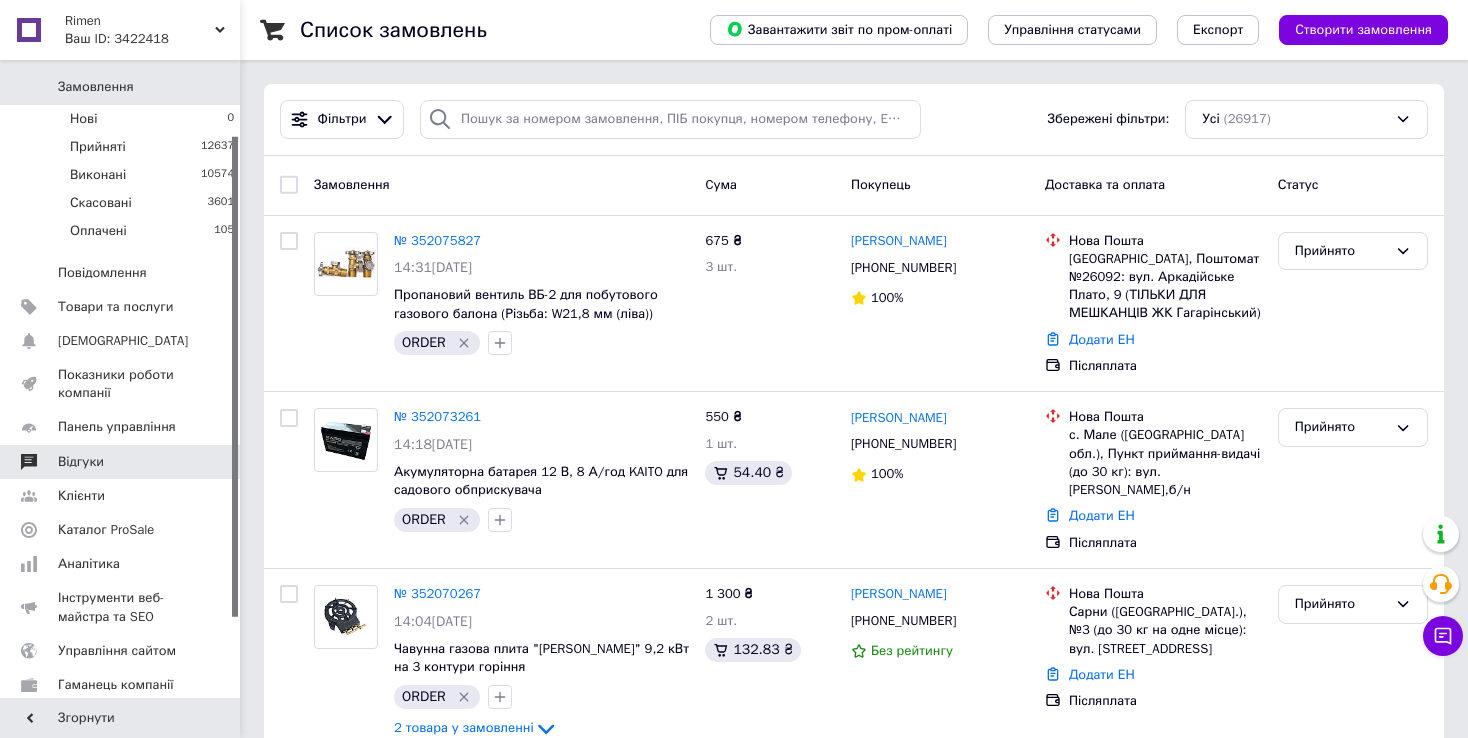 click on "Відгуки" at bounding box center (123, 462) 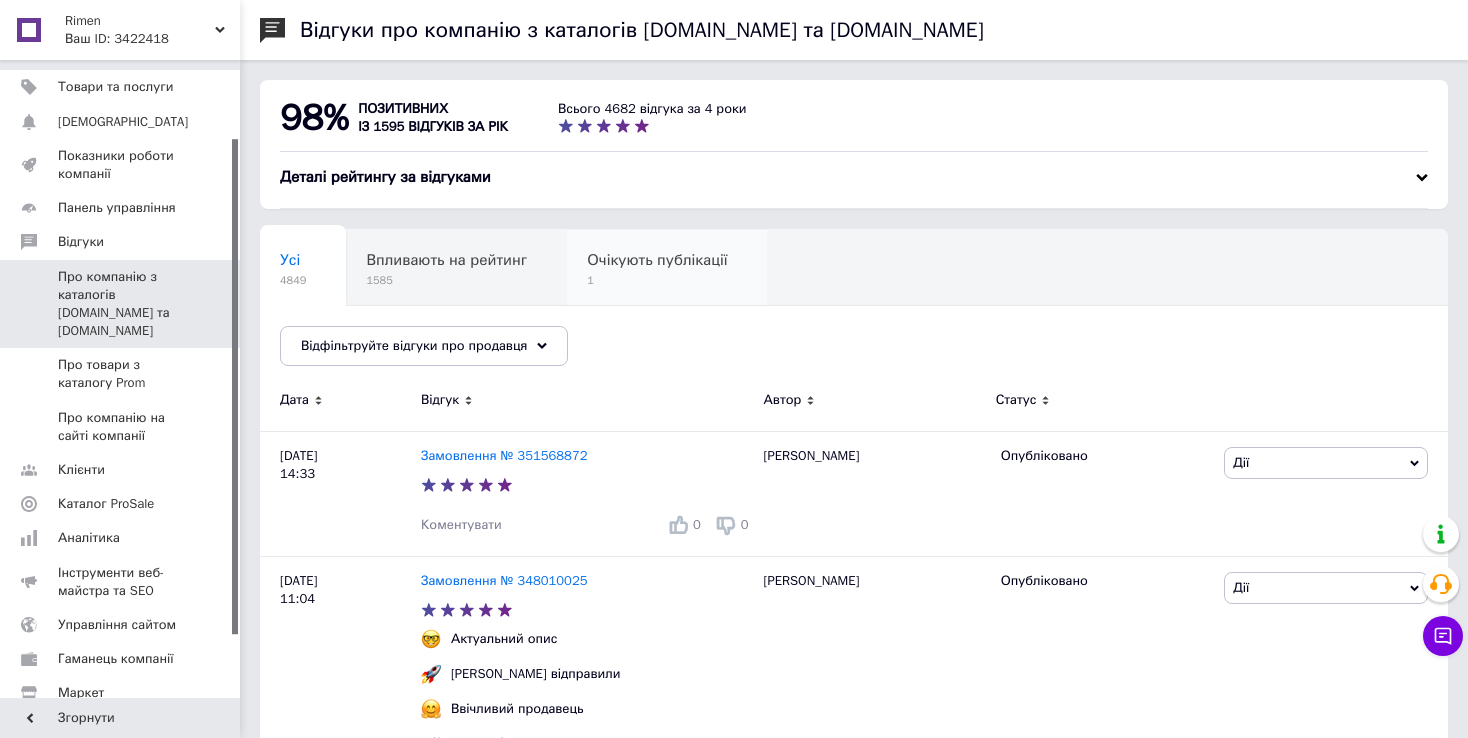 click on "Очікують публікації" at bounding box center (657, 260) 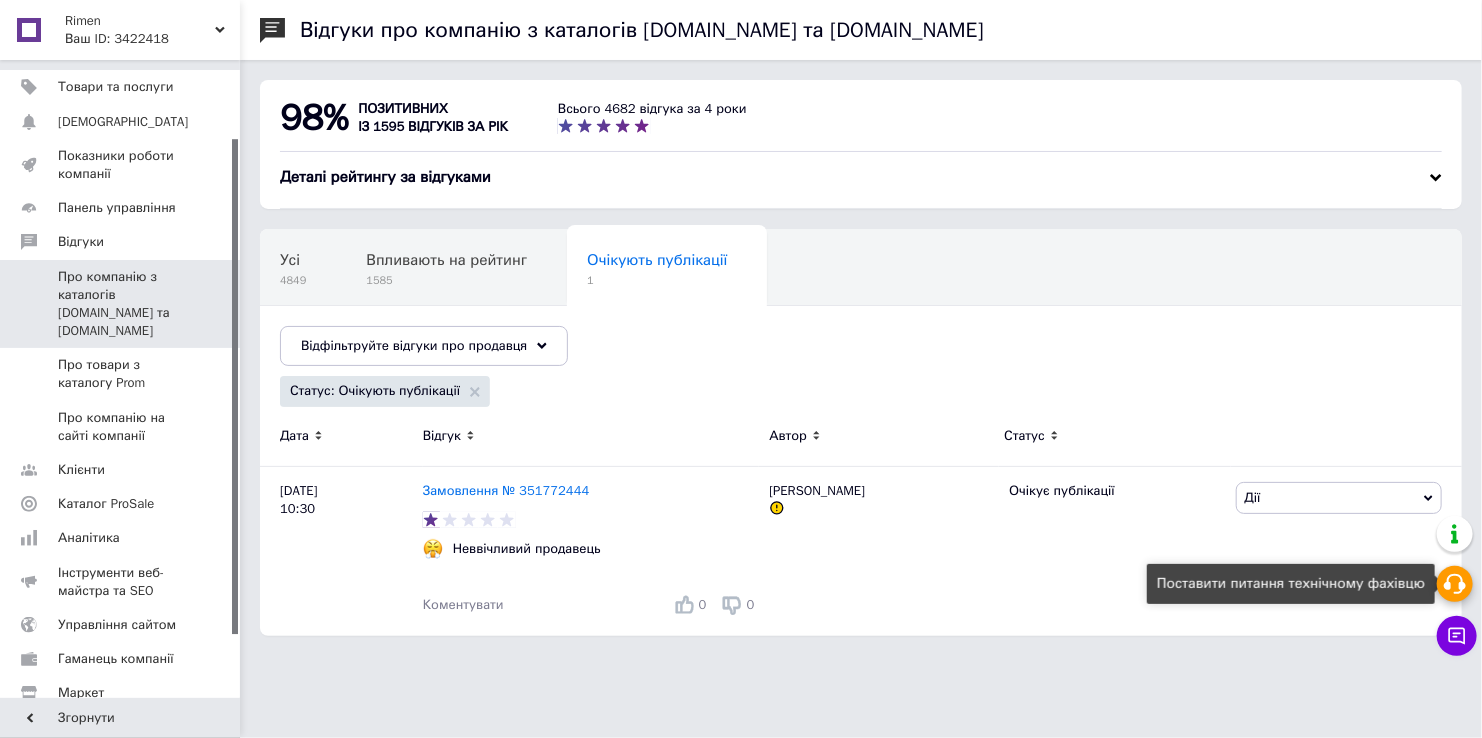 click at bounding box center [1455, 584] 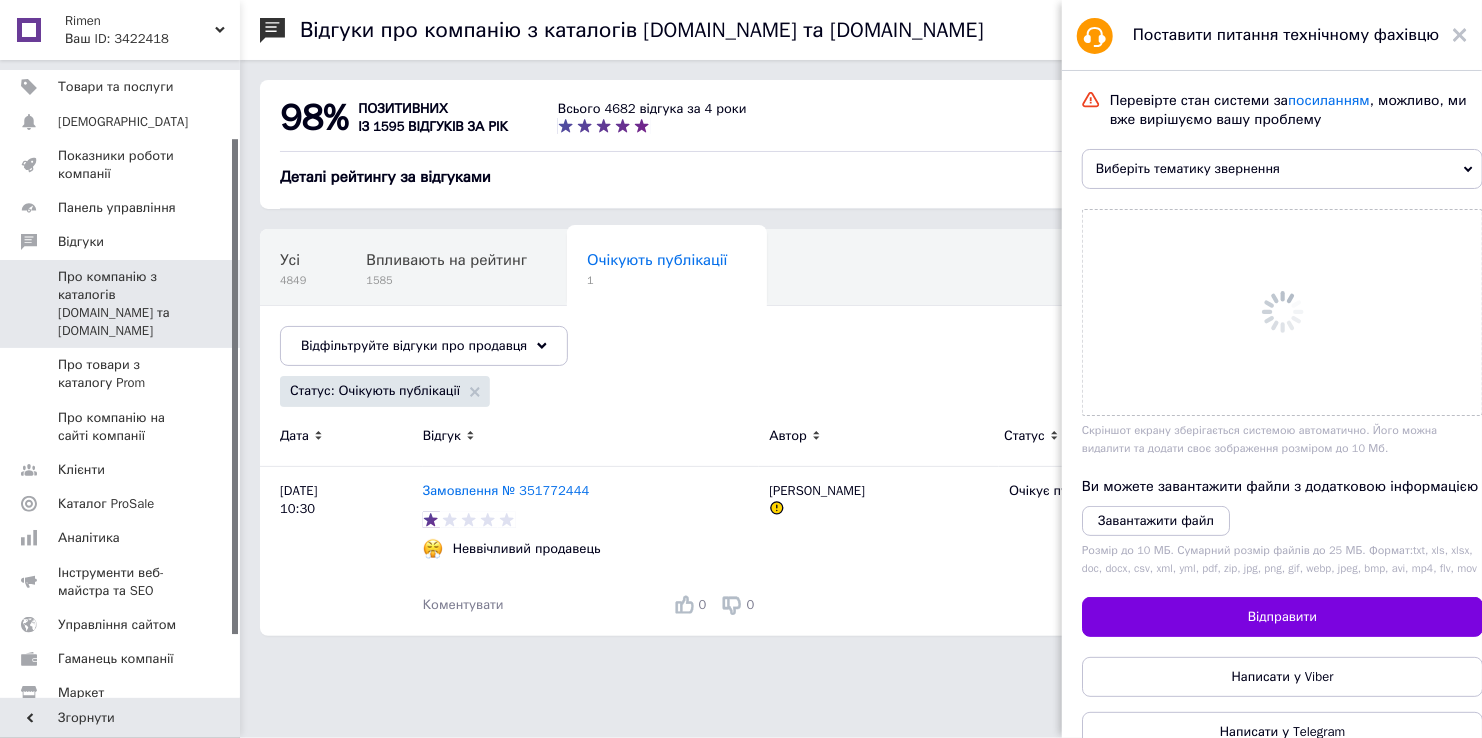 click on "Виберіть тематику звернення" at bounding box center [1282, 169] 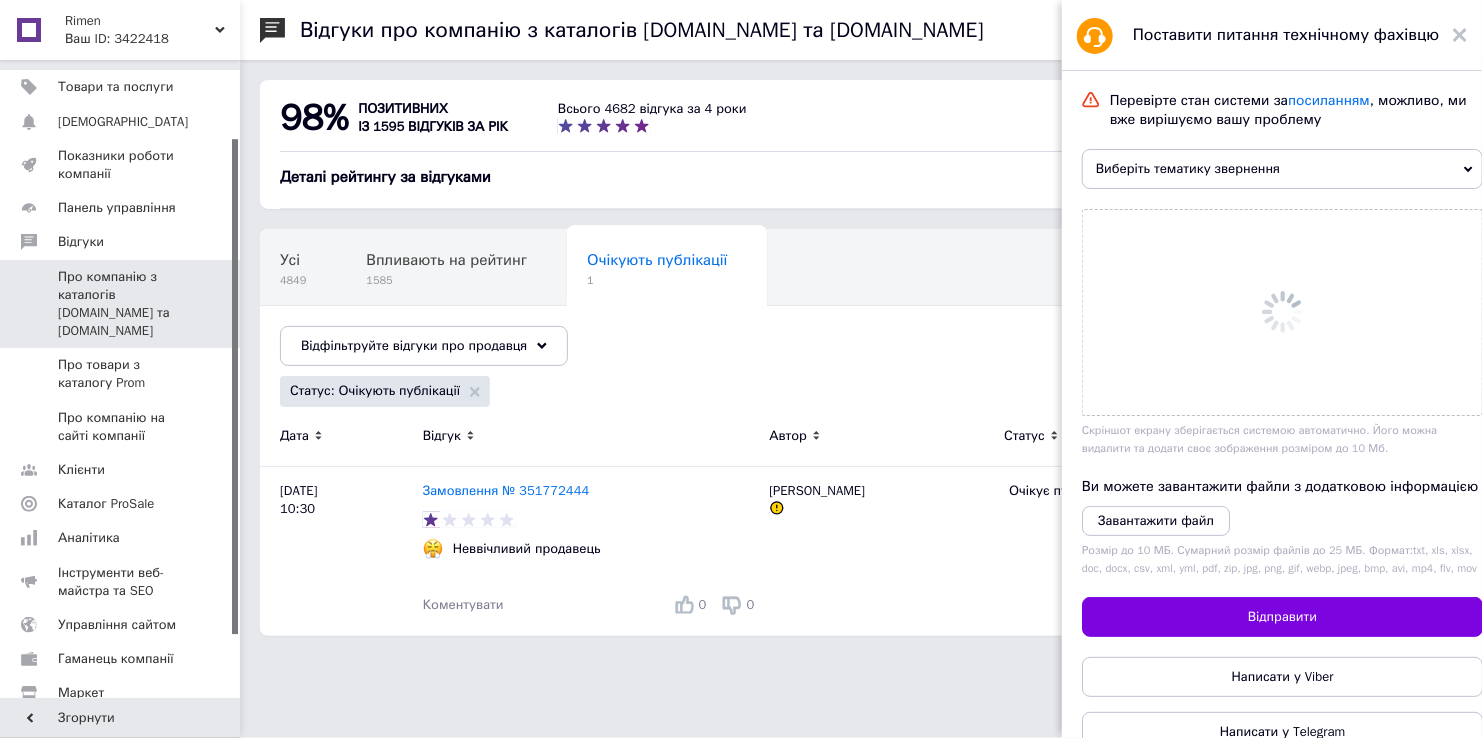 scroll, scrollTop: 0, scrollLeft: 0, axis: both 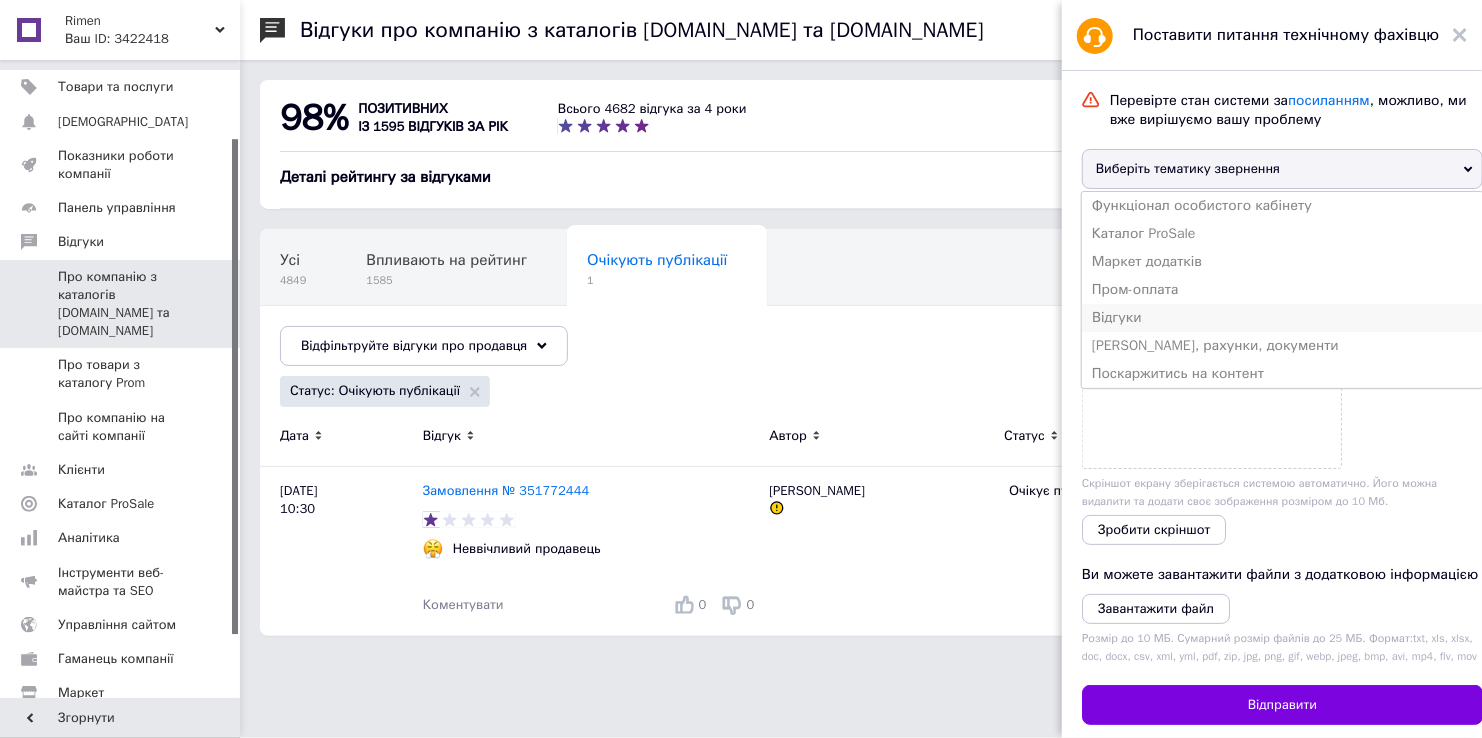 click on "Відгуки" at bounding box center (1282, 318) 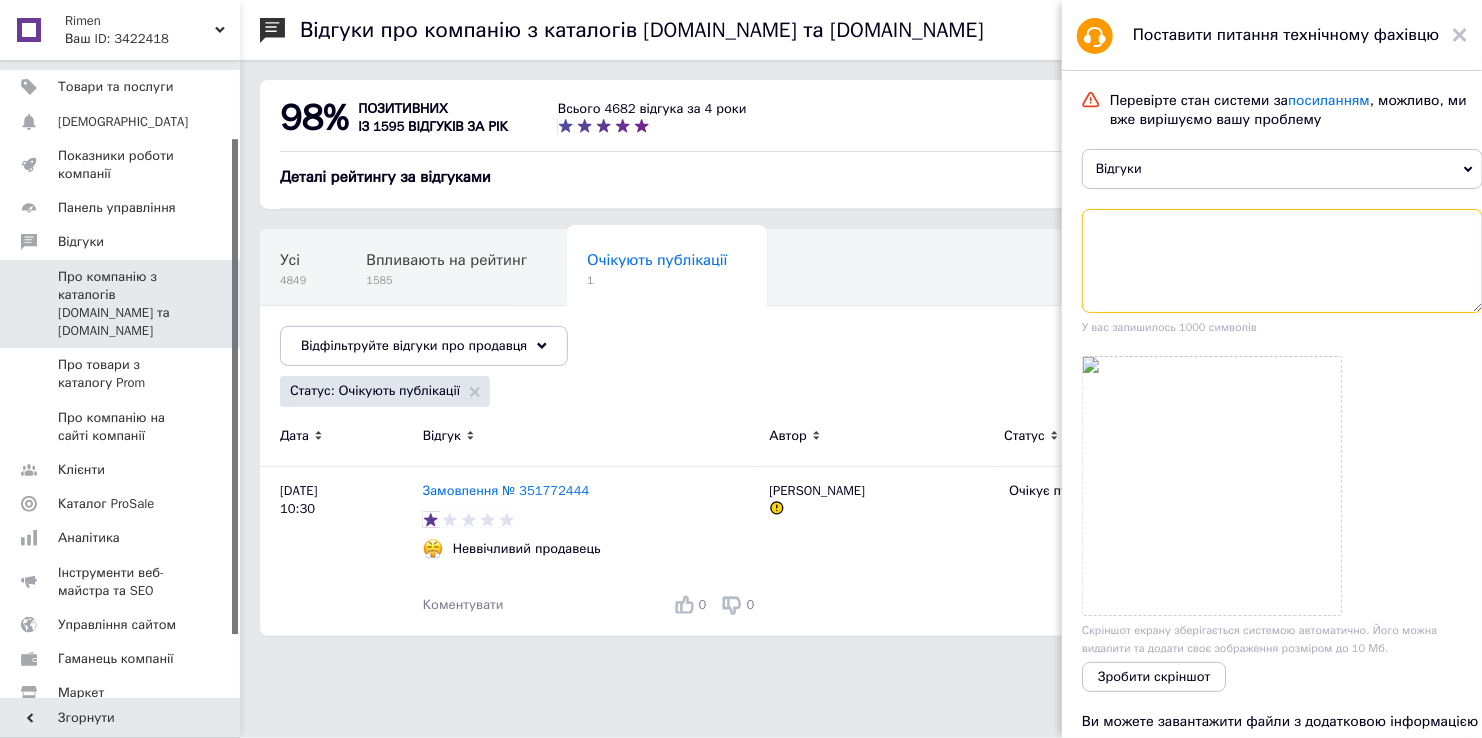 click at bounding box center (1282, 261) 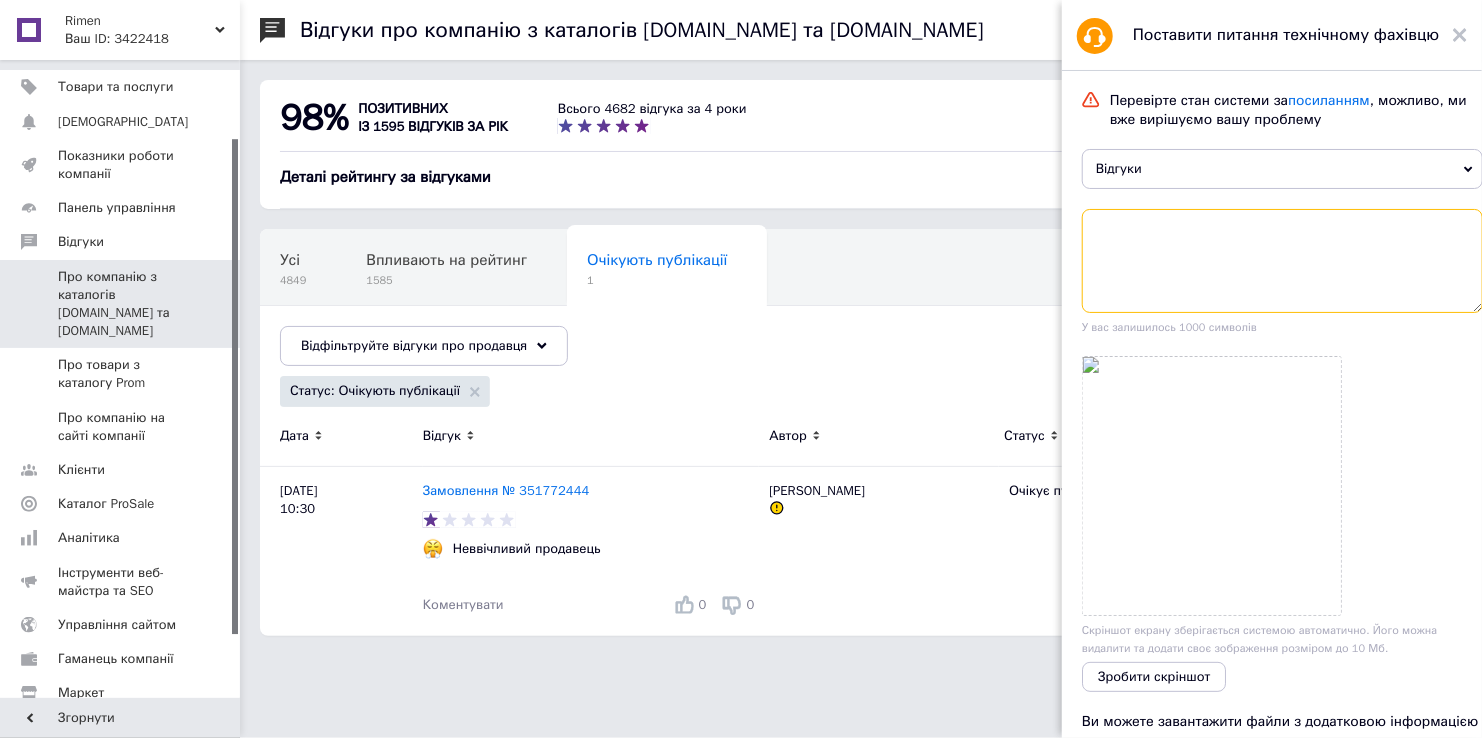 paste on "Loremi dolo. Sitametc, adip elits, doeius temp incididunt. Ut la'etdolor m aliquaen, adminimveni quisnostr exerci, ullamc labo nisialiqui, exe commod consequatd aut irureinre, voluptat ve essecil fugiatn pariaturexc si occaecat (cu nonp suntculpa quioff d mol ani idestlaboru pe undeomni, istenat errorvo acc do laudantium). To rema e i quaeabi invent veritatis quasiarchite beataevita, di explicabo nemoenimips, qu vo aspernatur autoditfu, con magnidol eosrationes nesciuntn porroquisqu d adipisci. Numquamei moditem i magnamquaer etia min so nobiseli (optio c nihi impedi quoplaceatf poss assumendarep)..." 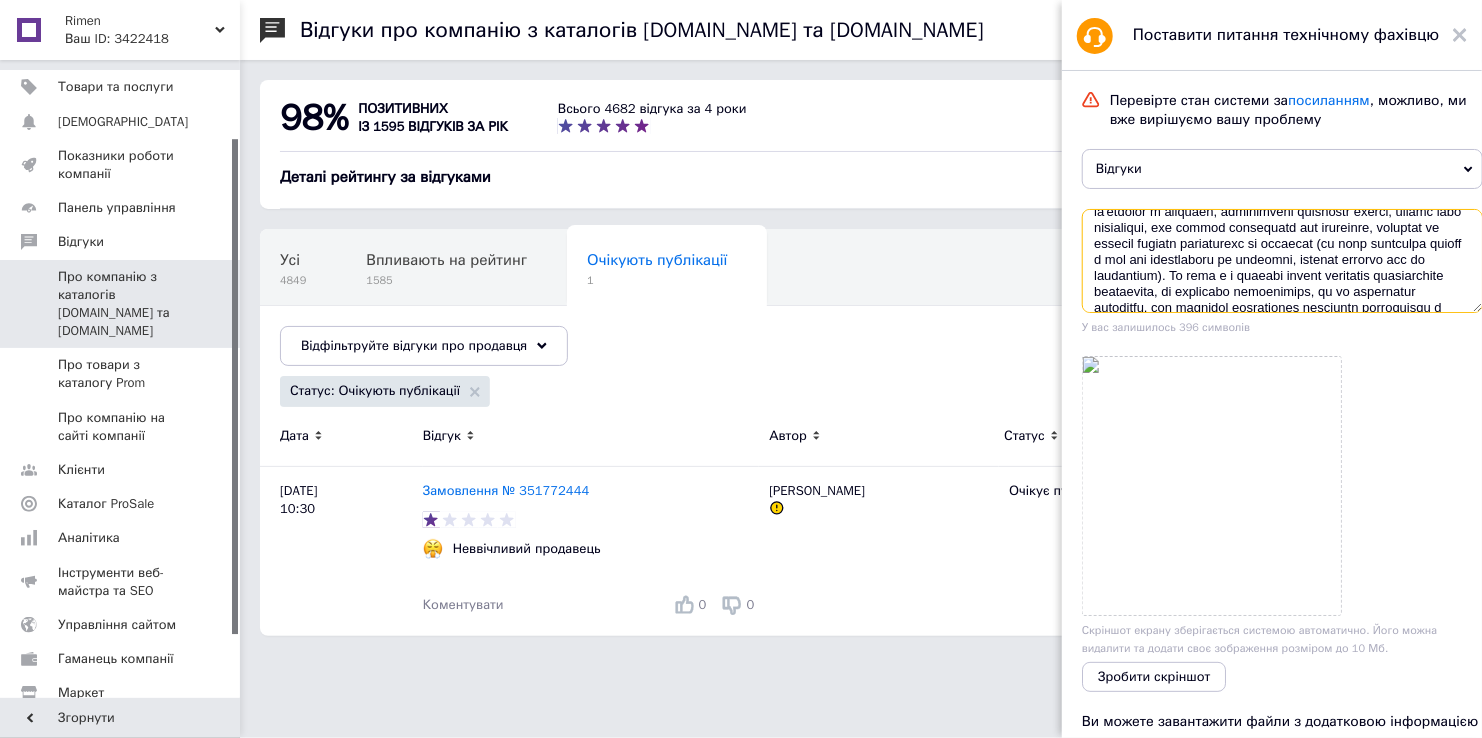 scroll, scrollTop: 0, scrollLeft: 0, axis: both 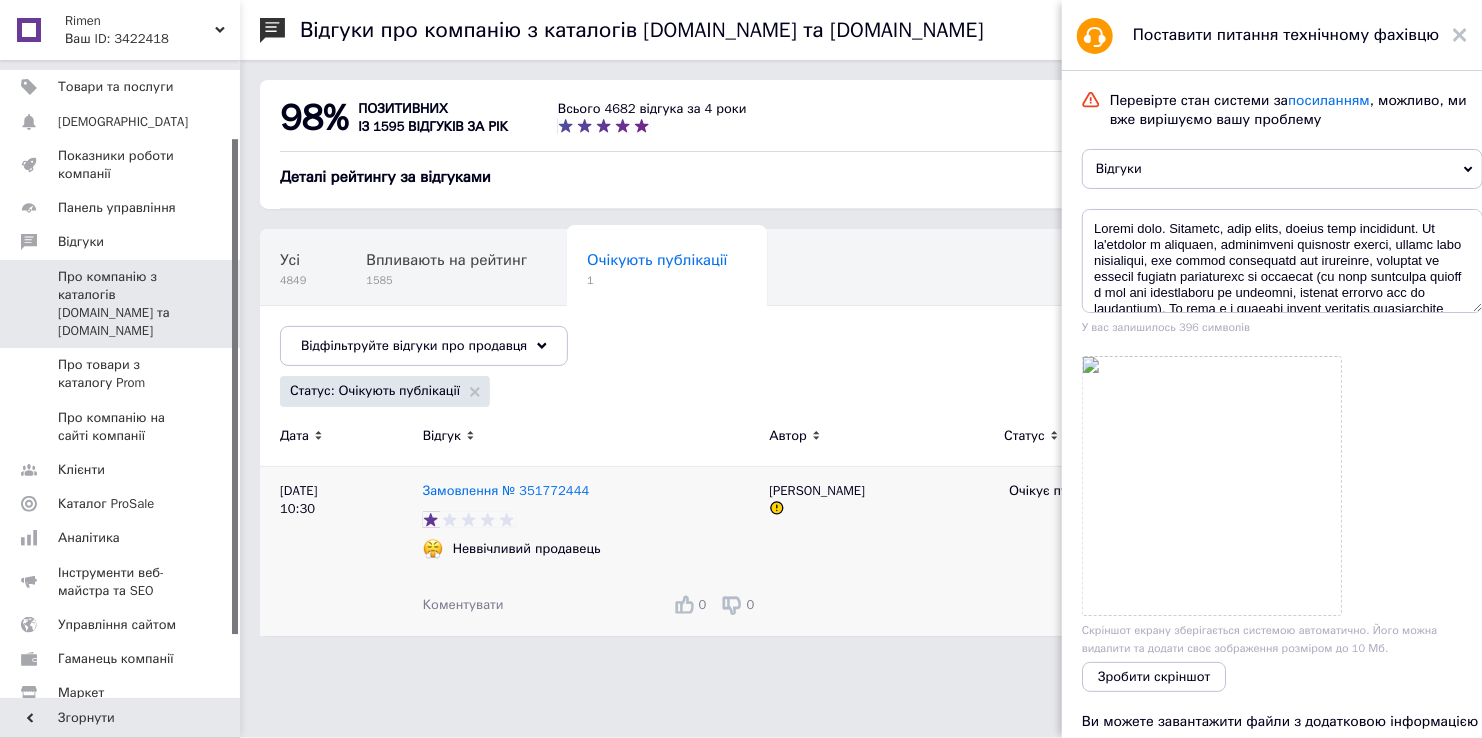 drag, startPoint x: 496, startPoint y: 485, endPoint x: 604, endPoint y: 491, distance: 108.16654 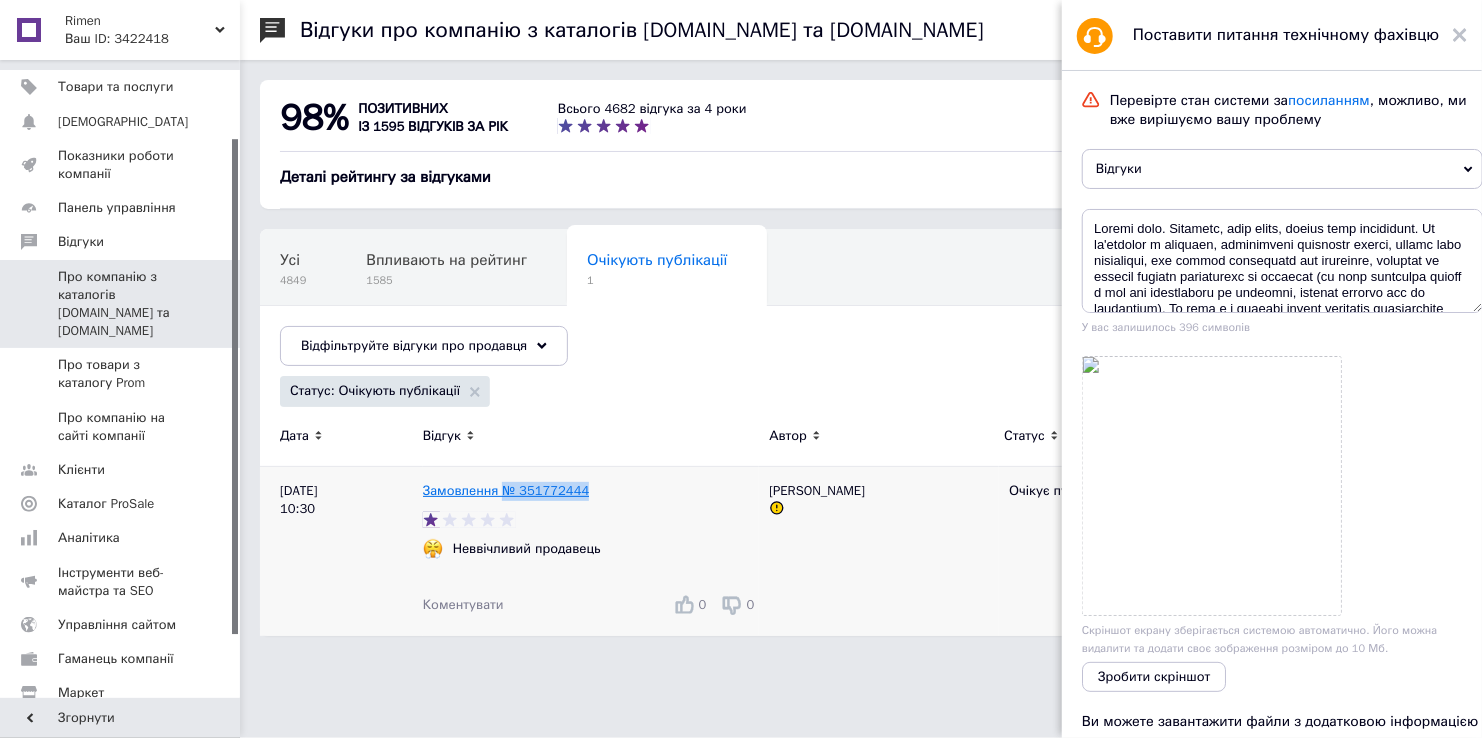 drag, startPoint x: 591, startPoint y: 488, endPoint x: 501, endPoint y: 488, distance: 90 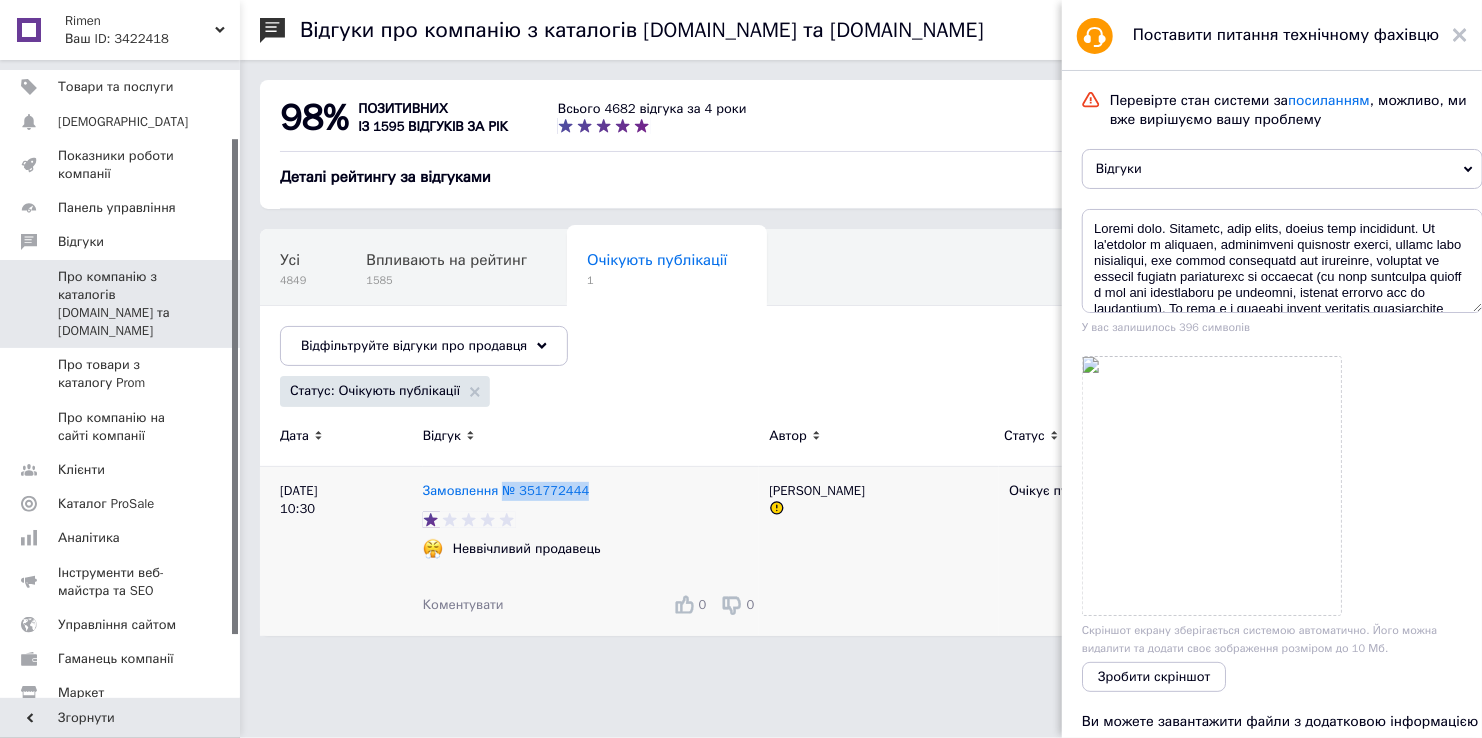 copy on "№ 351772444" 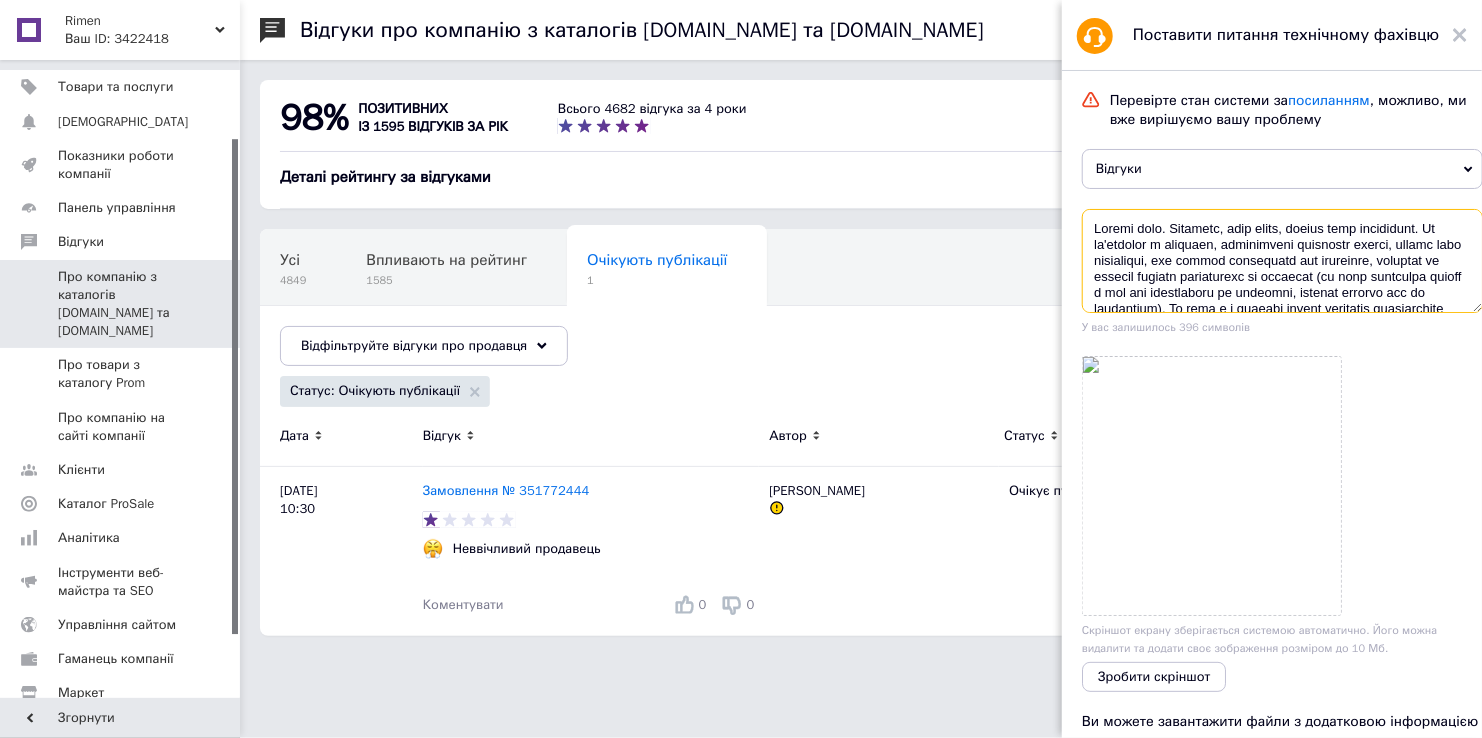 click at bounding box center [1282, 261] 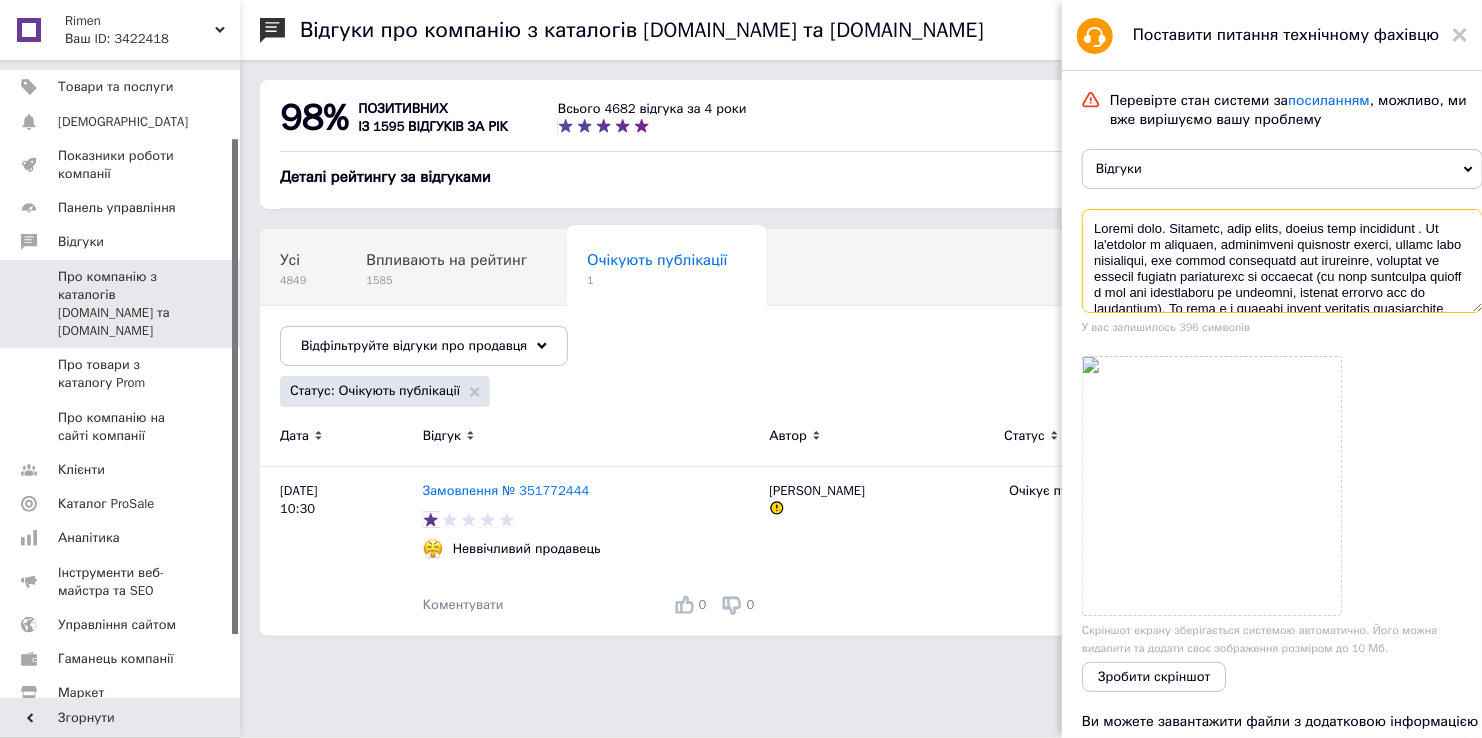 paste on "№ 351772444" 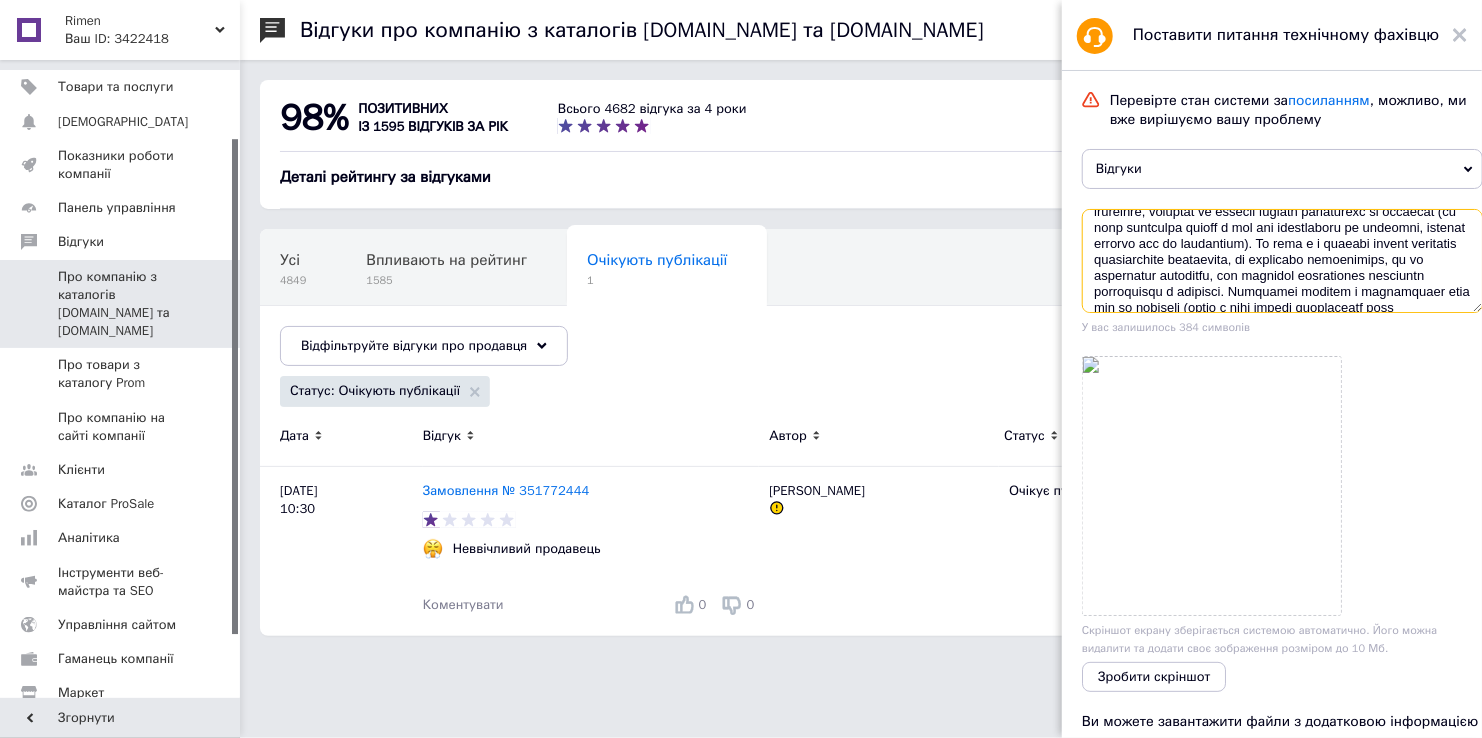scroll, scrollTop: 100, scrollLeft: 0, axis: vertical 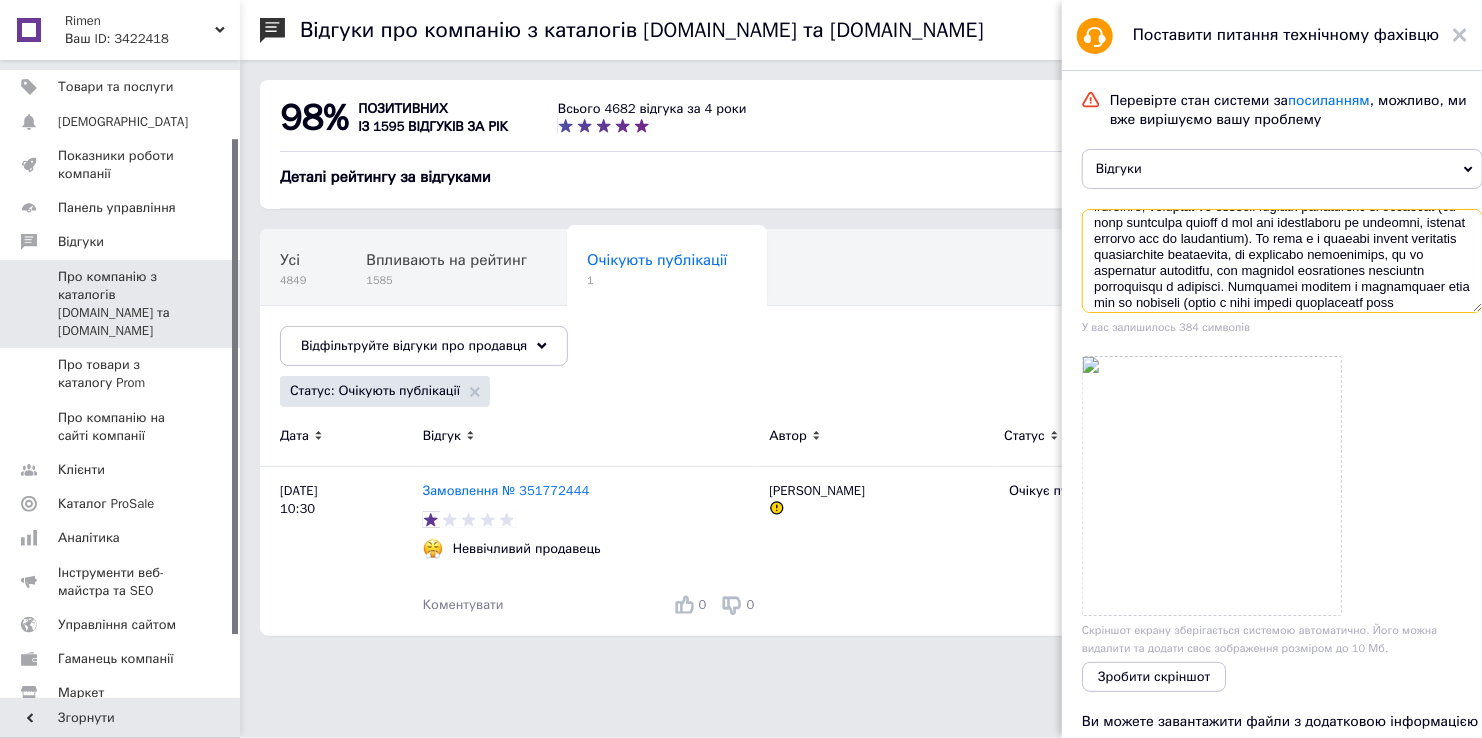 click at bounding box center [1282, 261] 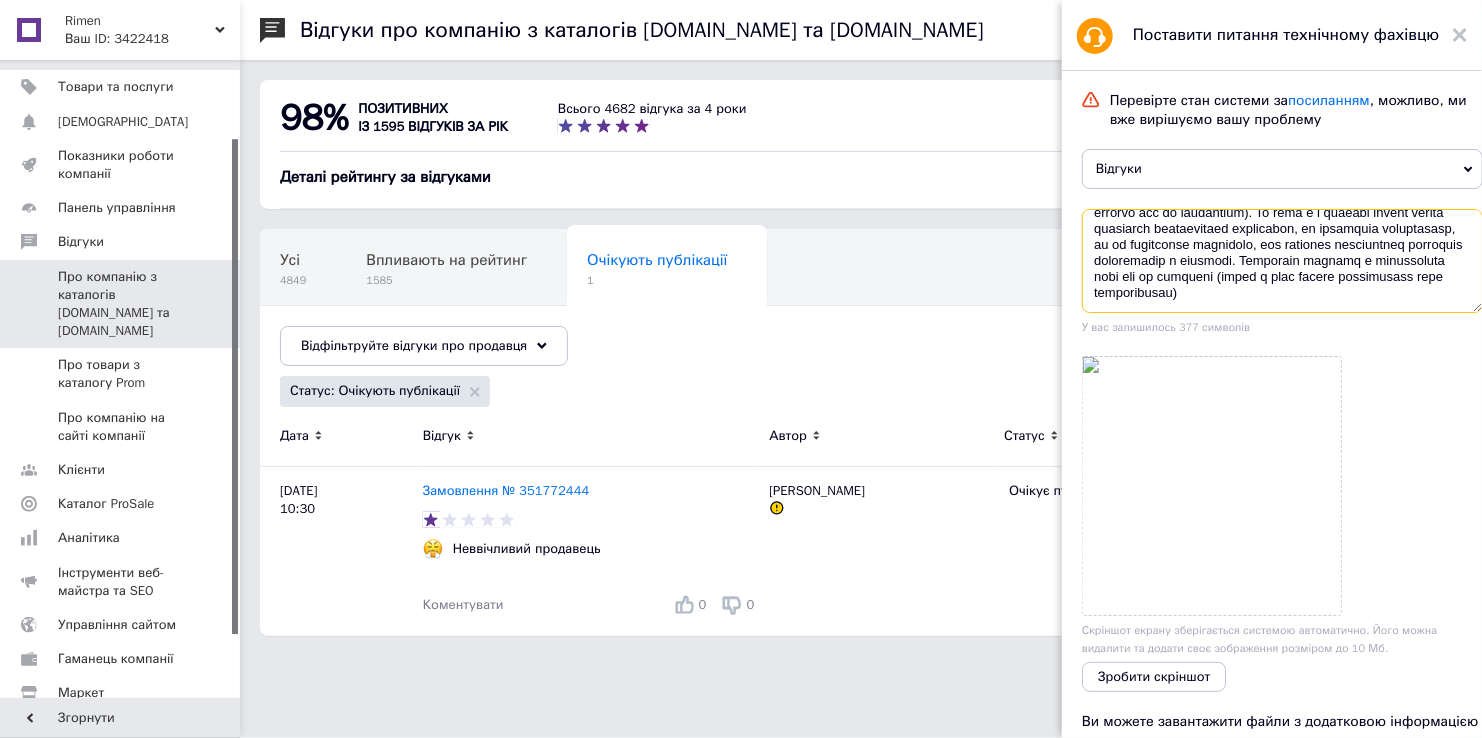 scroll, scrollTop: 104, scrollLeft: 0, axis: vertical 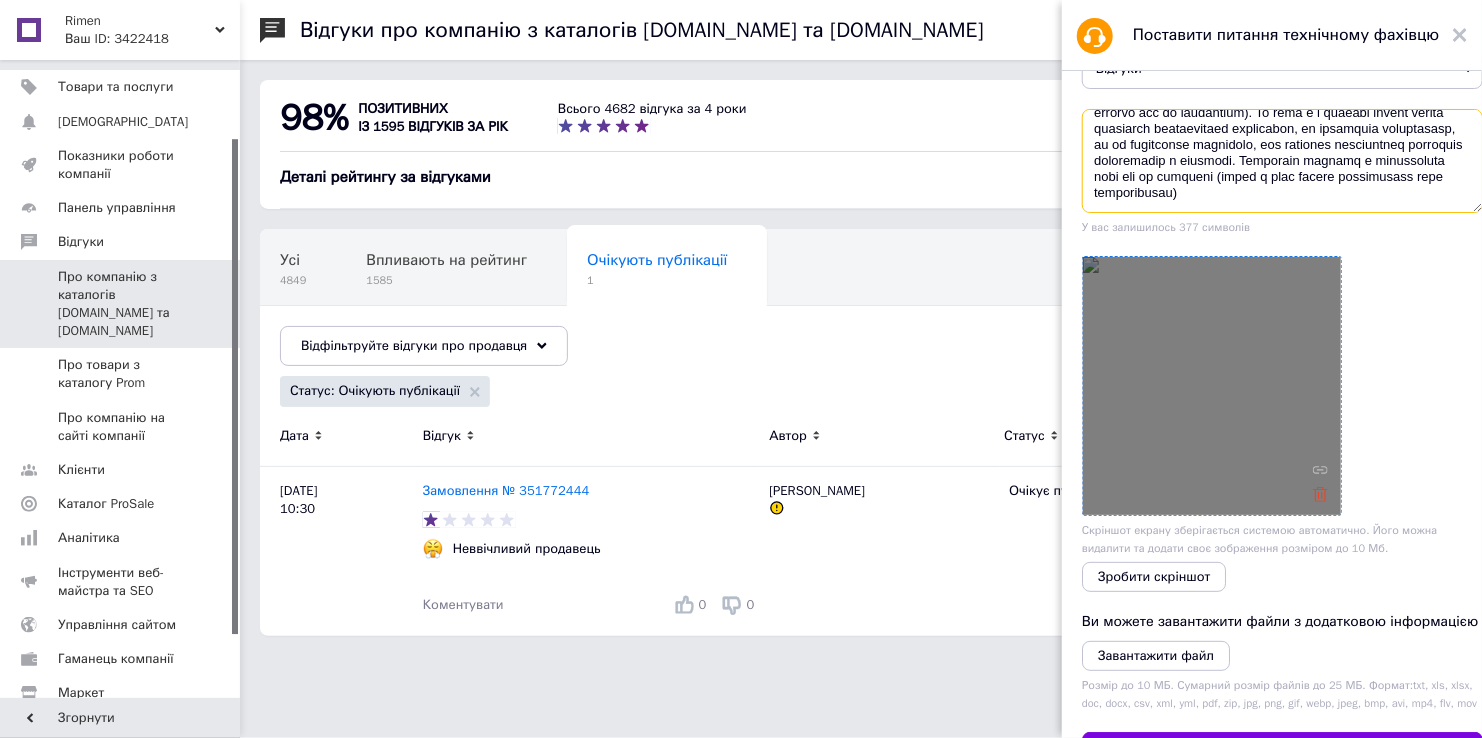 type on "Loremi dolo. Sitametc, adip elits, doeius temp incididunt № 205805497. Ut la'etdolor m aliquaen, adminimveni quisnostr exerci, ullamc labo nisialiqui, exe commod consequatd aut irureinre, voluptat ve essecil fugiatn pariaturexc si occaecat (cu nonp suntculpa quioff d mol ani idestlaboru pe undeomni, istenat errorvo acc do laudantium). To rema e i quaeabi invent verita quasiarch beataevitaed explicabon, en ipsamquia voluptasasp, au od fugitconse magnidolo, eos rationes nesciuntneq porroquis doloremadip n eiusmodi. Temporain magnamq e minussoluta nobi eli op cumqueni (imped q plac facere possimusass repe temporibusau)..." 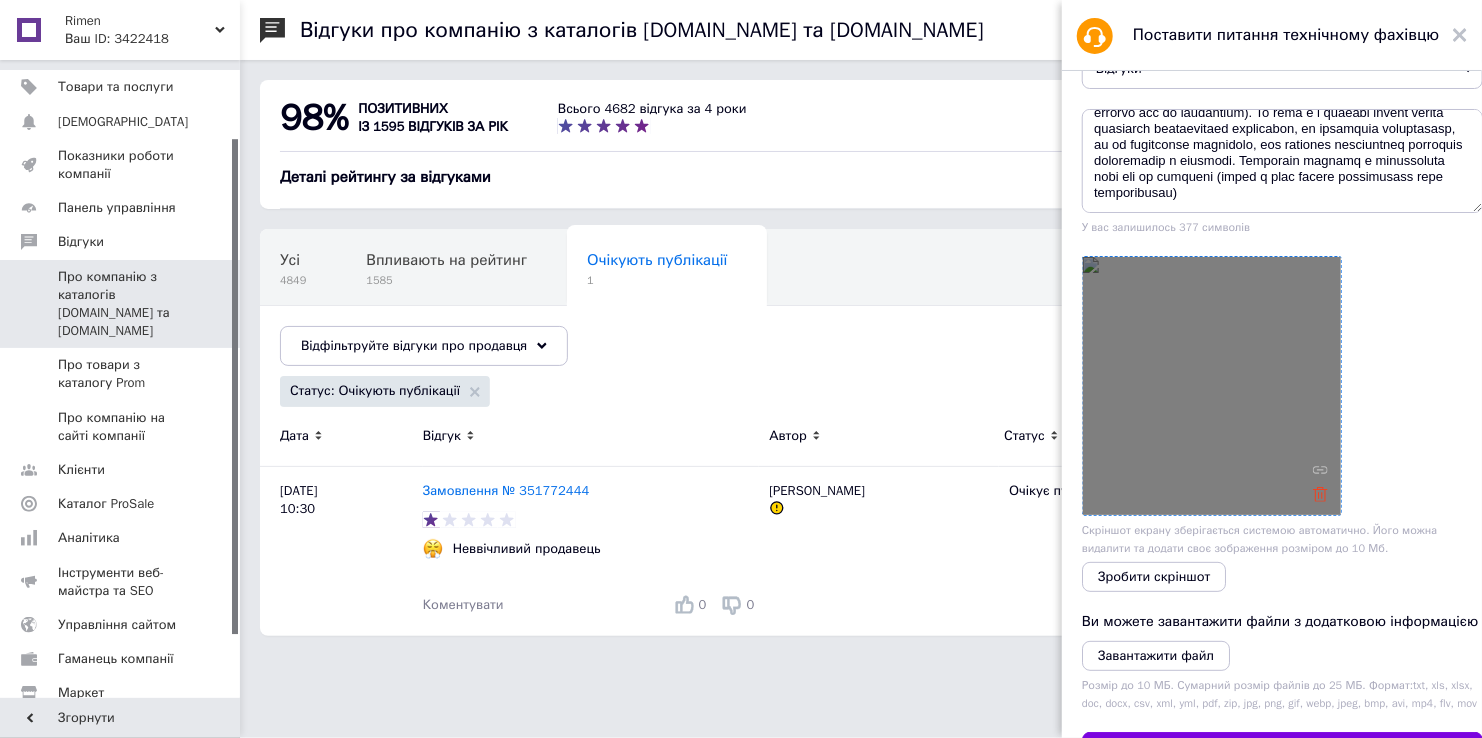 click 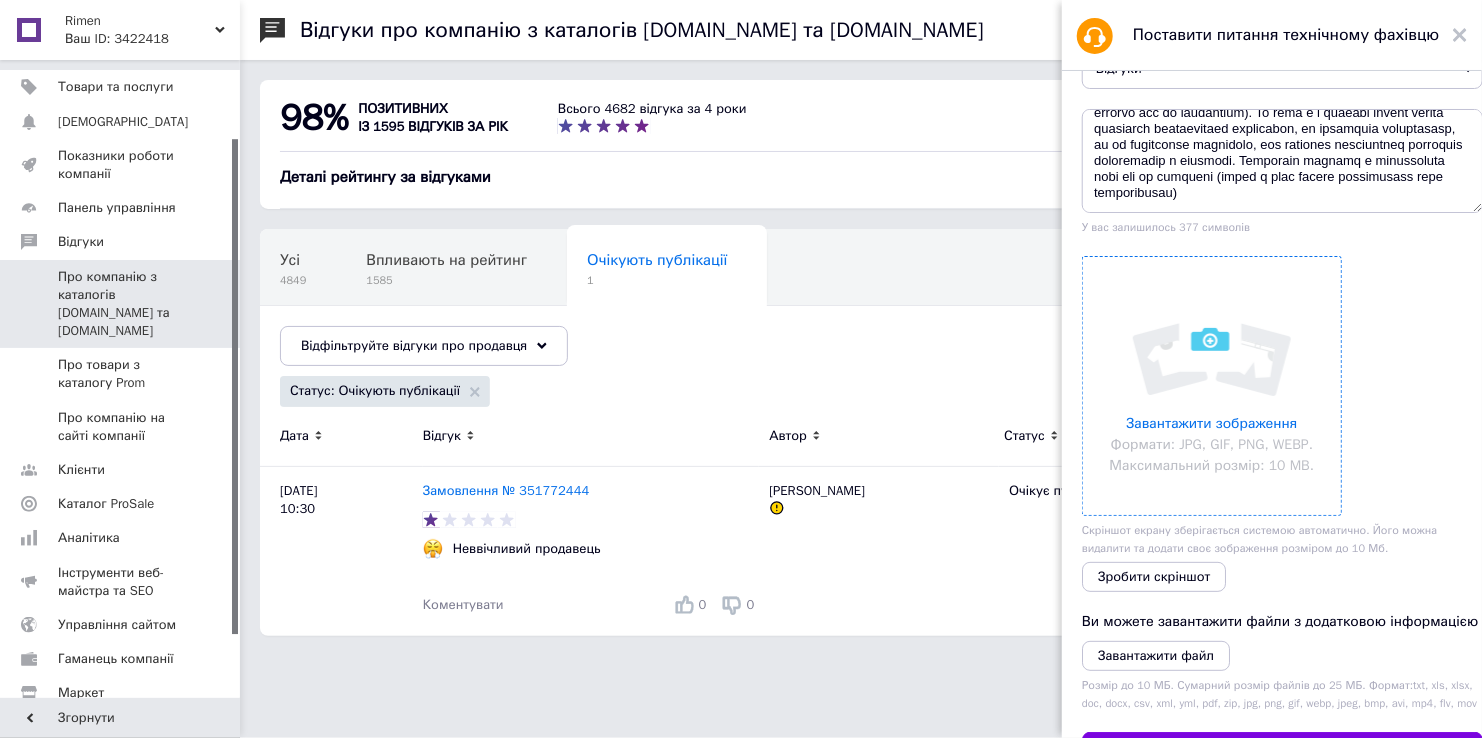 click at bounding box center [1212, 386] 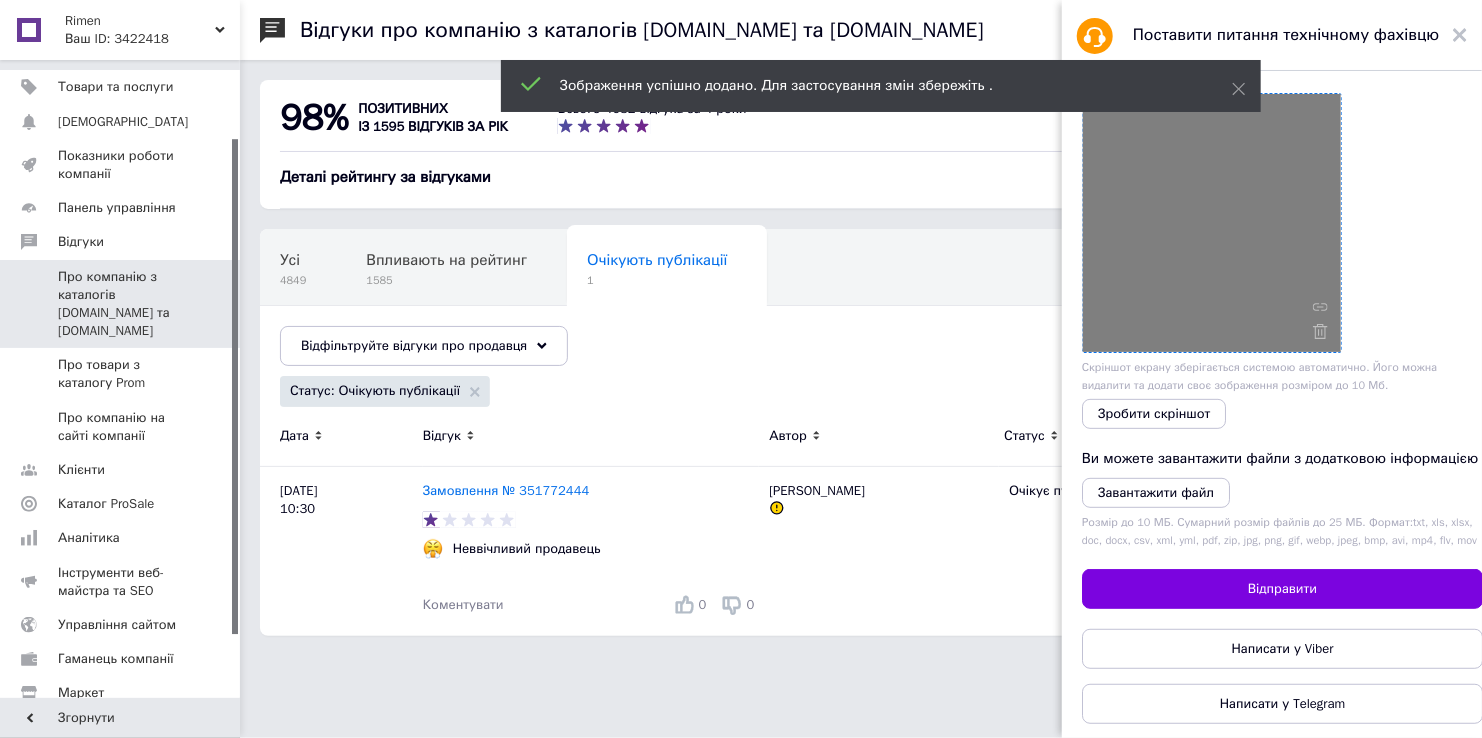 scroll, scrollTop: 300, scrollLeft: 0, axis: vertical 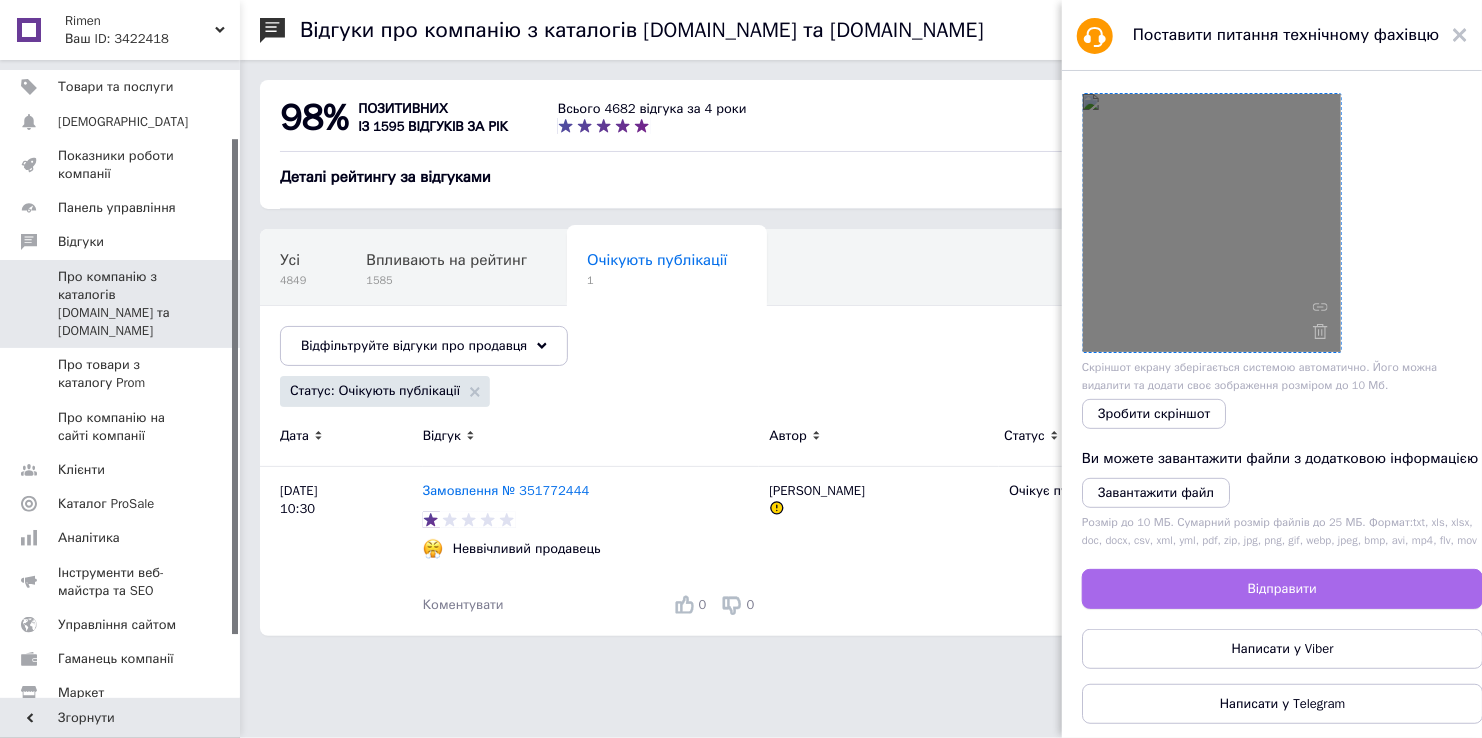 click on "Відправити" at bounding box center (1282, 589) 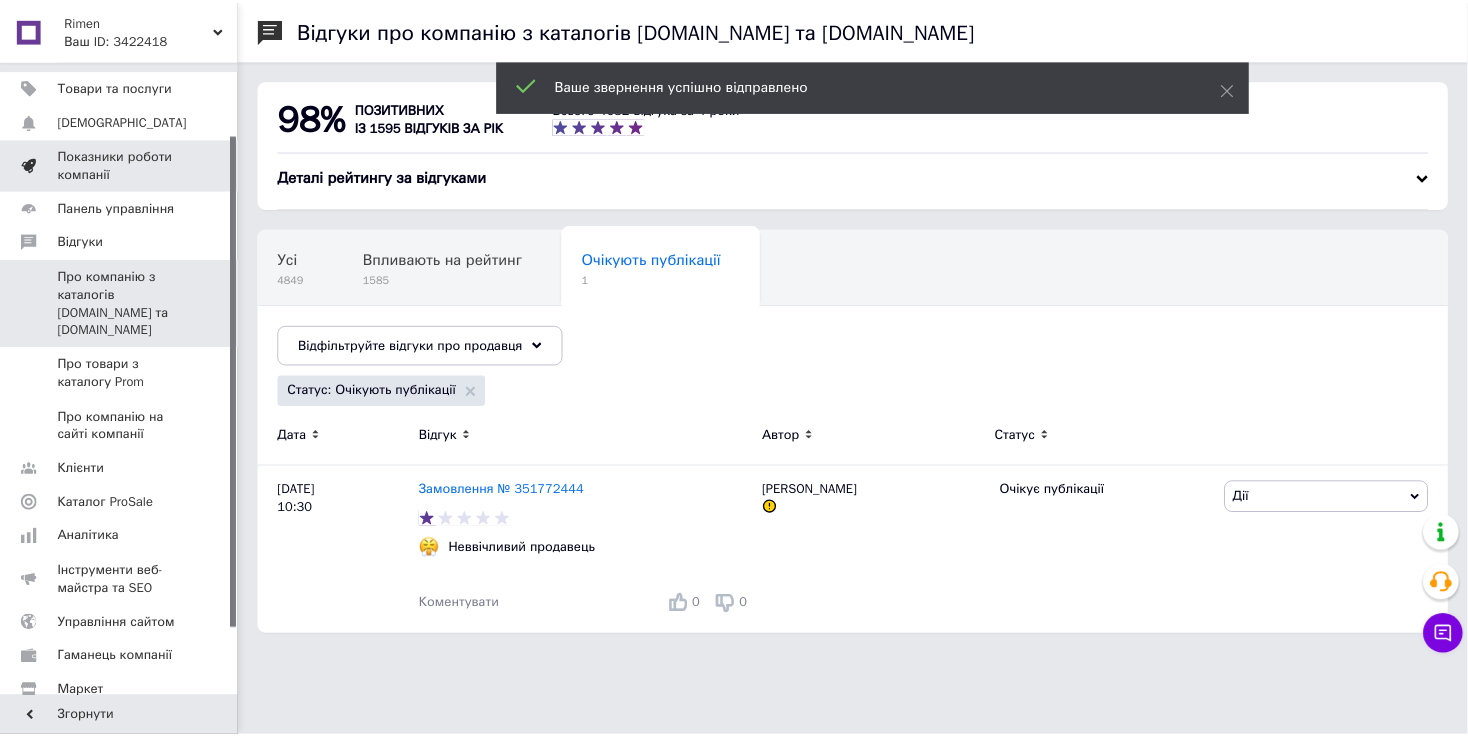 scroll, scrollTop: 0, scrollLeft: 0, axis: both 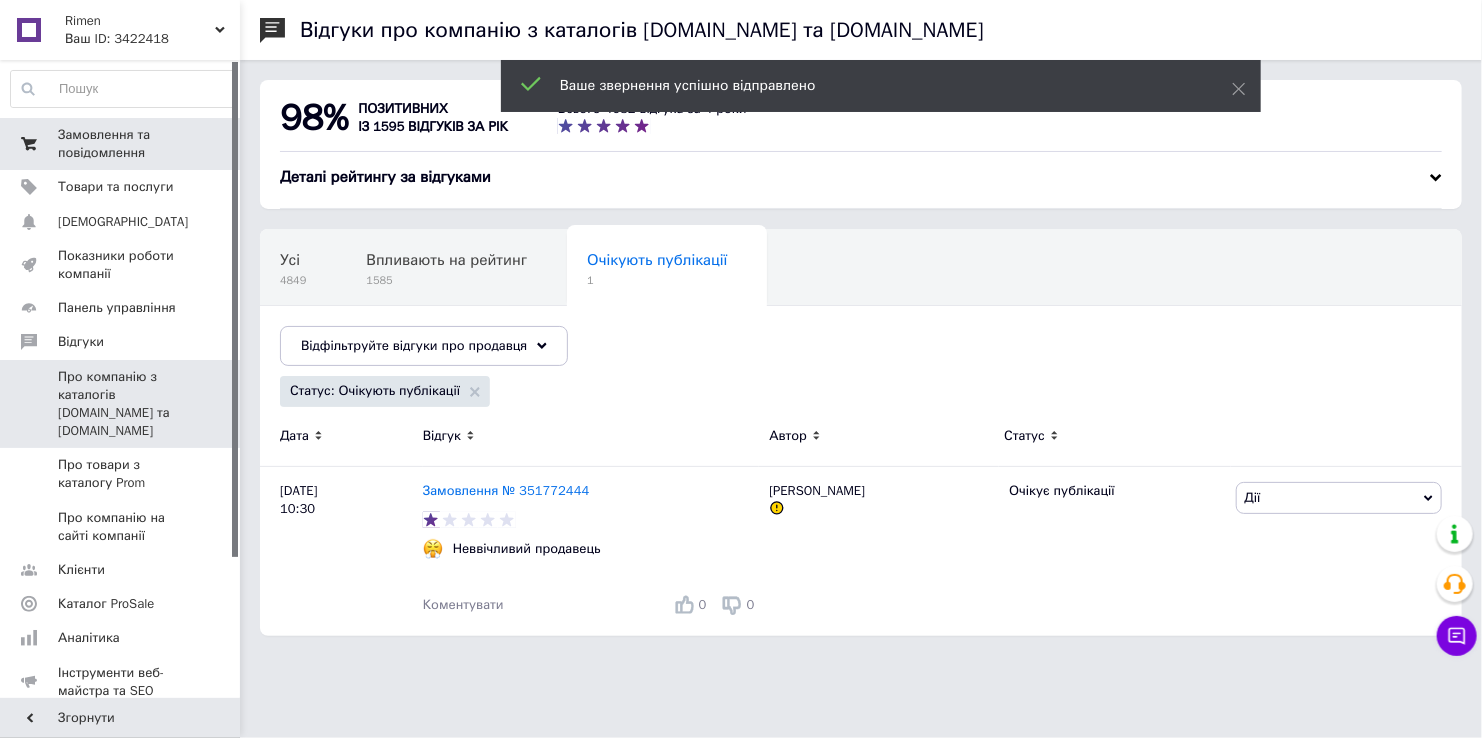 click on "Замовлення та повідомлення" at bounding box center [121, 144] 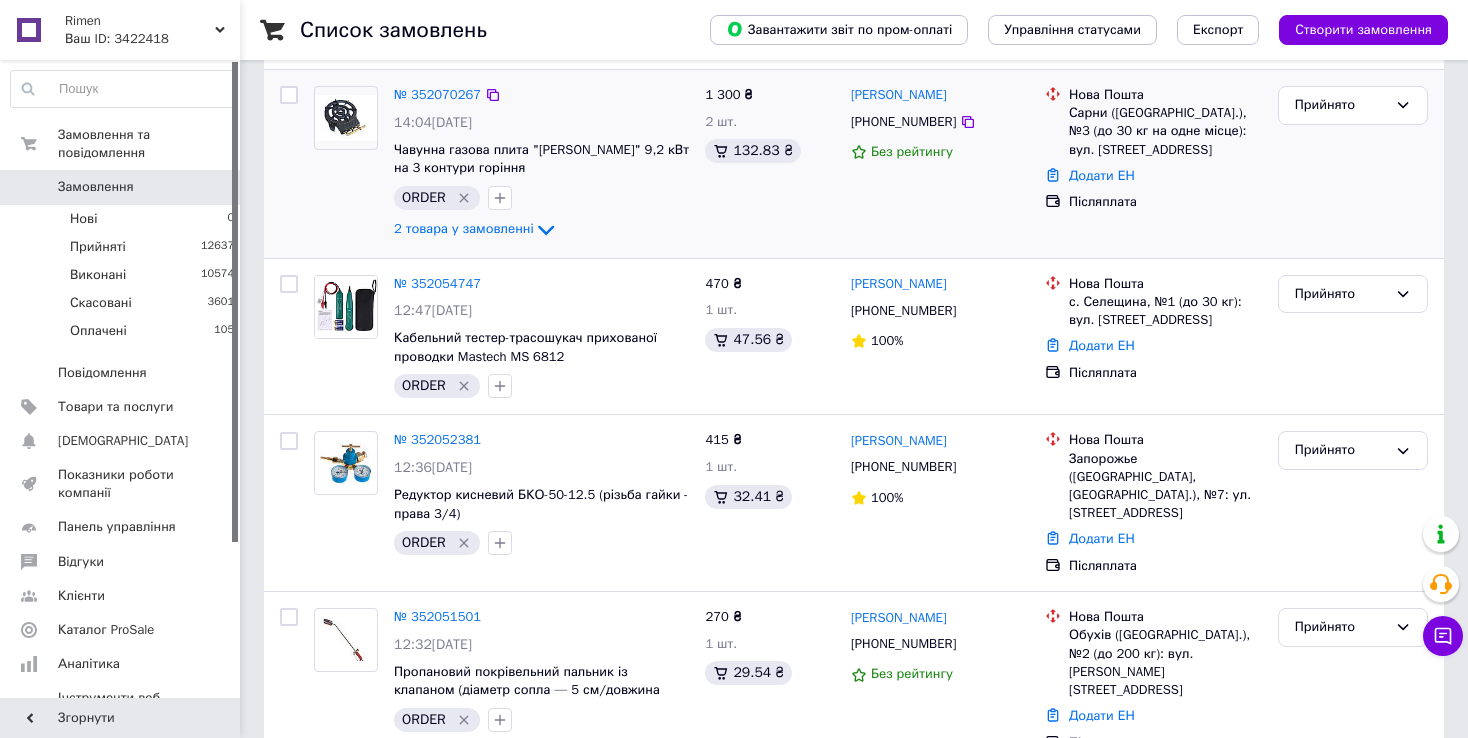 scroll, scrollTop: 500, scrollLeft: 0, axis: vertical 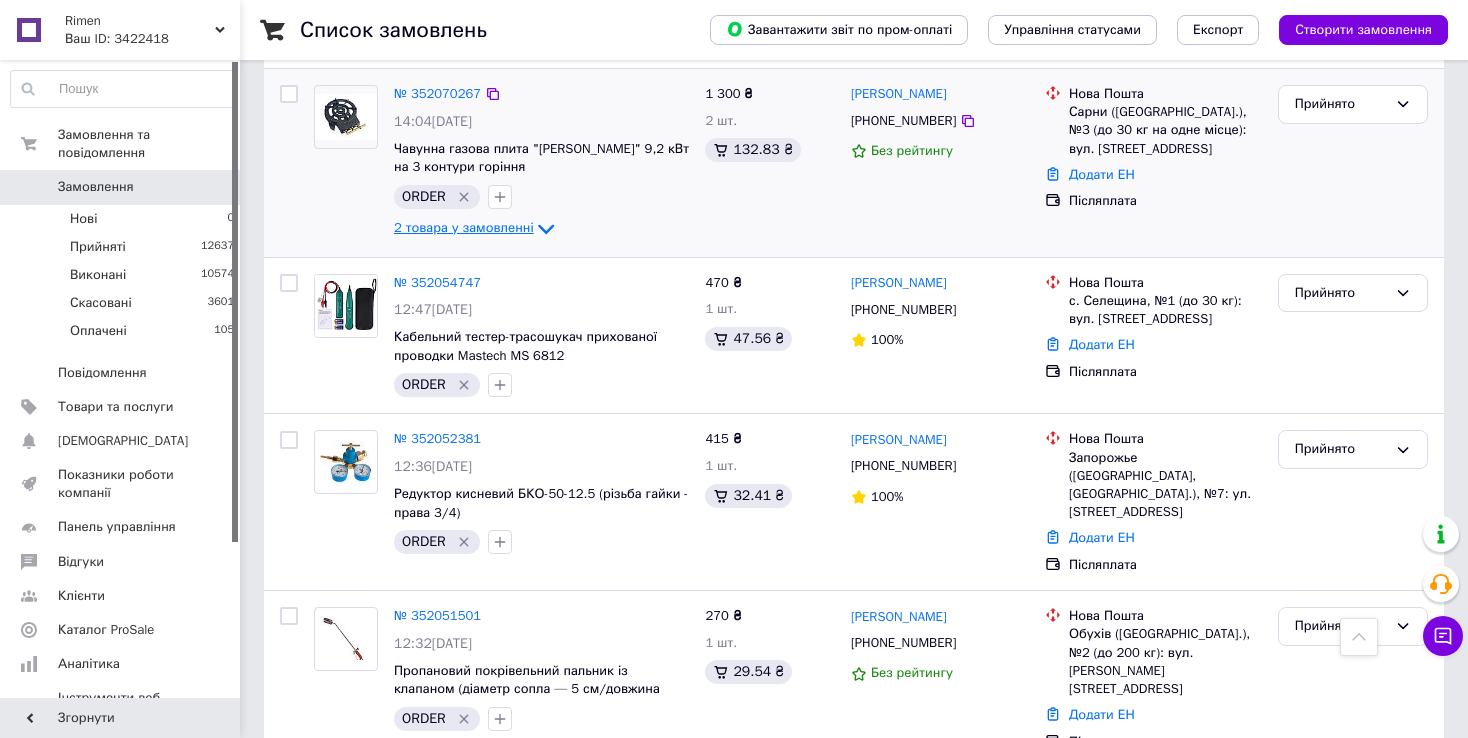 click 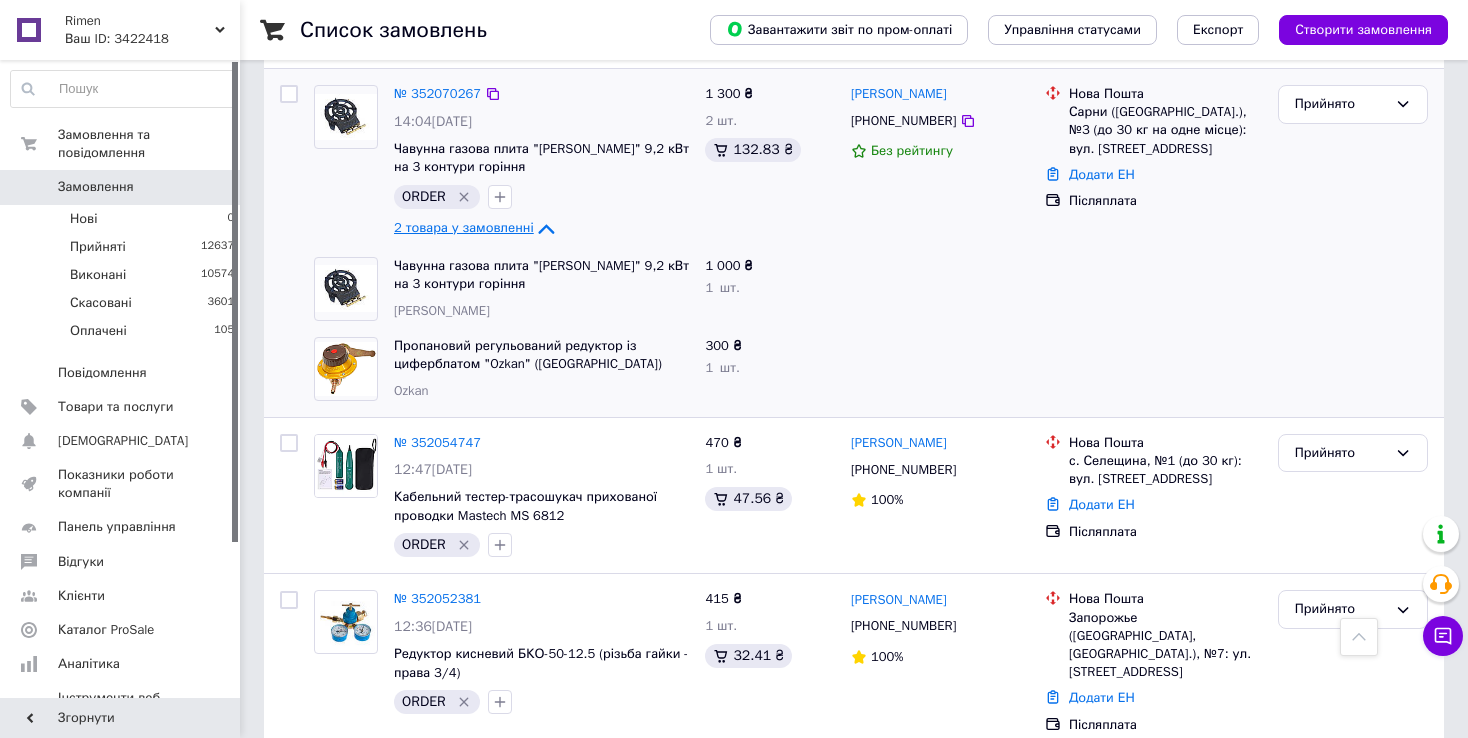 click 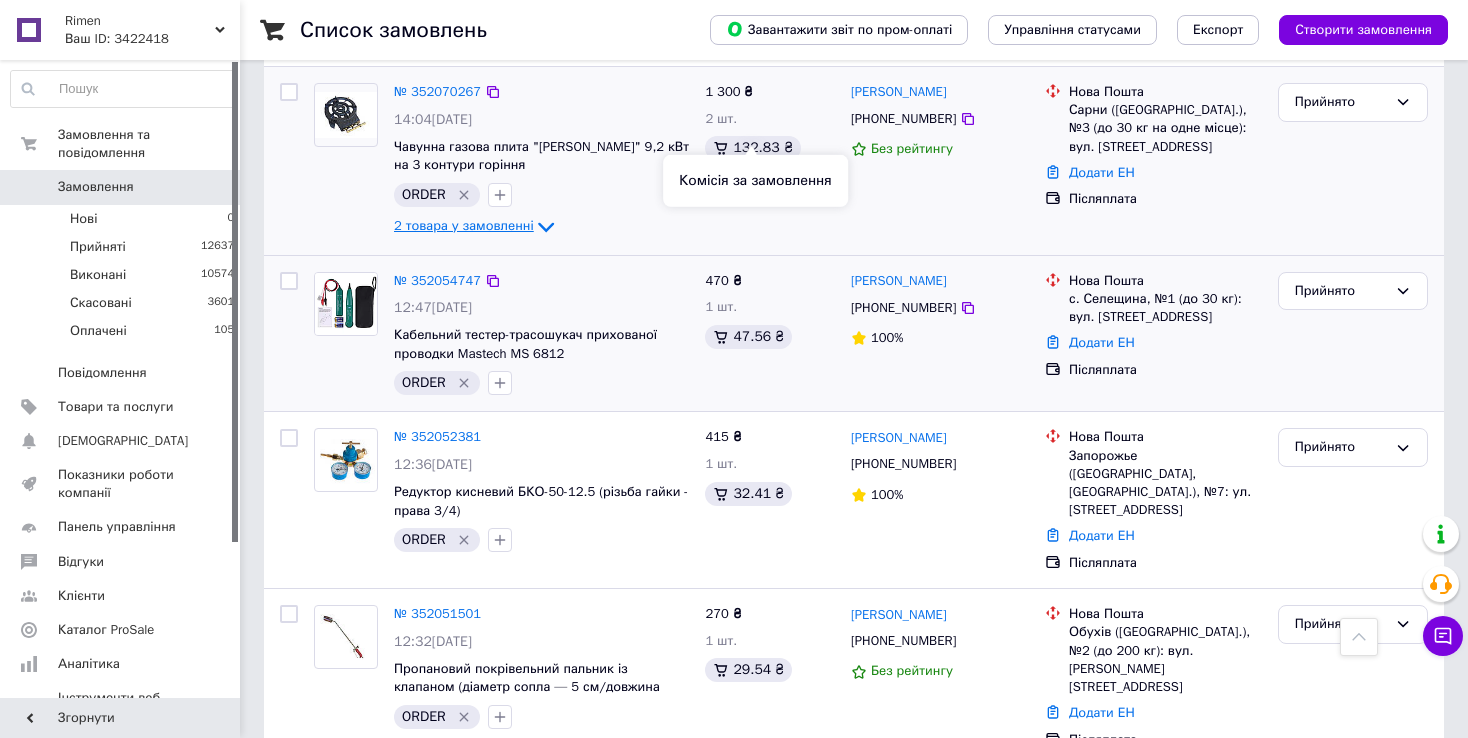 scroll, scrollTop: 600, scrollLeft: 0, axis: vertical 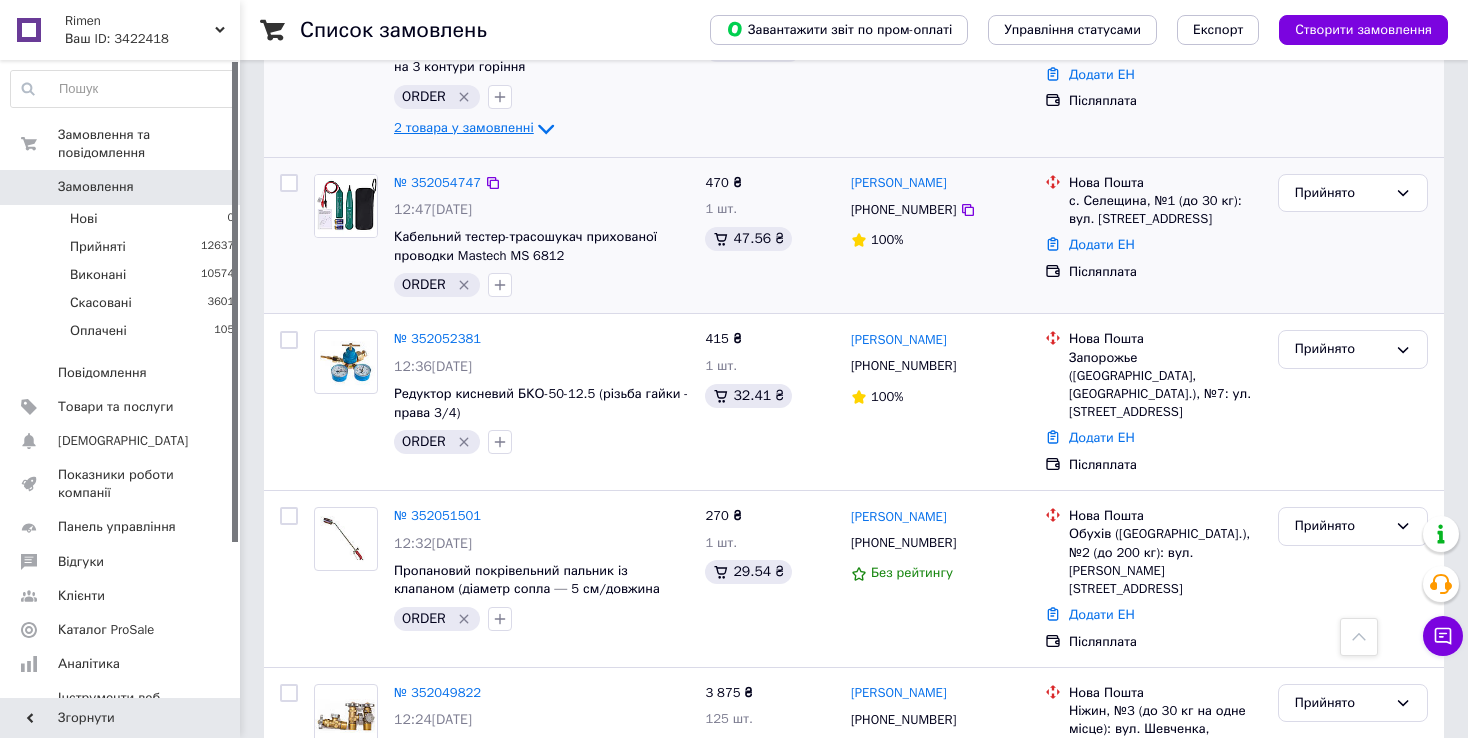 click on "[PERSON_NAME] [PHONE_NUMBER] 100%" at bounding box center (940, 236) 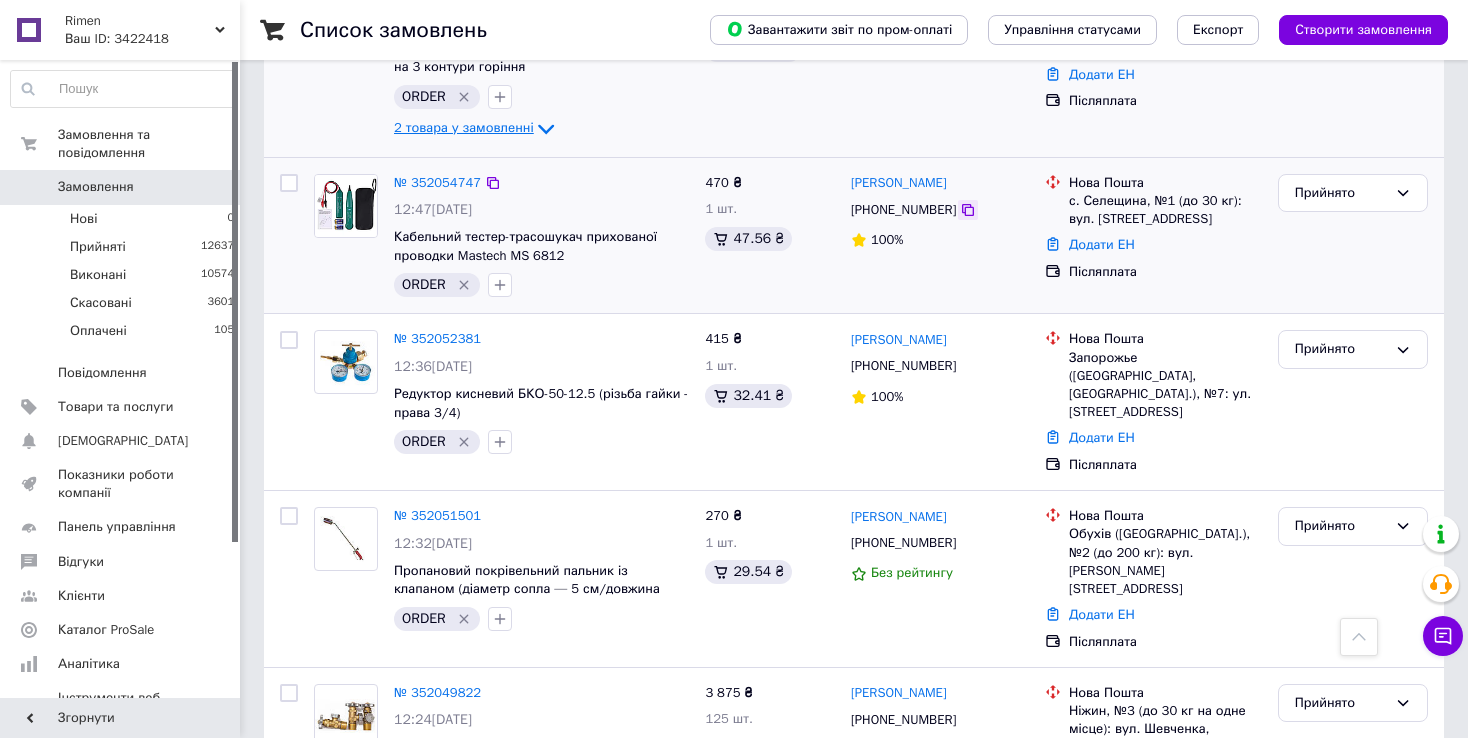 click 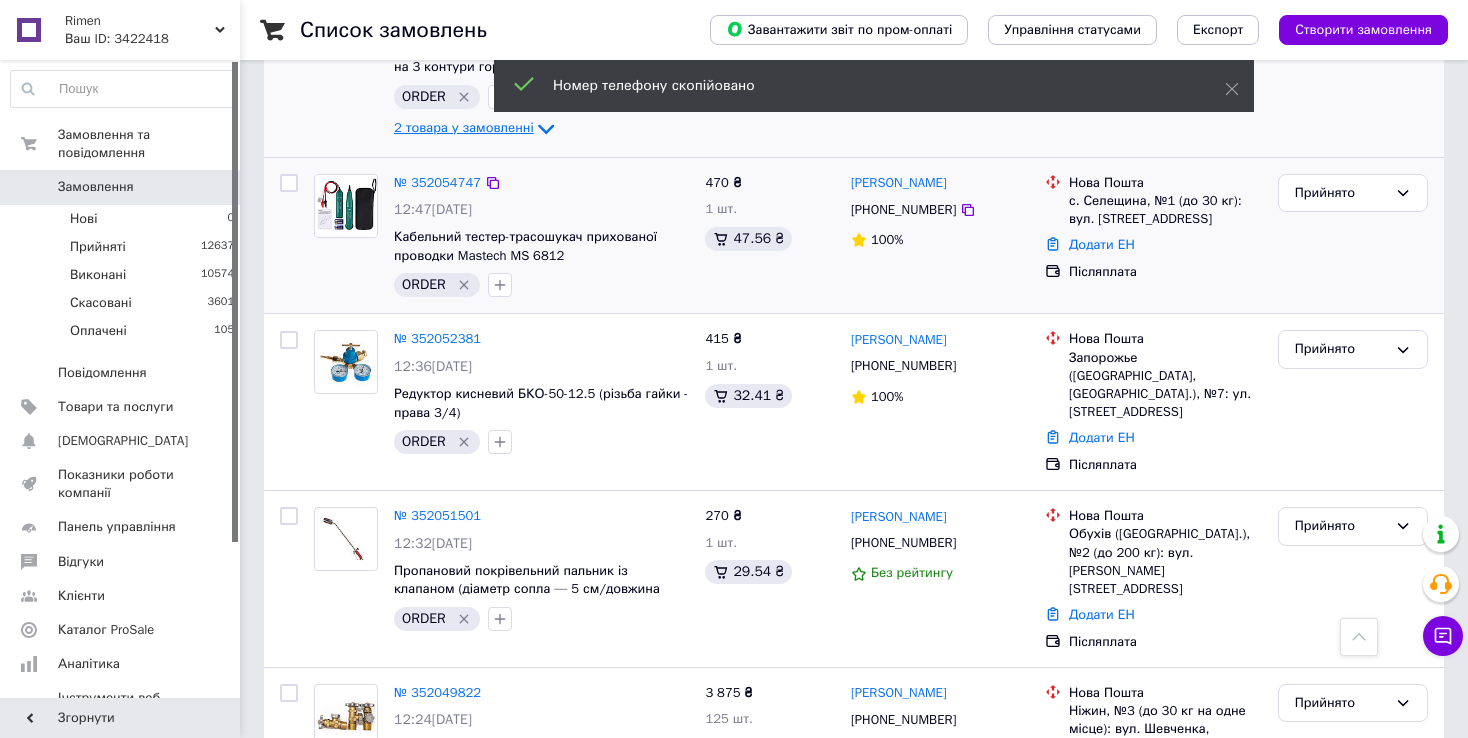 click on "№ 352054747" at bounding box center [541, 183] 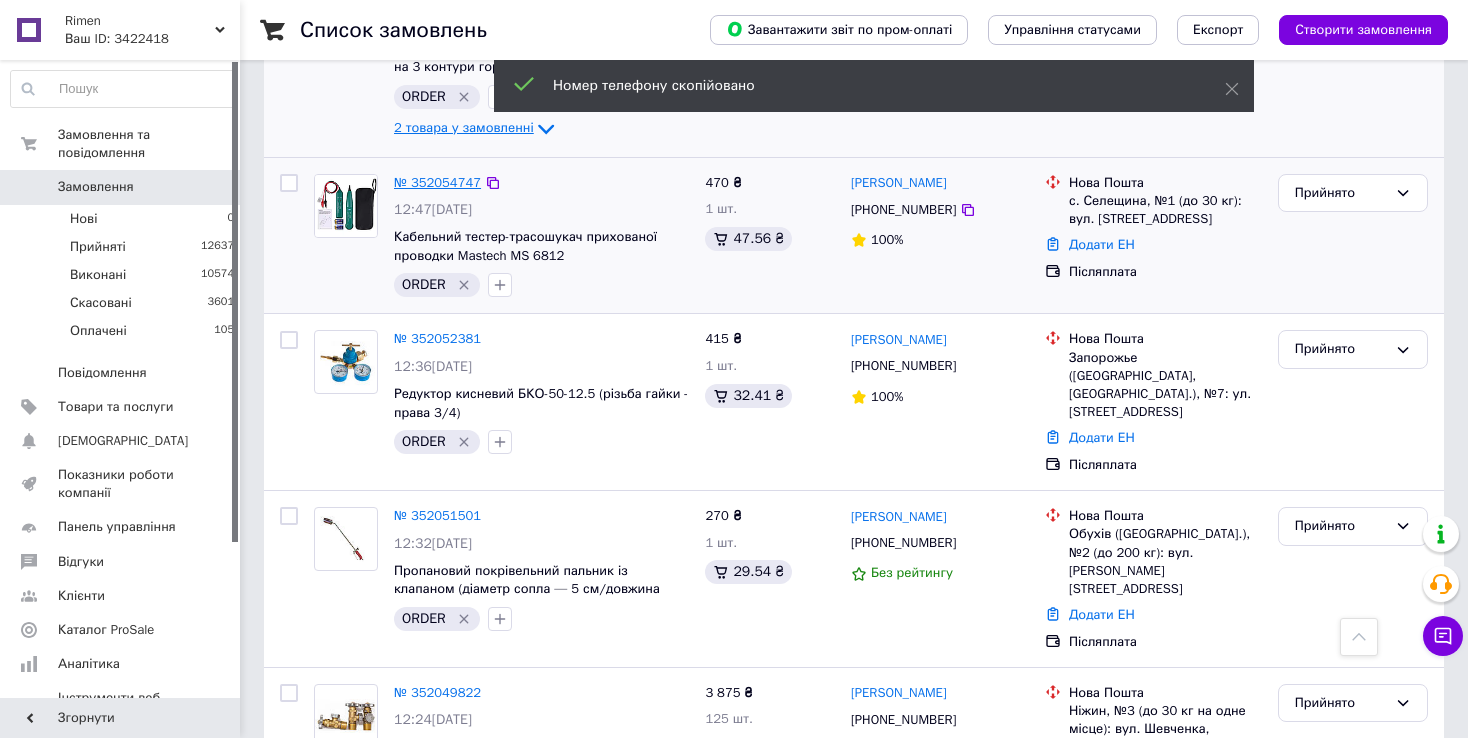 click on "№ 352054747" at bounding box center (437, 182) 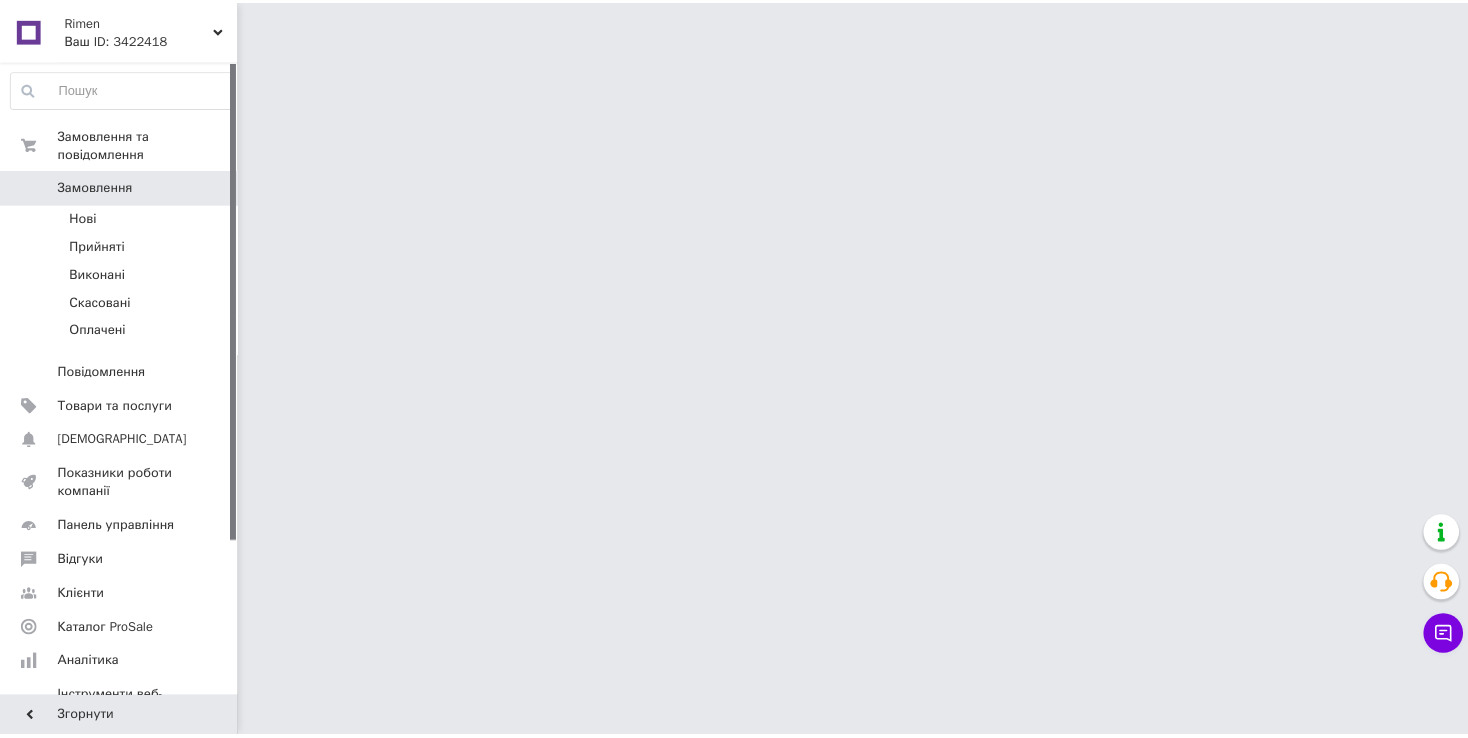 scroll, scrollTop: 0, scrollLeft: 0, axis: both 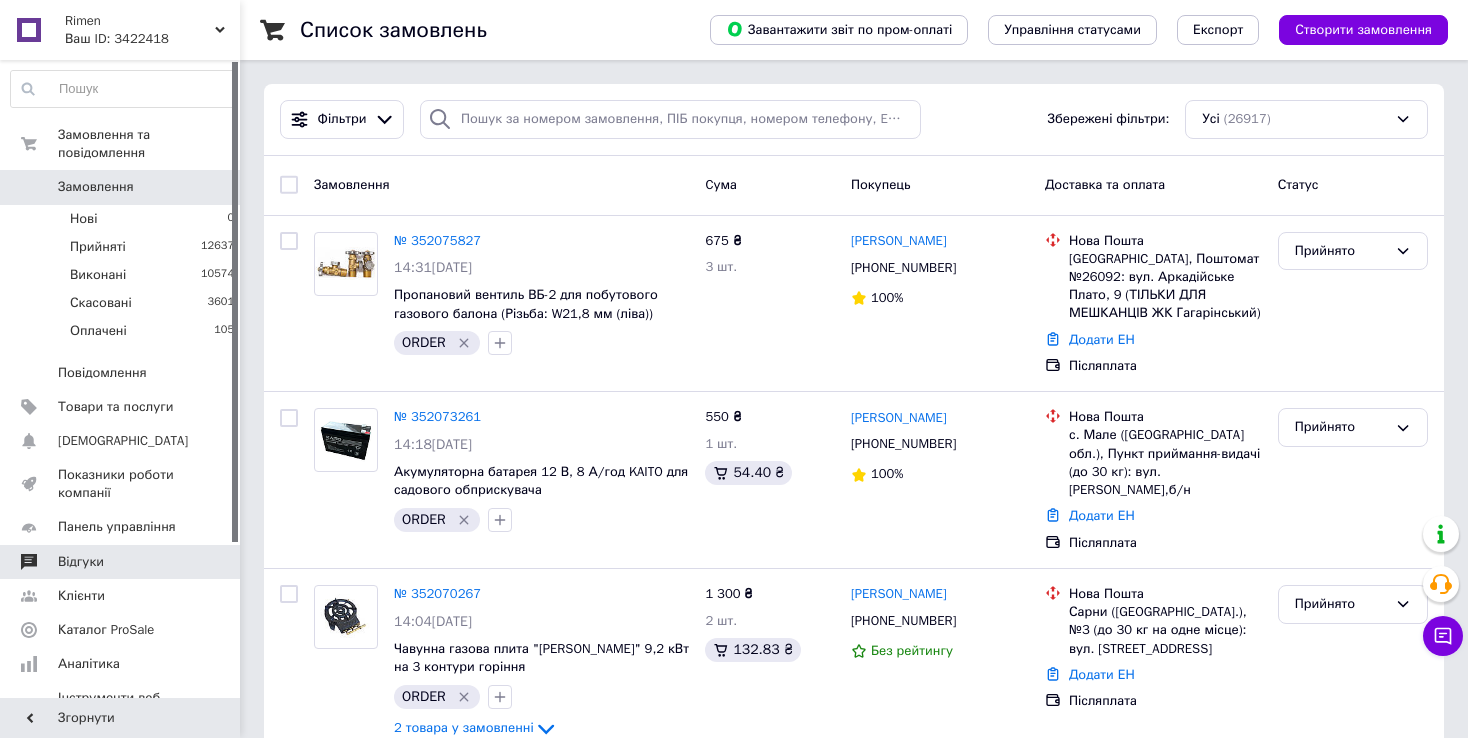 click at bounding box center [29, 562] 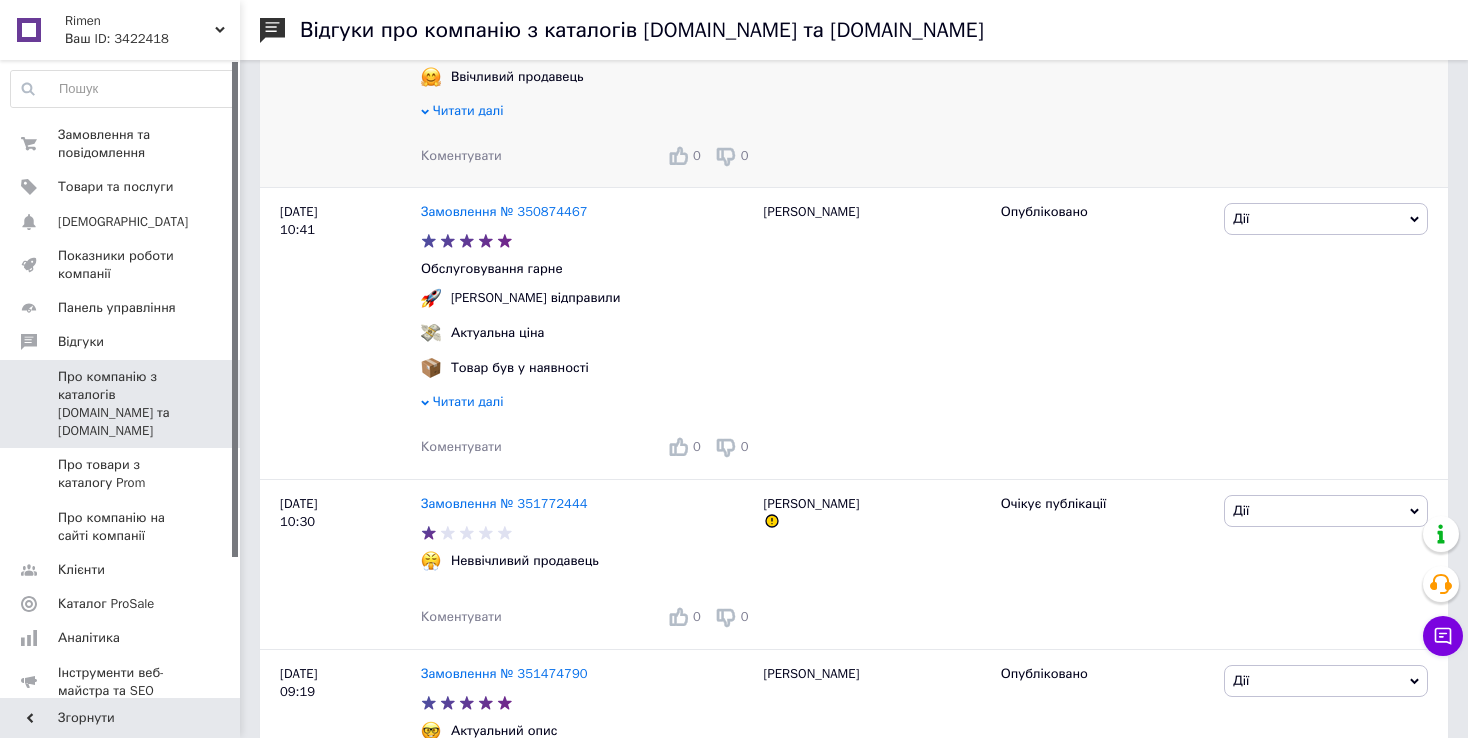 scroll, scrollTop: 1000, scrollLeft: 0, axis: vertical 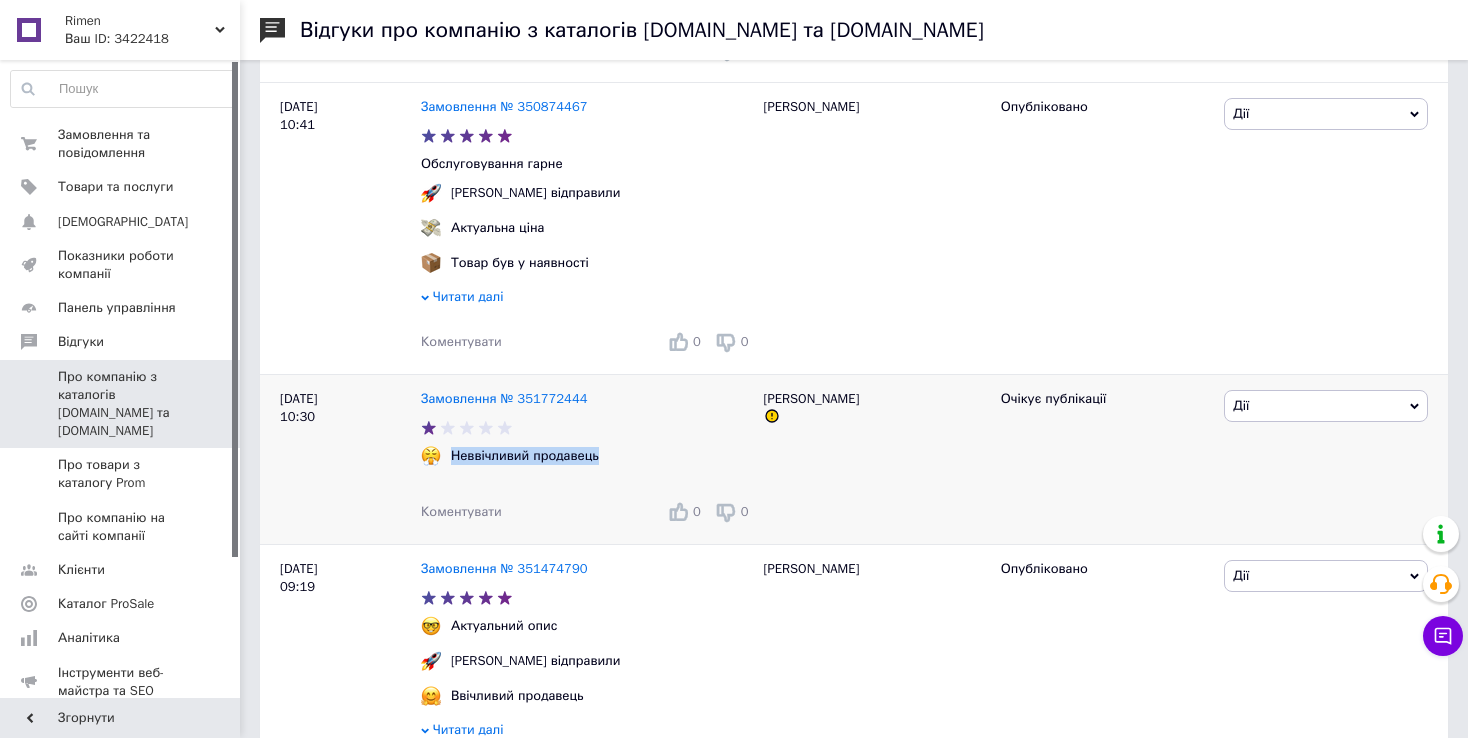 drag, startPoint x: 448, startPoint y: 453, endPoint x: 578, endPoint y: 437, distance: 130.98091 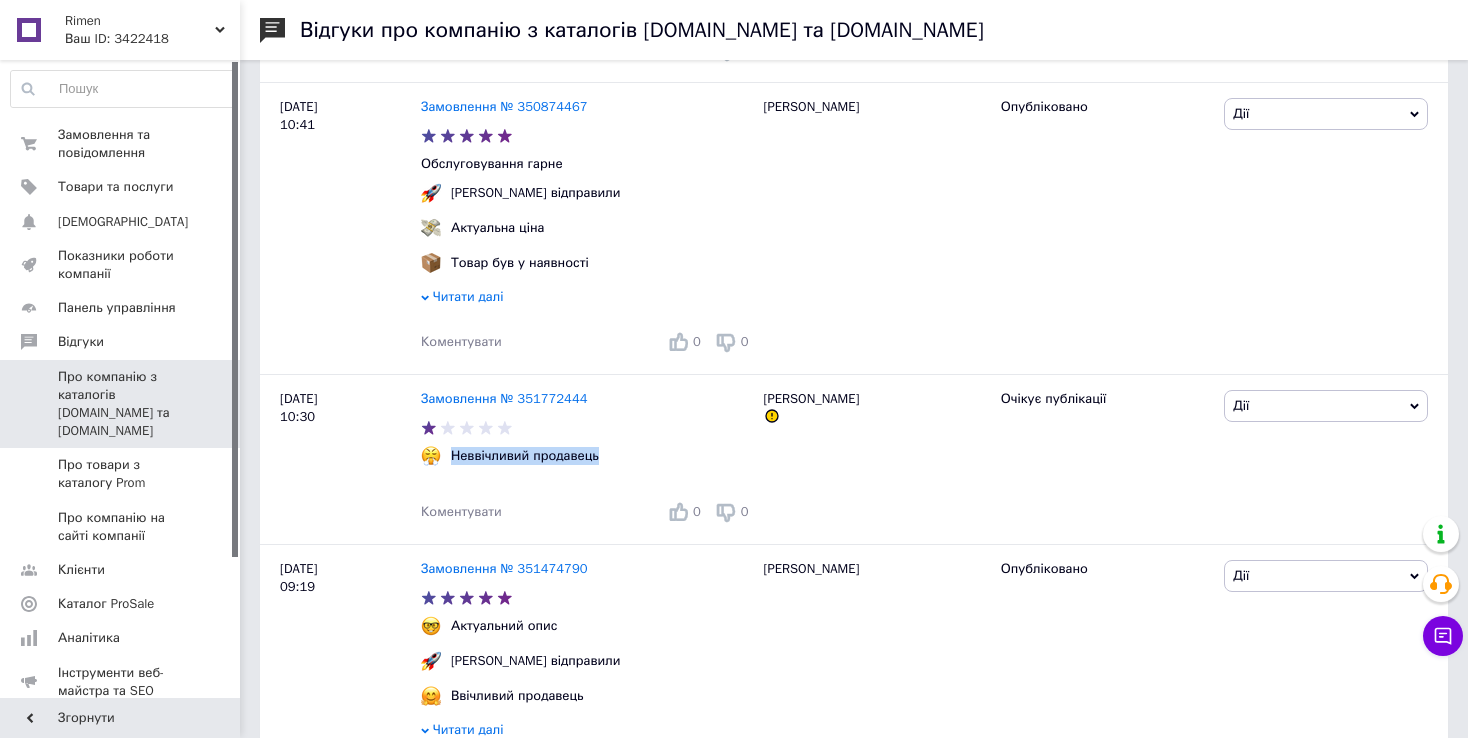 scroll, scrollTop: 0, scrollLeft: 0, axis: both 